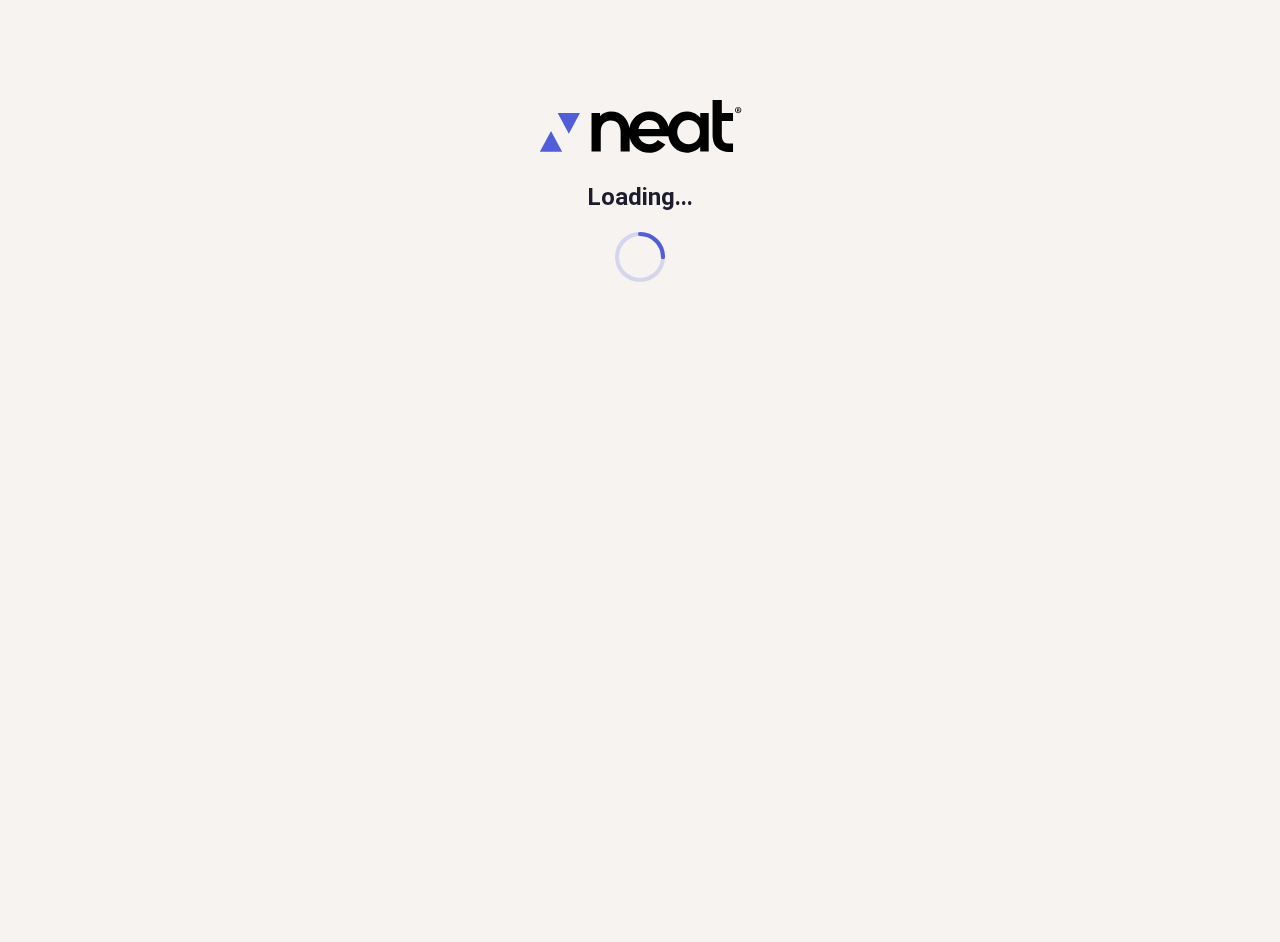 scroll, scrollTop: 0, scrollLeft: 0, axis: both 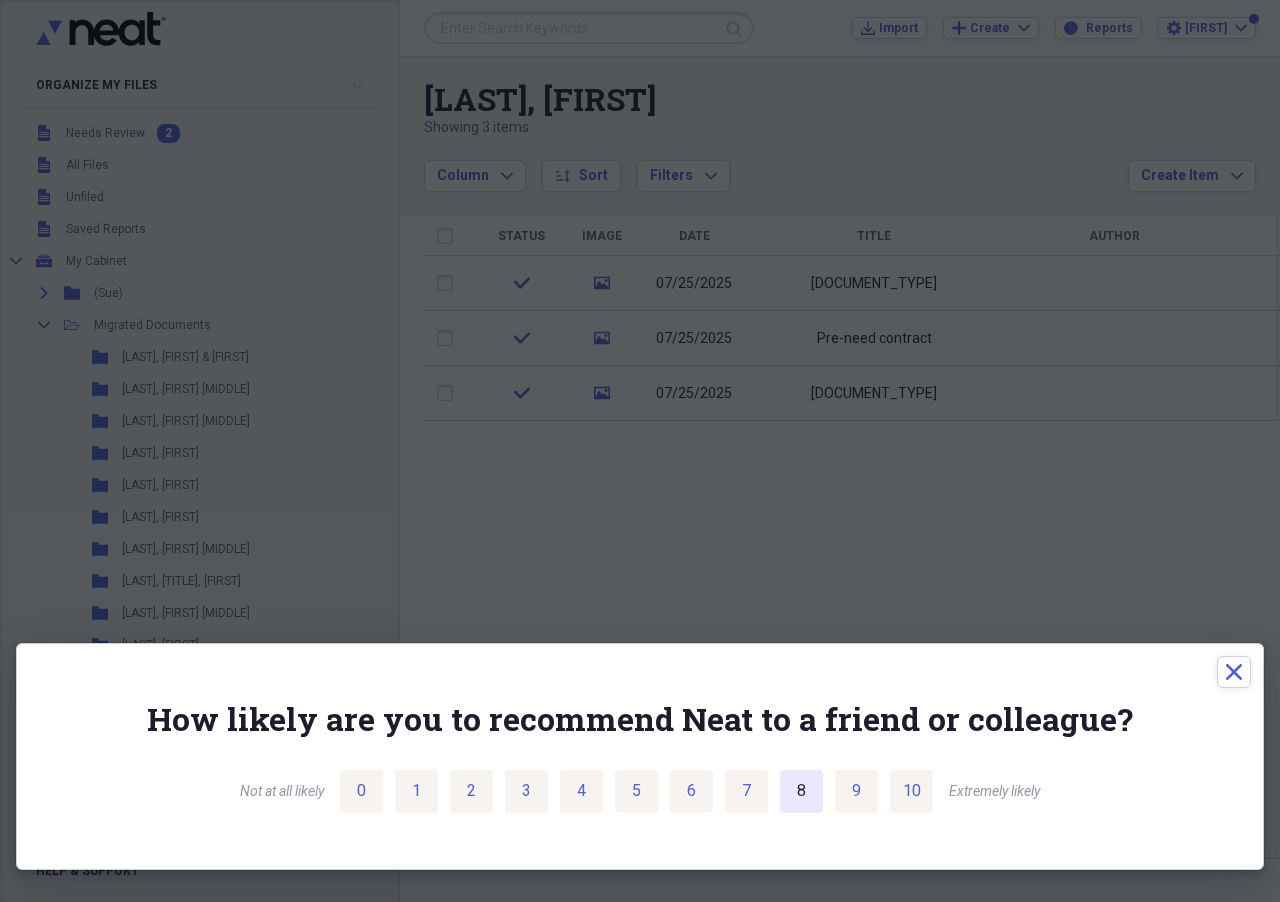 click on "8" at bounding box center [801, 791] 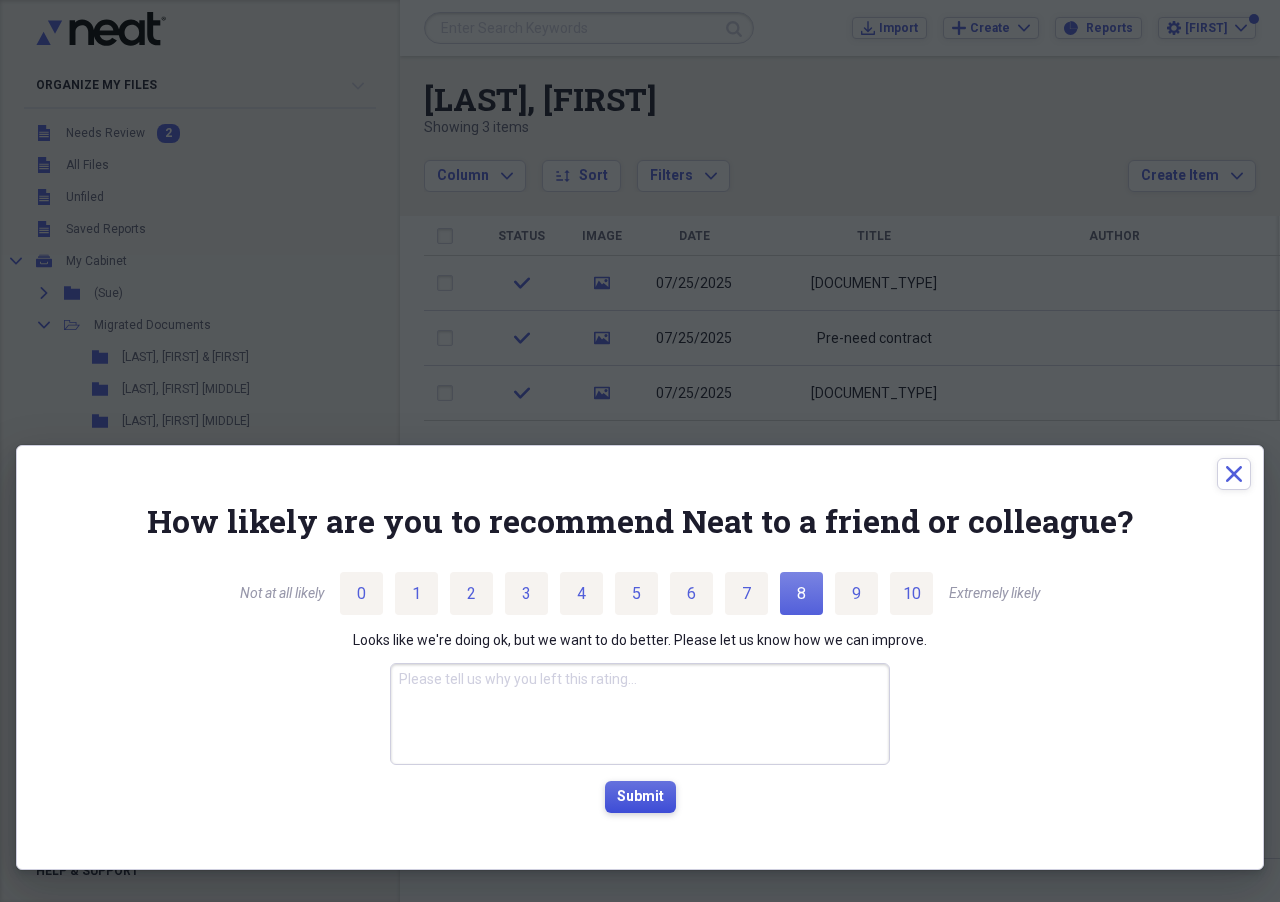 click on "Submit" at bounding box center [640, 797] 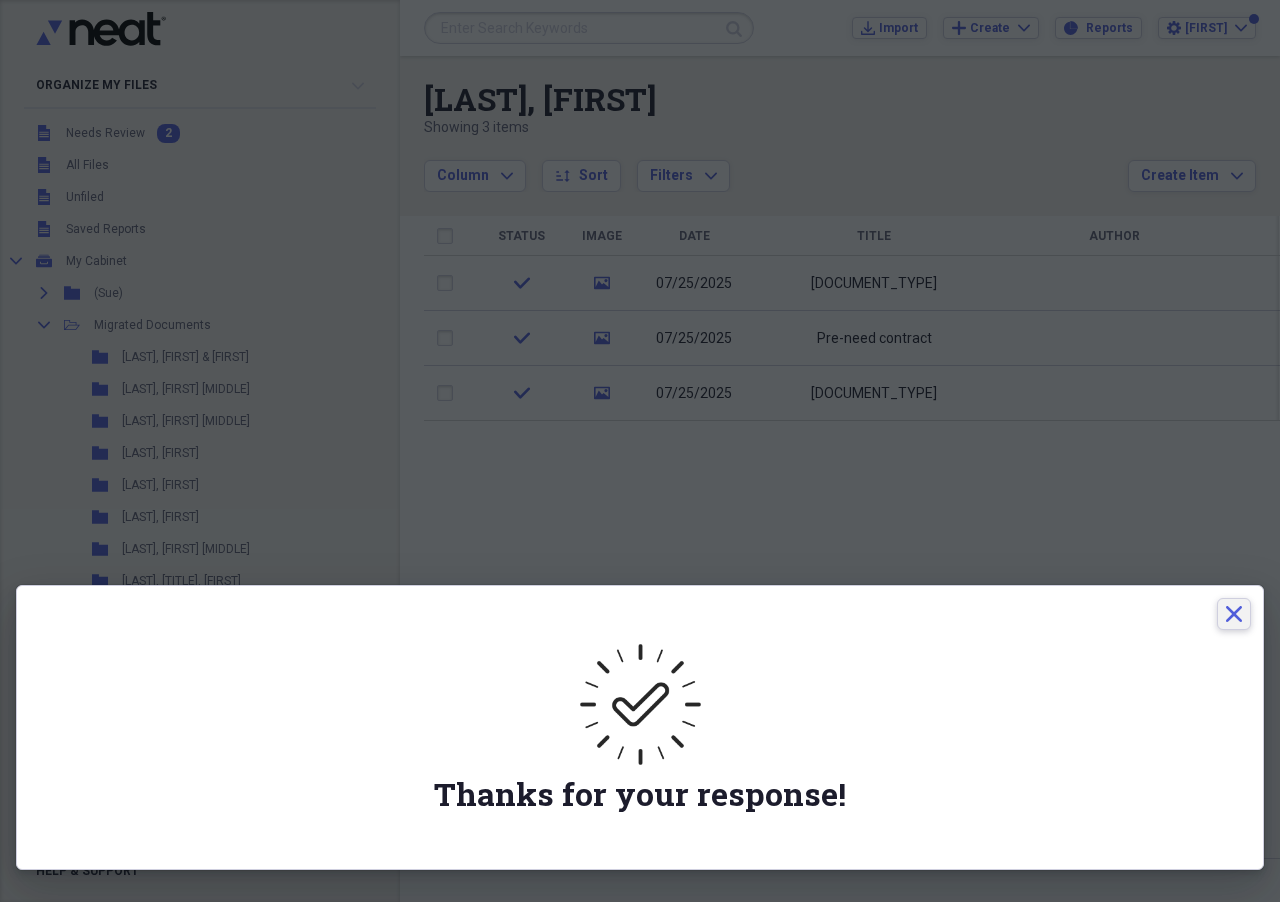 click 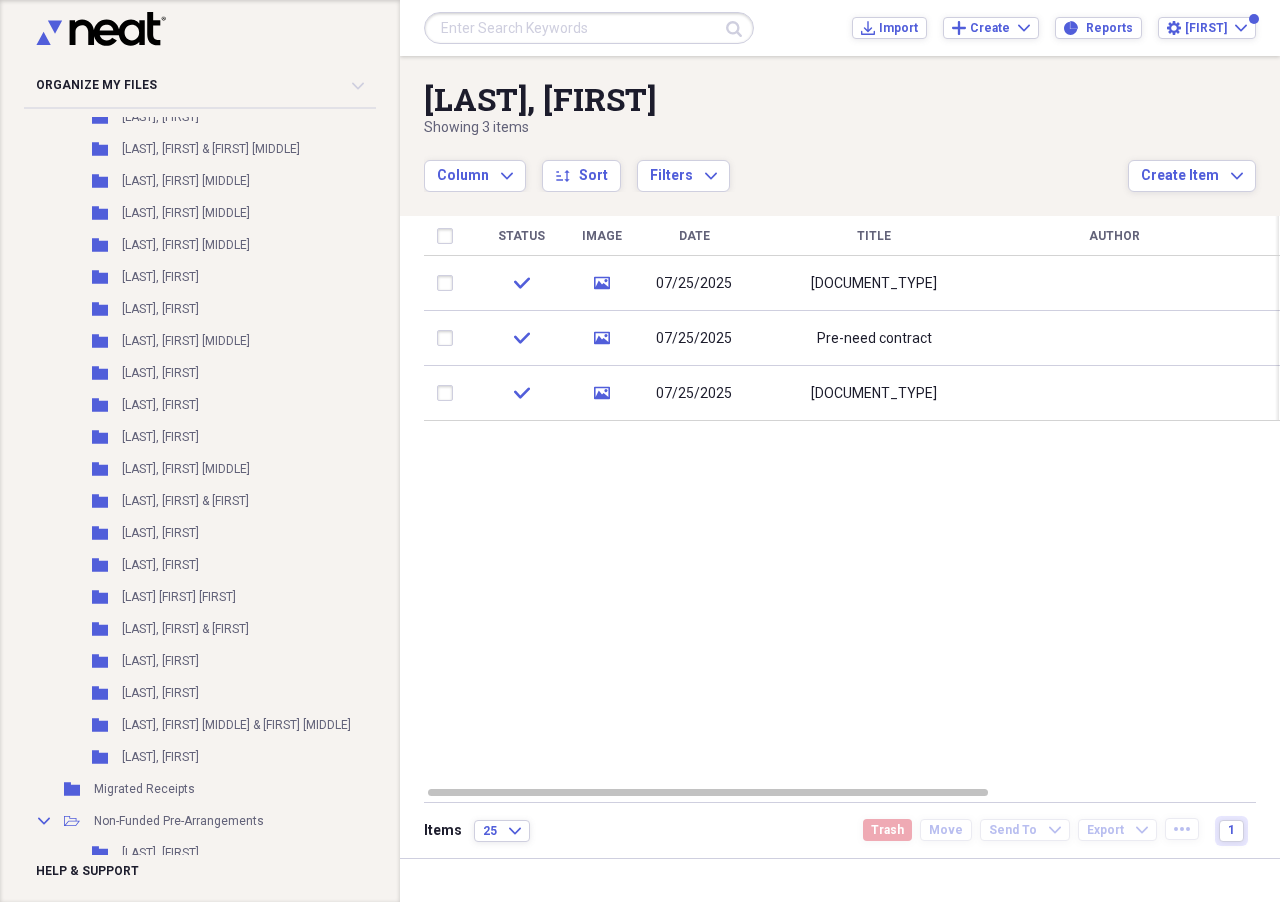 scroll, scrollTop: 5400, scrollLeft: 0, axis: vertical 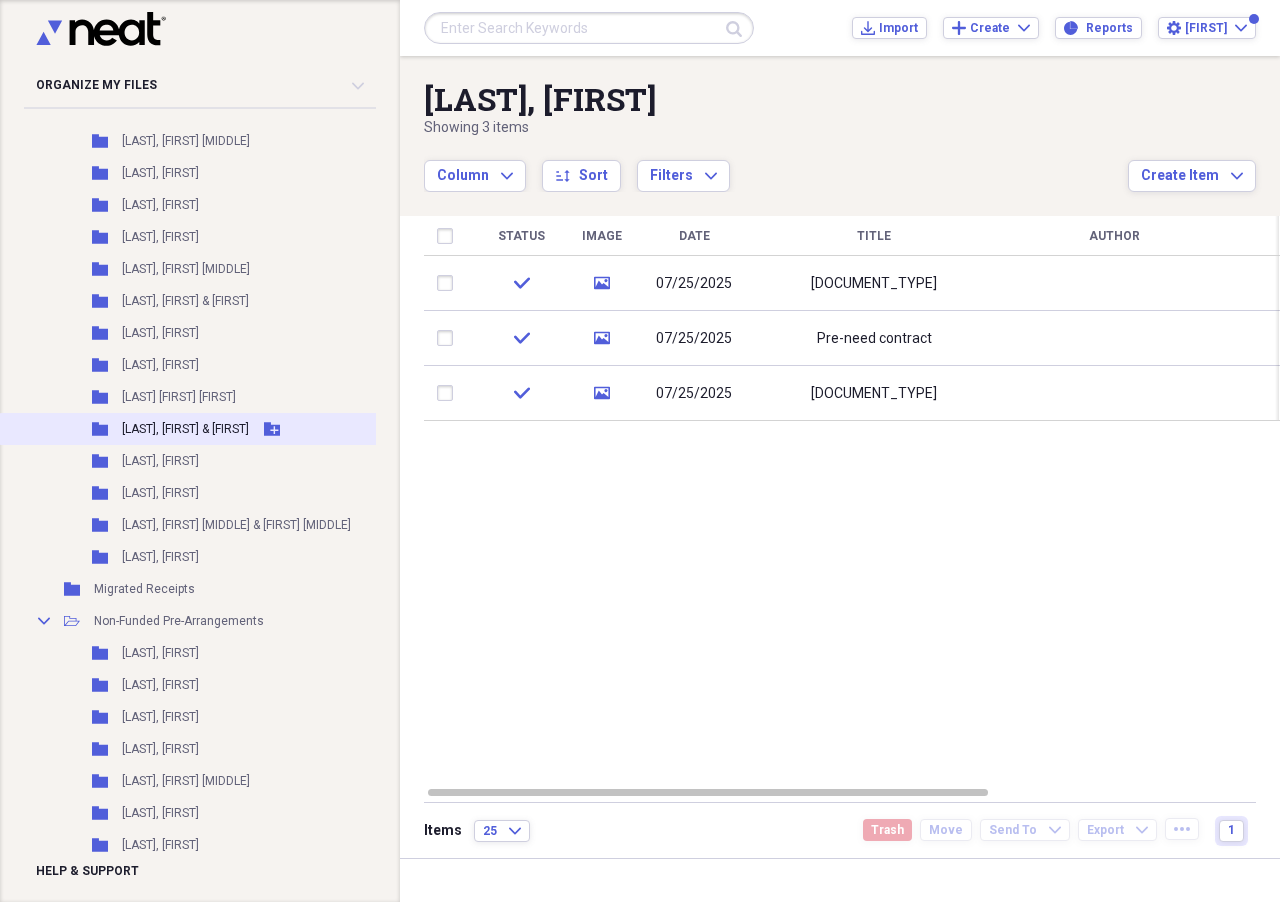 click on "Folder Wukovich, Theodor & Celeste Add Folder" at bounding box center (231, 429) 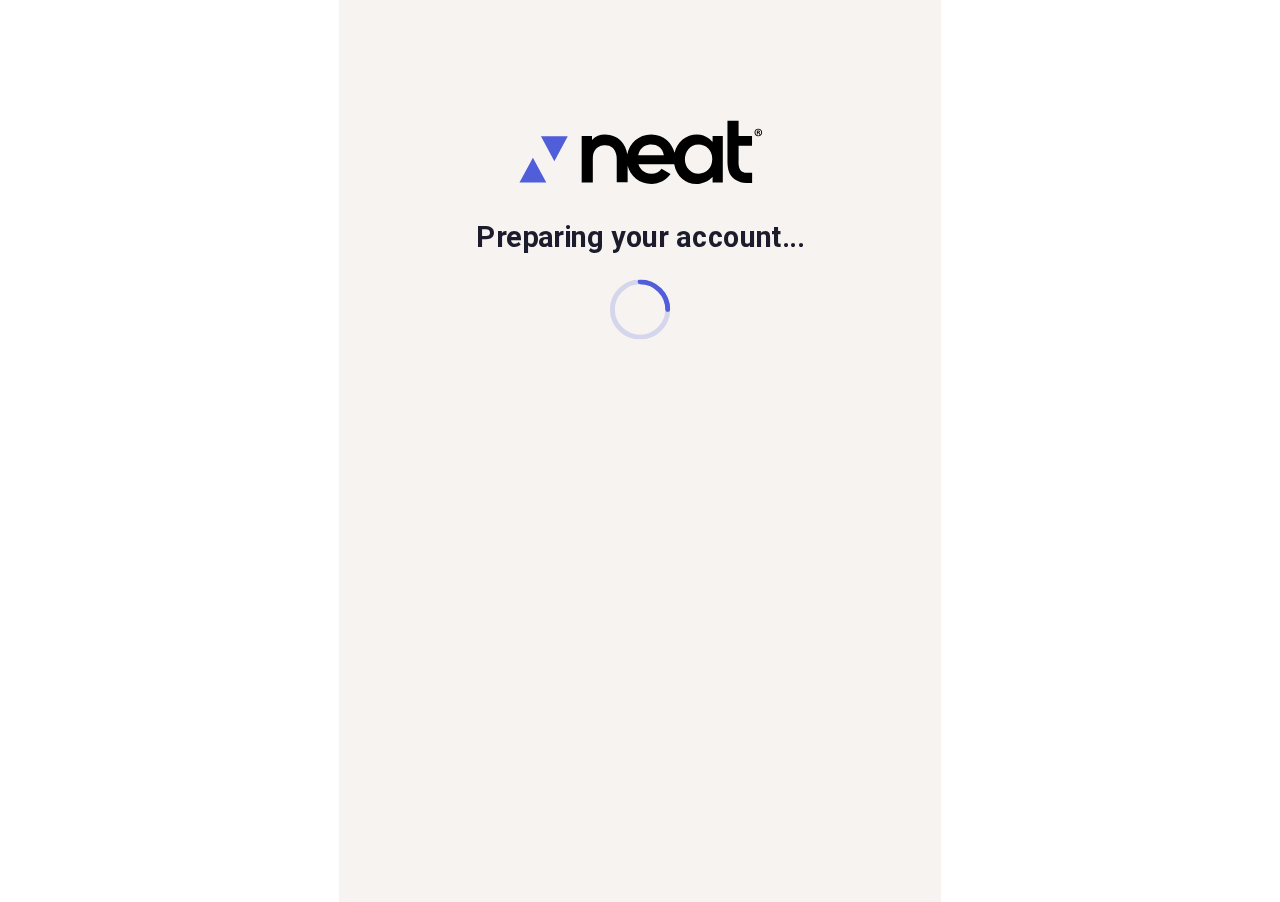 scroll, scrollTop: 0, scrollLeft: 0, axis: both 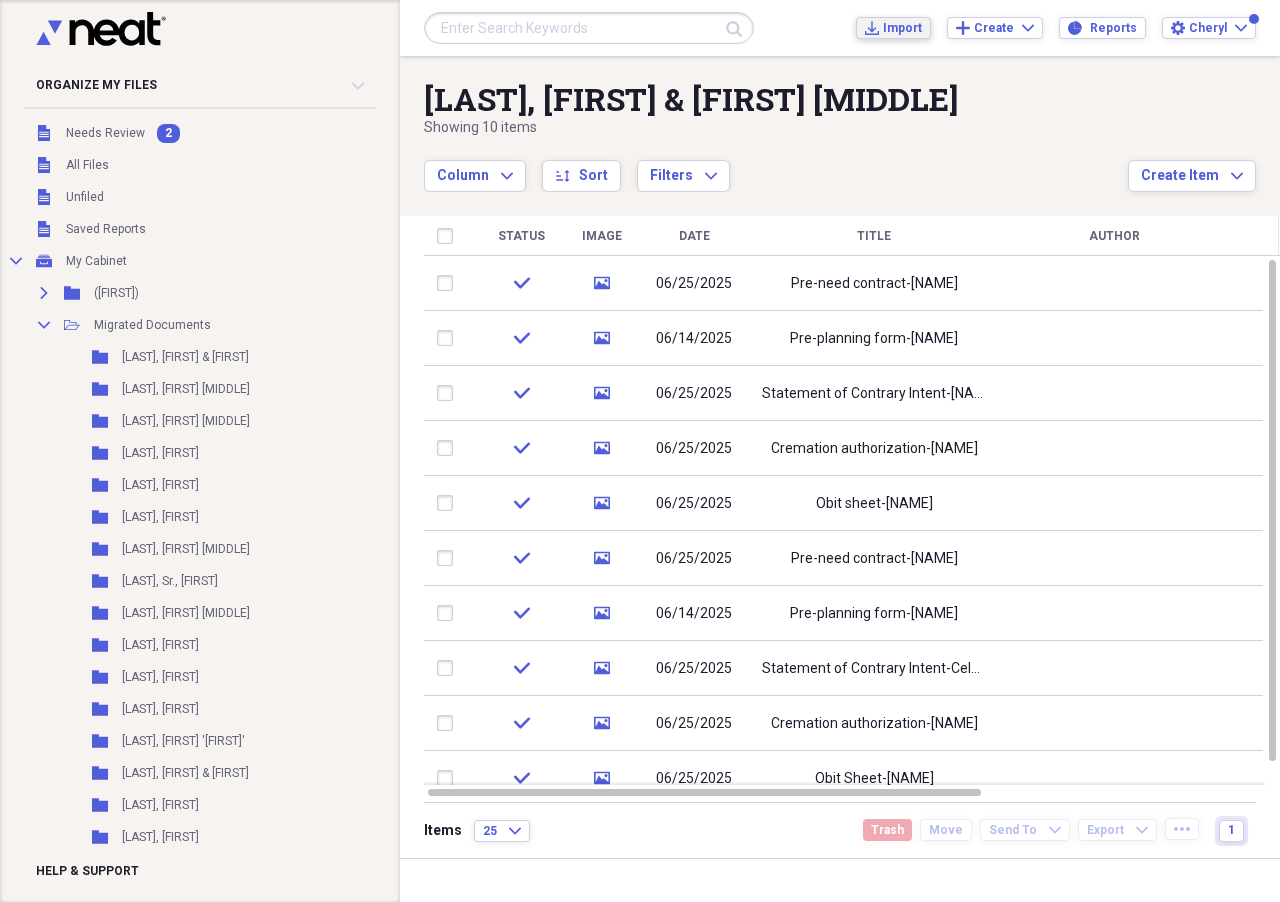 click on "Import" at bounding box center [902, 28] 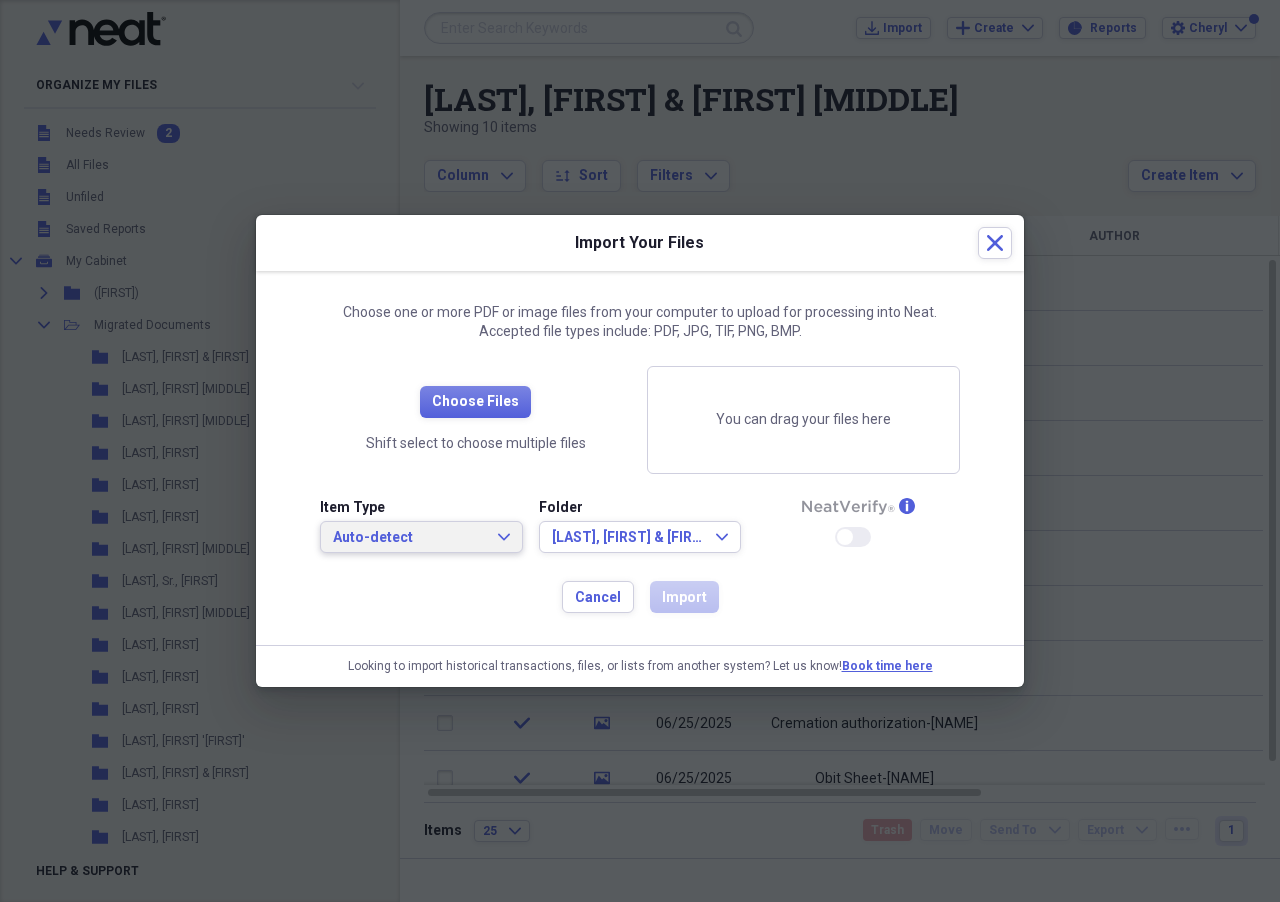 click 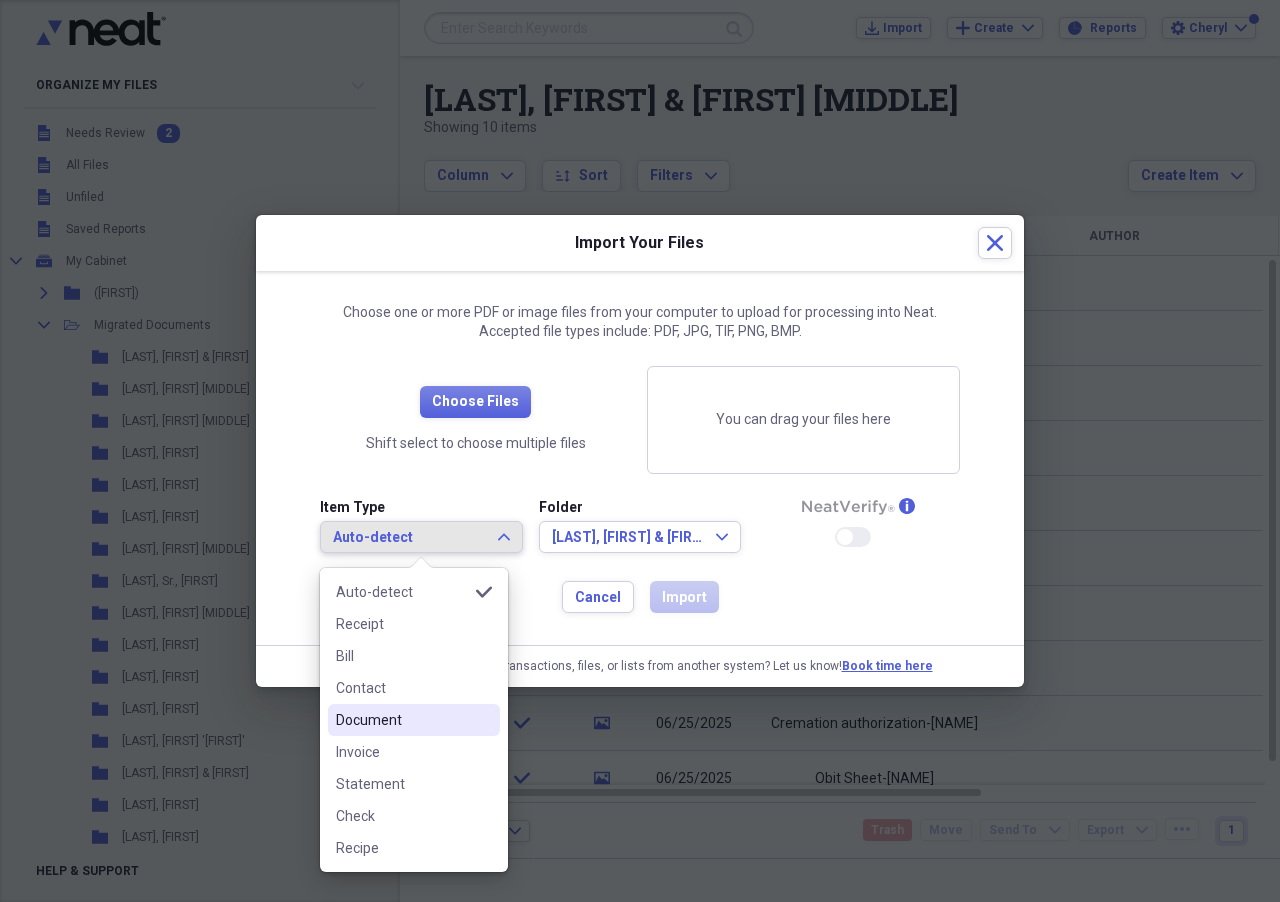 click on "Document" at bounding box center [402, 720] 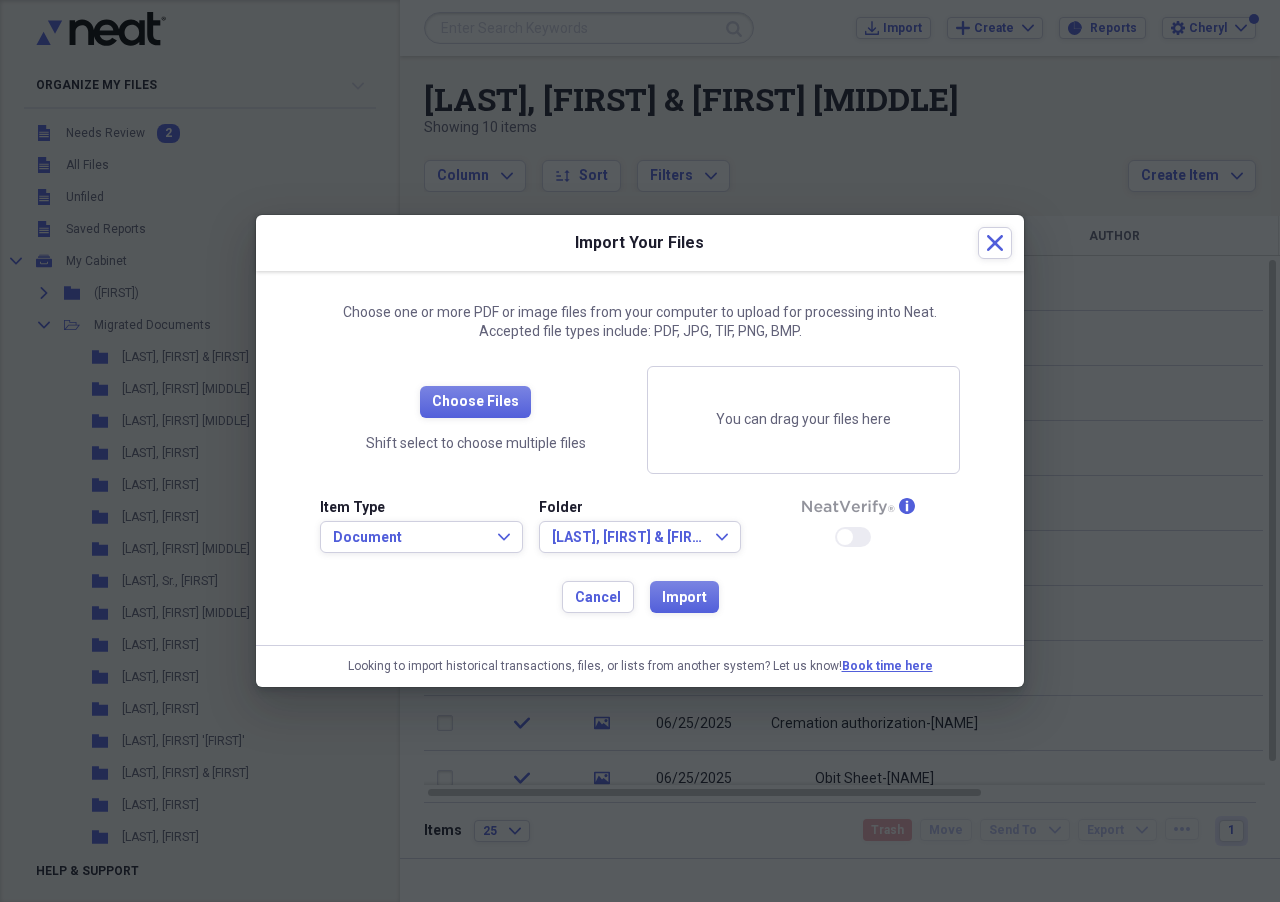click on "You can drag your files here" at bounding box center [803, 420] 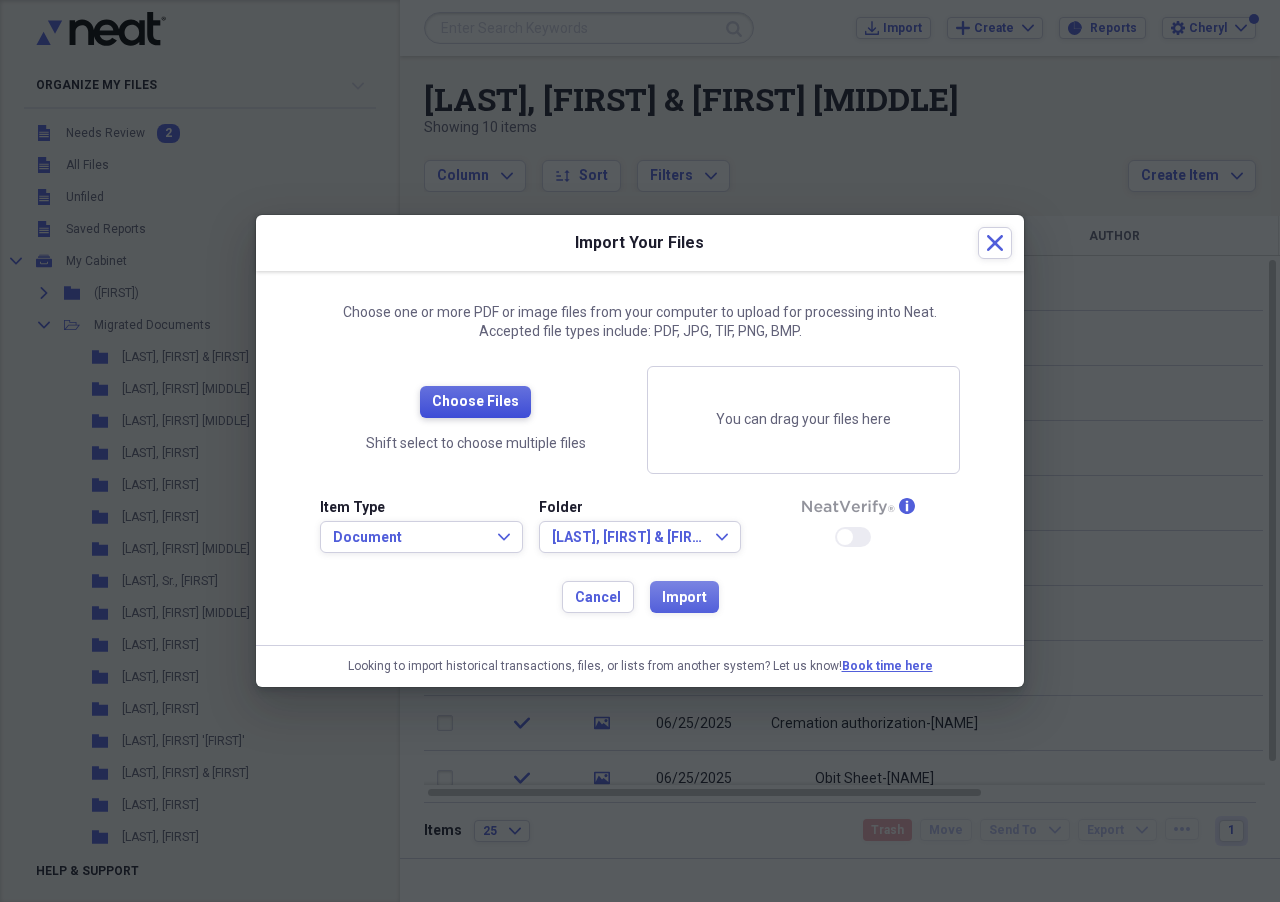 click on "Choose Files" at bounding box center [475, 402] 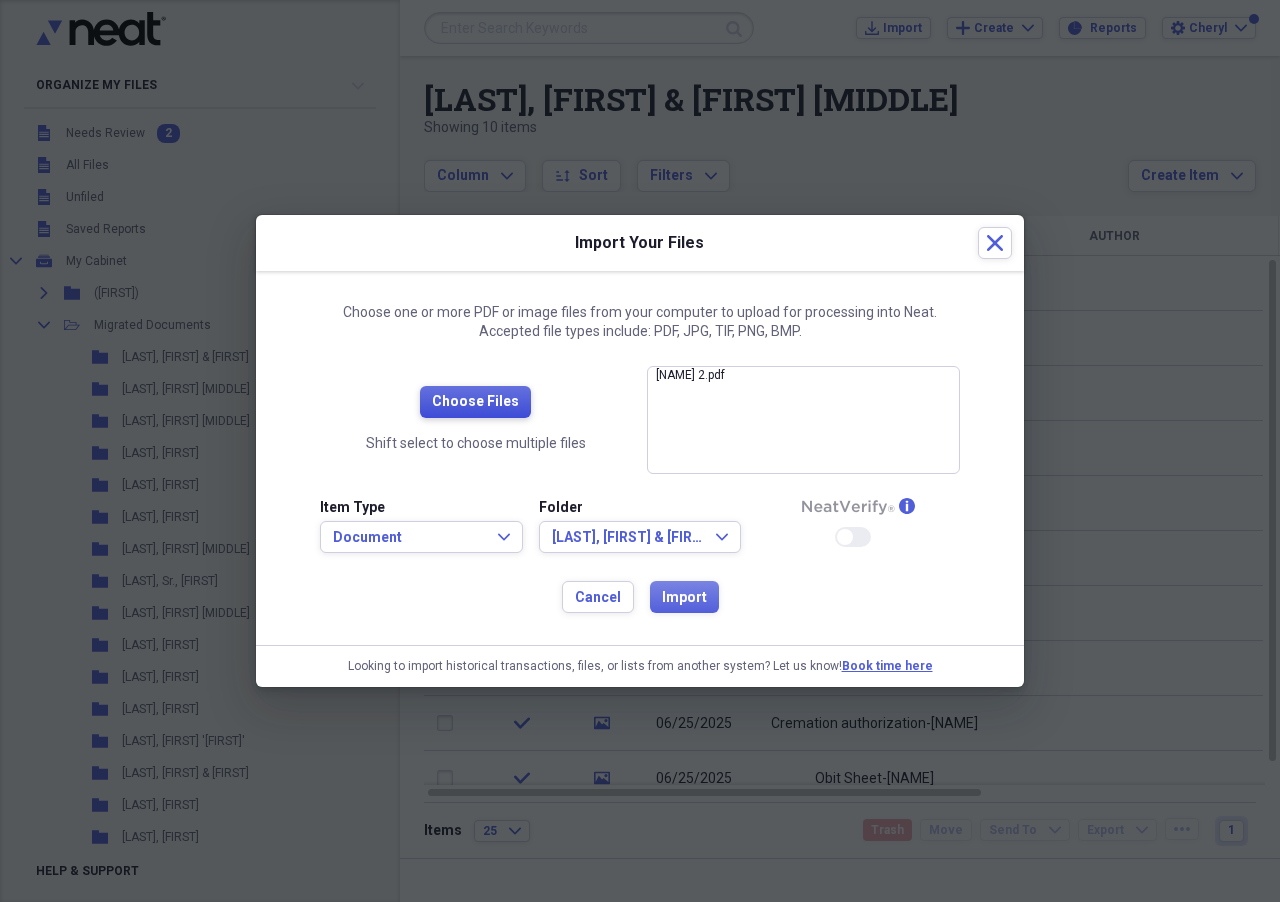click on "Choose Files" at bounding box center (475, 402) 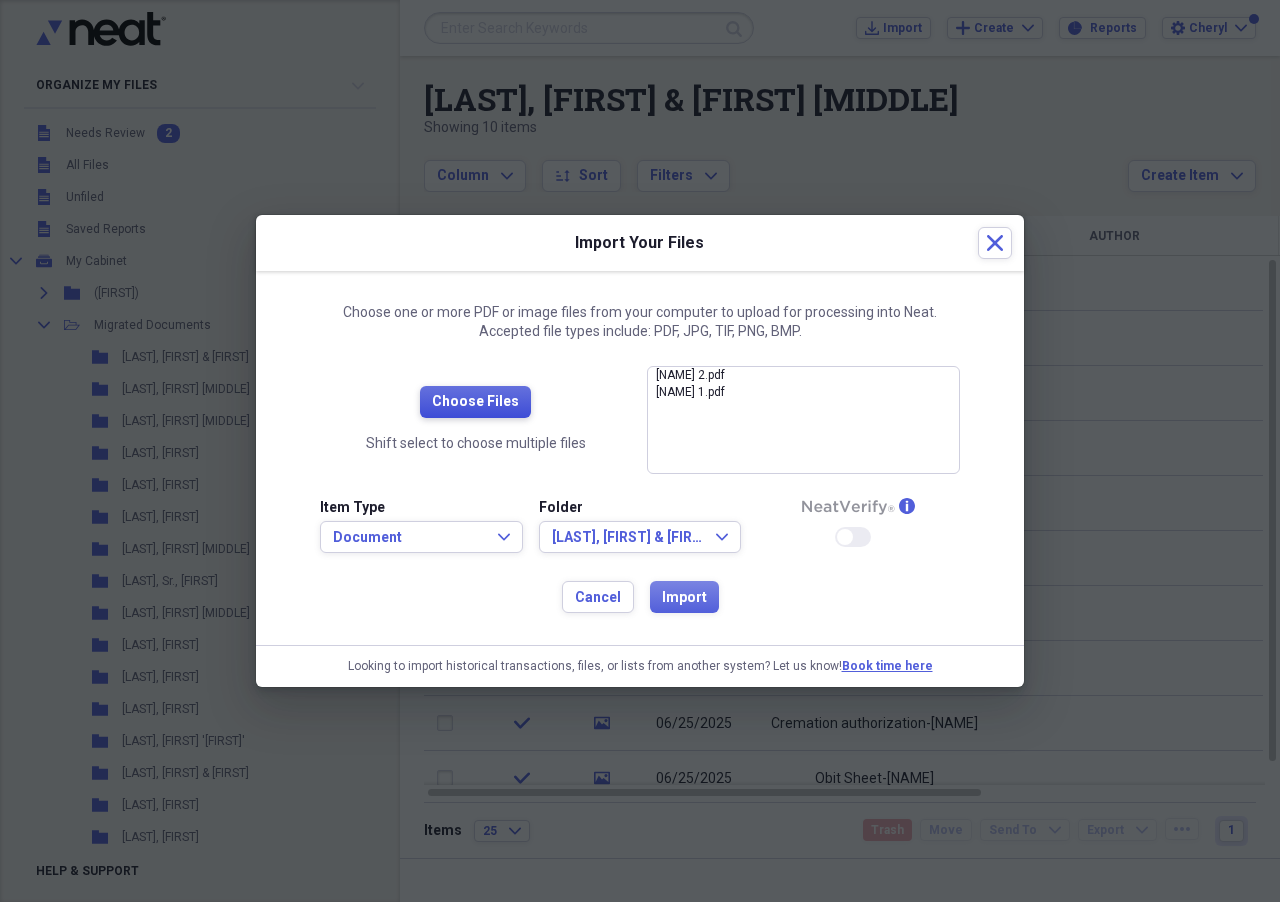 click on "Choose Files" at bounding box center (475, 402) 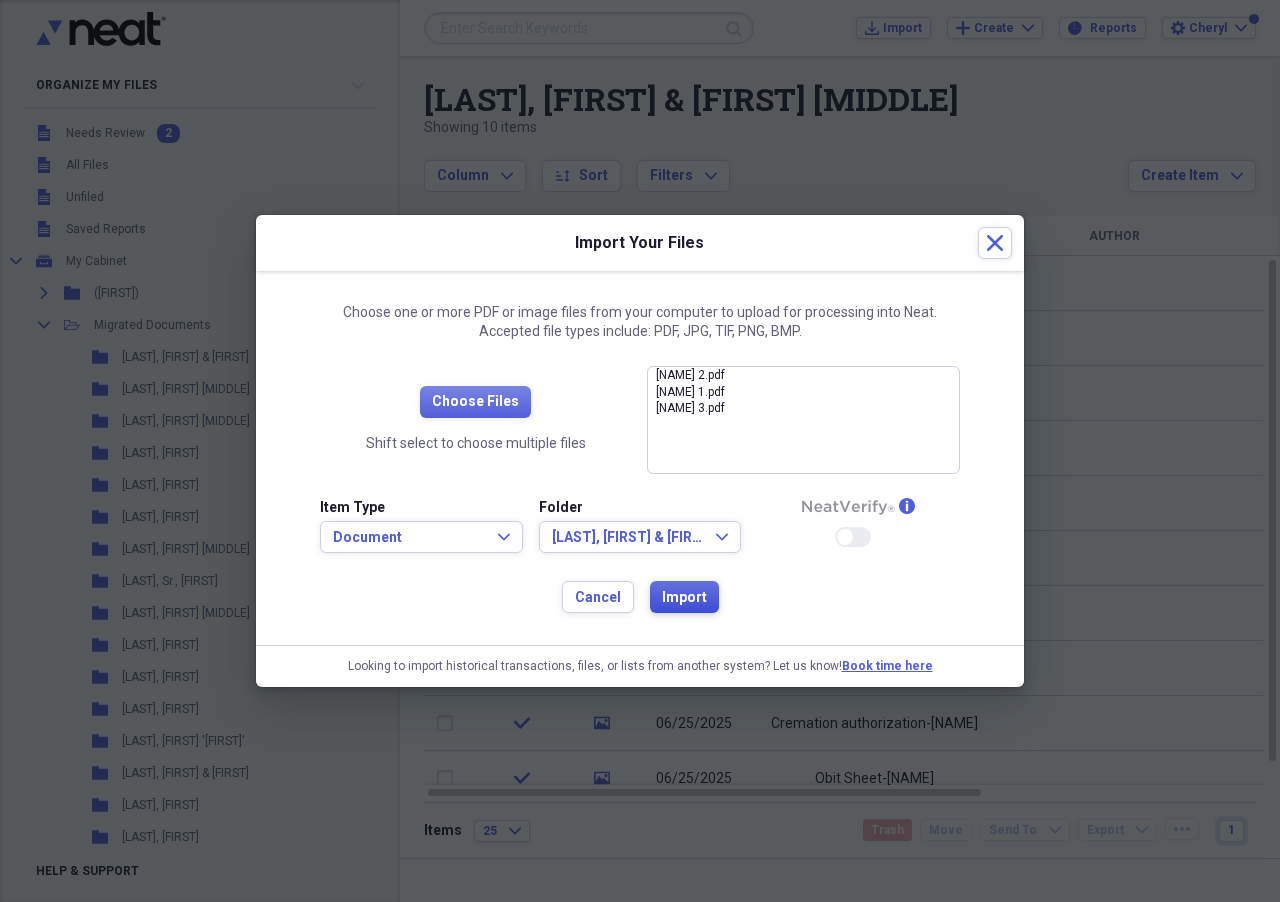 click on "Import" at bounding box center (684, 598) 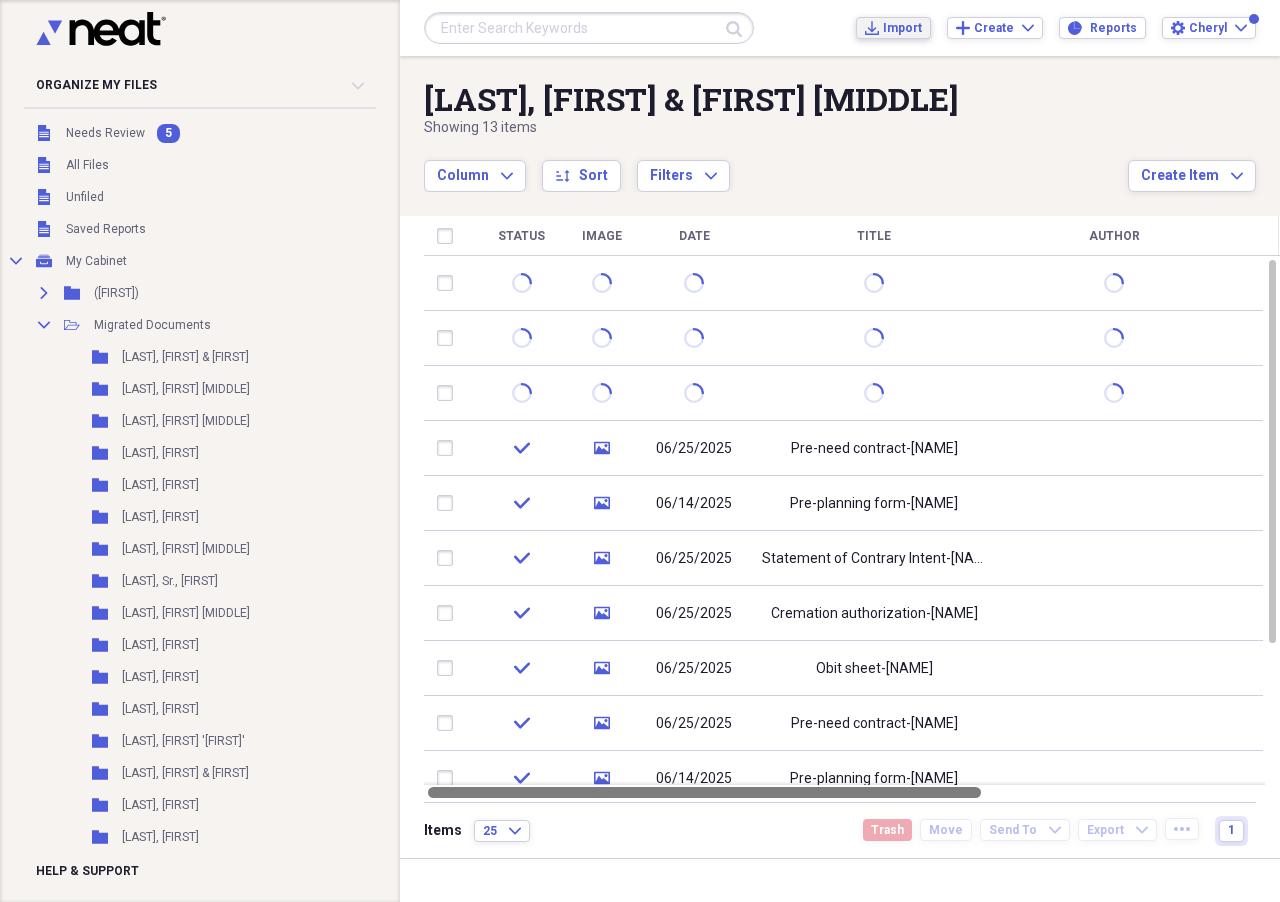 drag, startPoint x: 704, startPoint y: 793, endPoint x: 486, endPoint y: 806, distance: 218.38727 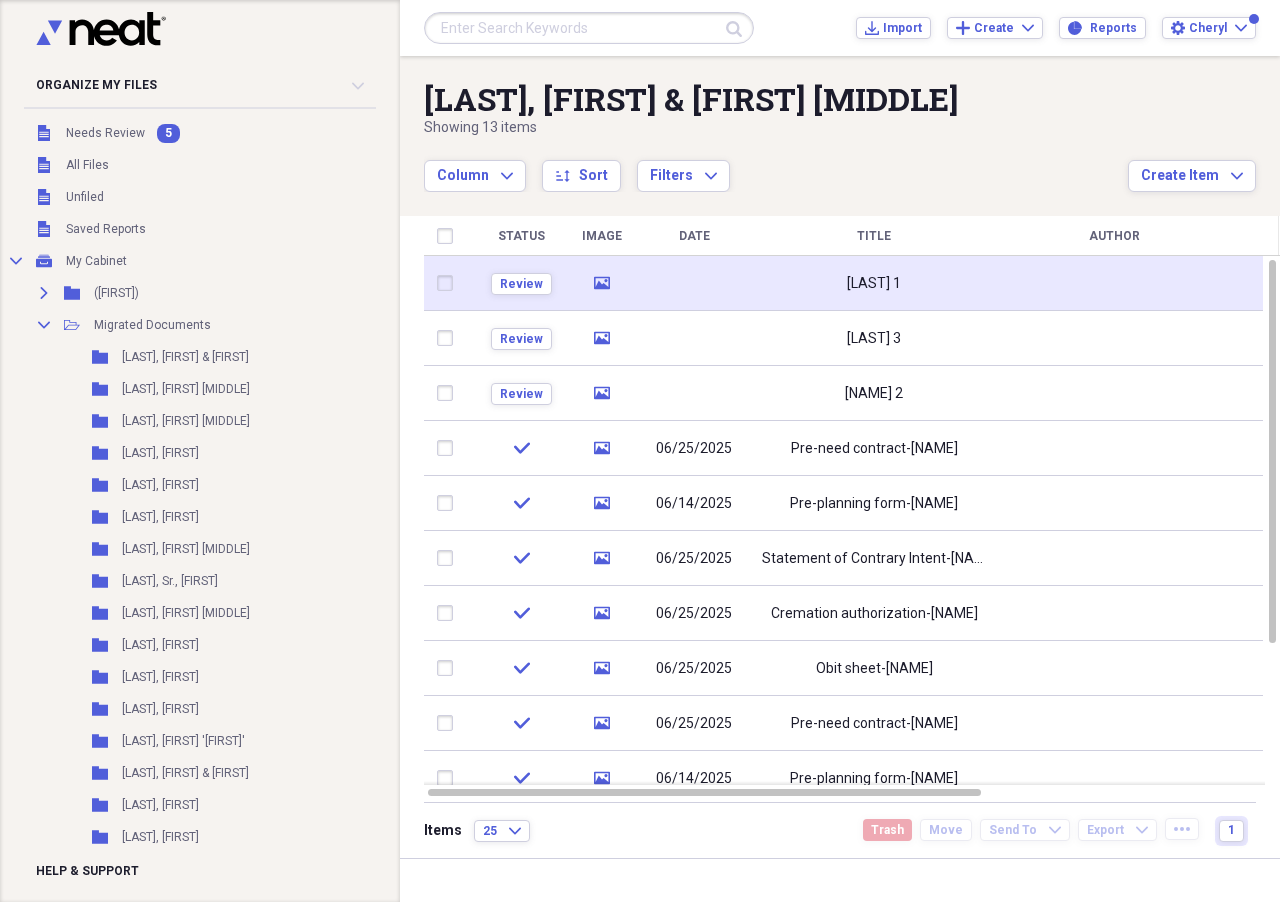 click at bounding box center [449, 283] 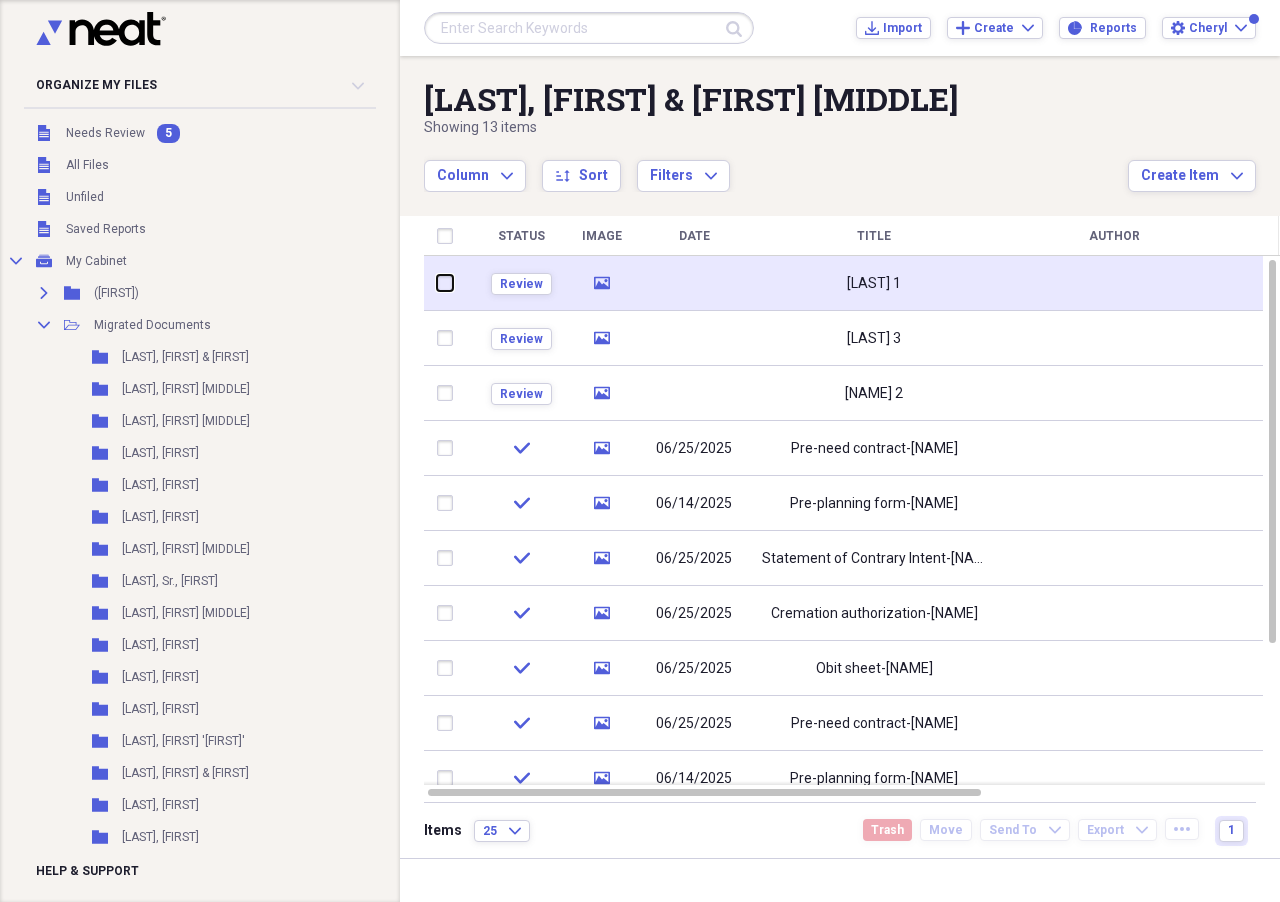 click at bounding box center (437, 283) 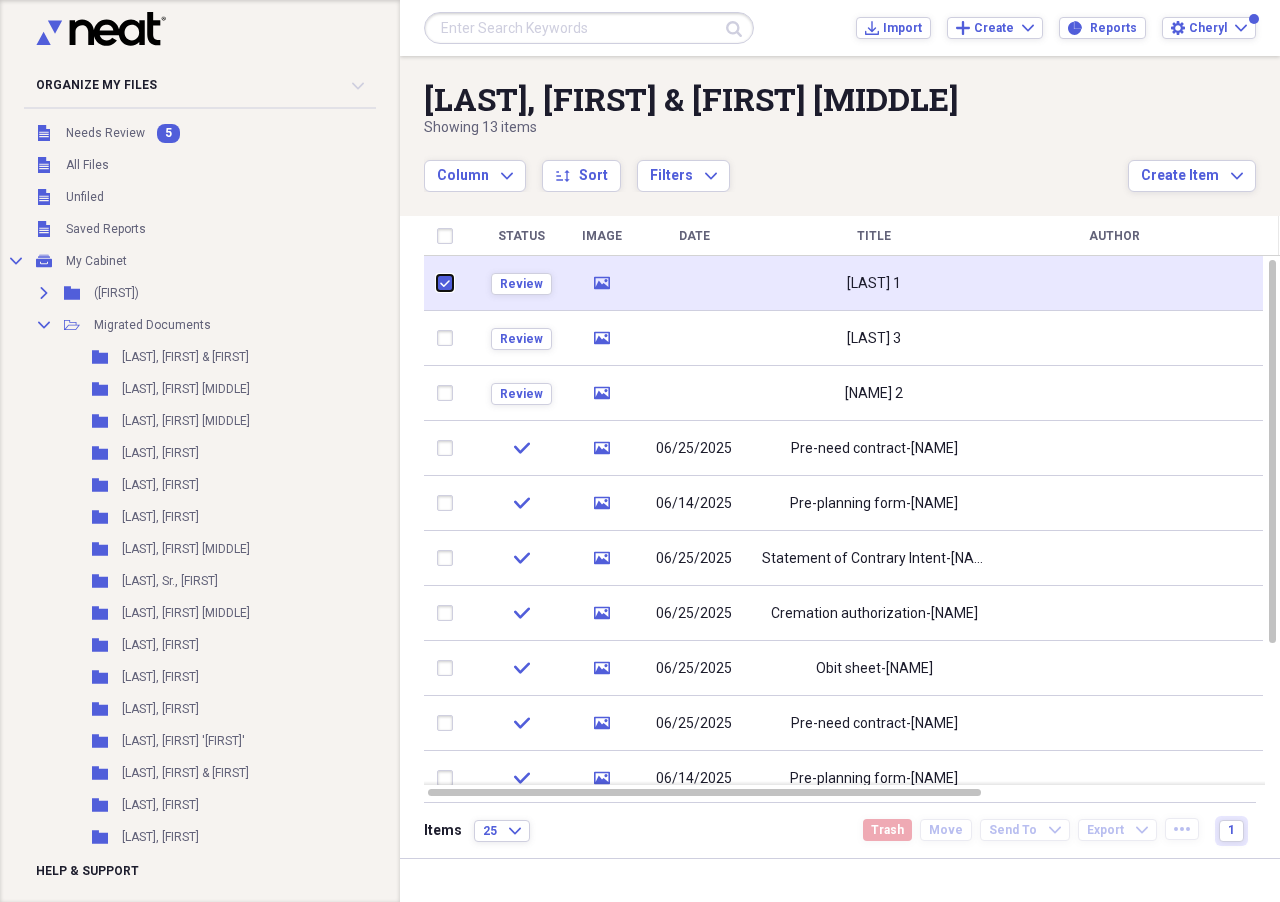 checkbox on "true" 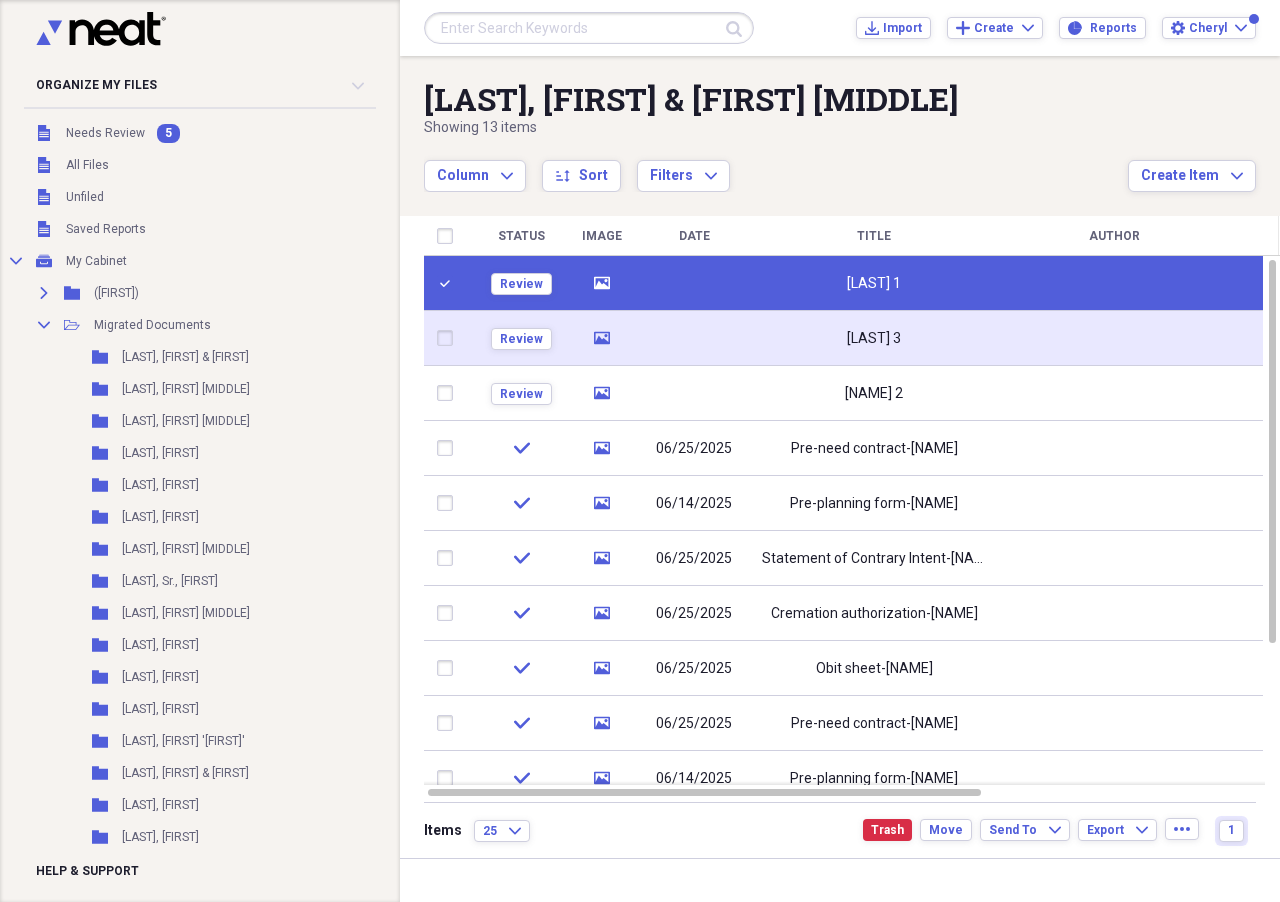click at bounding box center [449, 338] 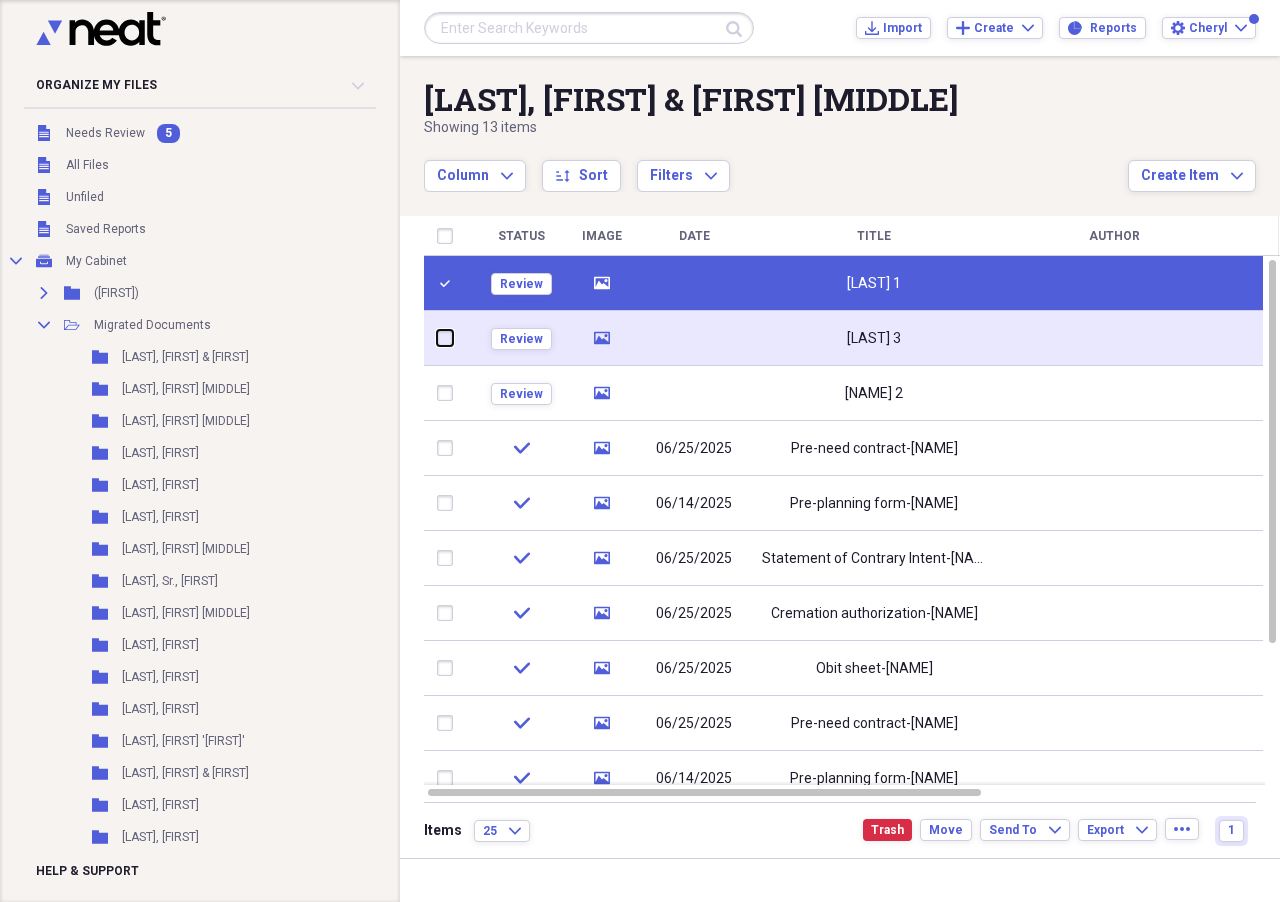 click at bounding box center [437, 338] 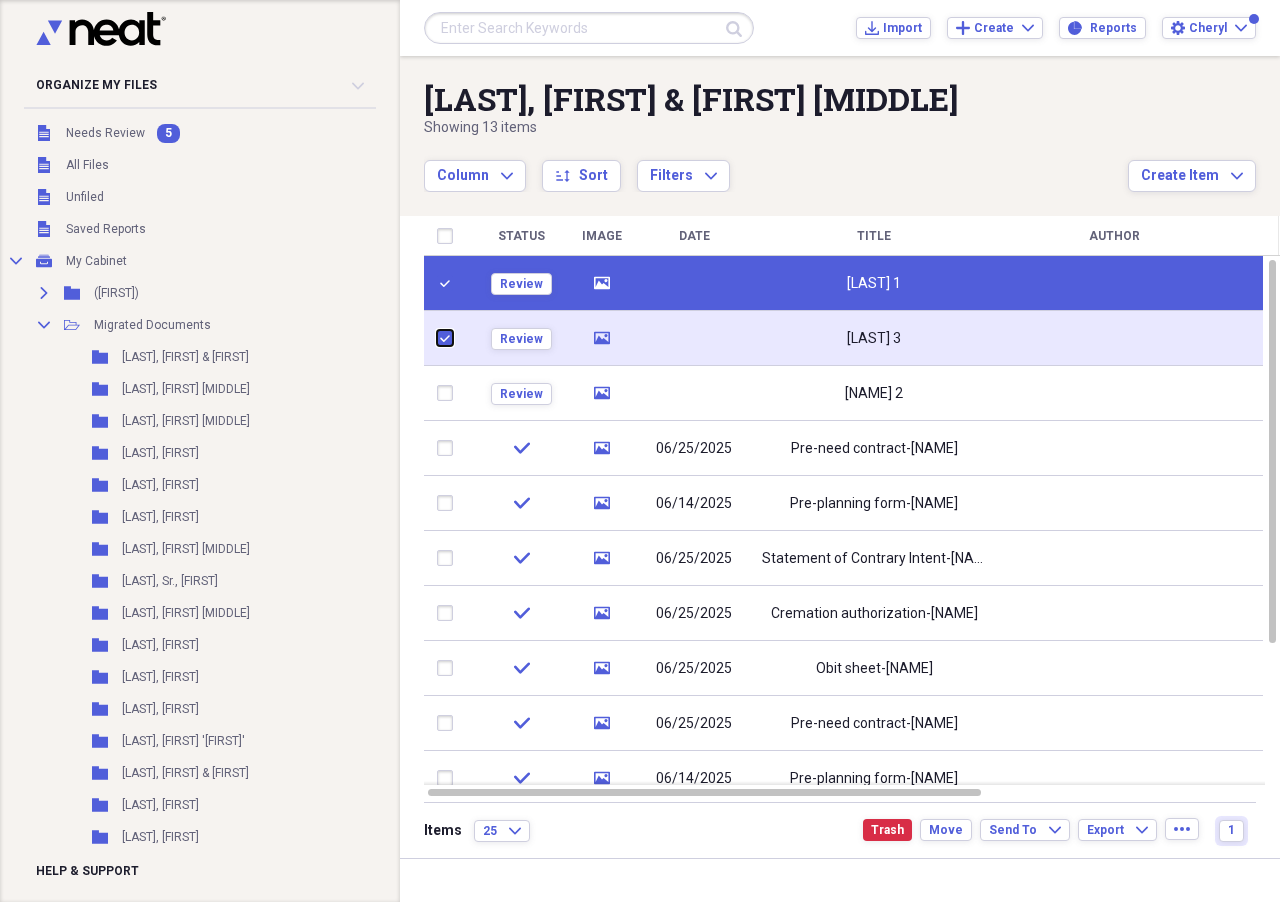 checkbox on "true" 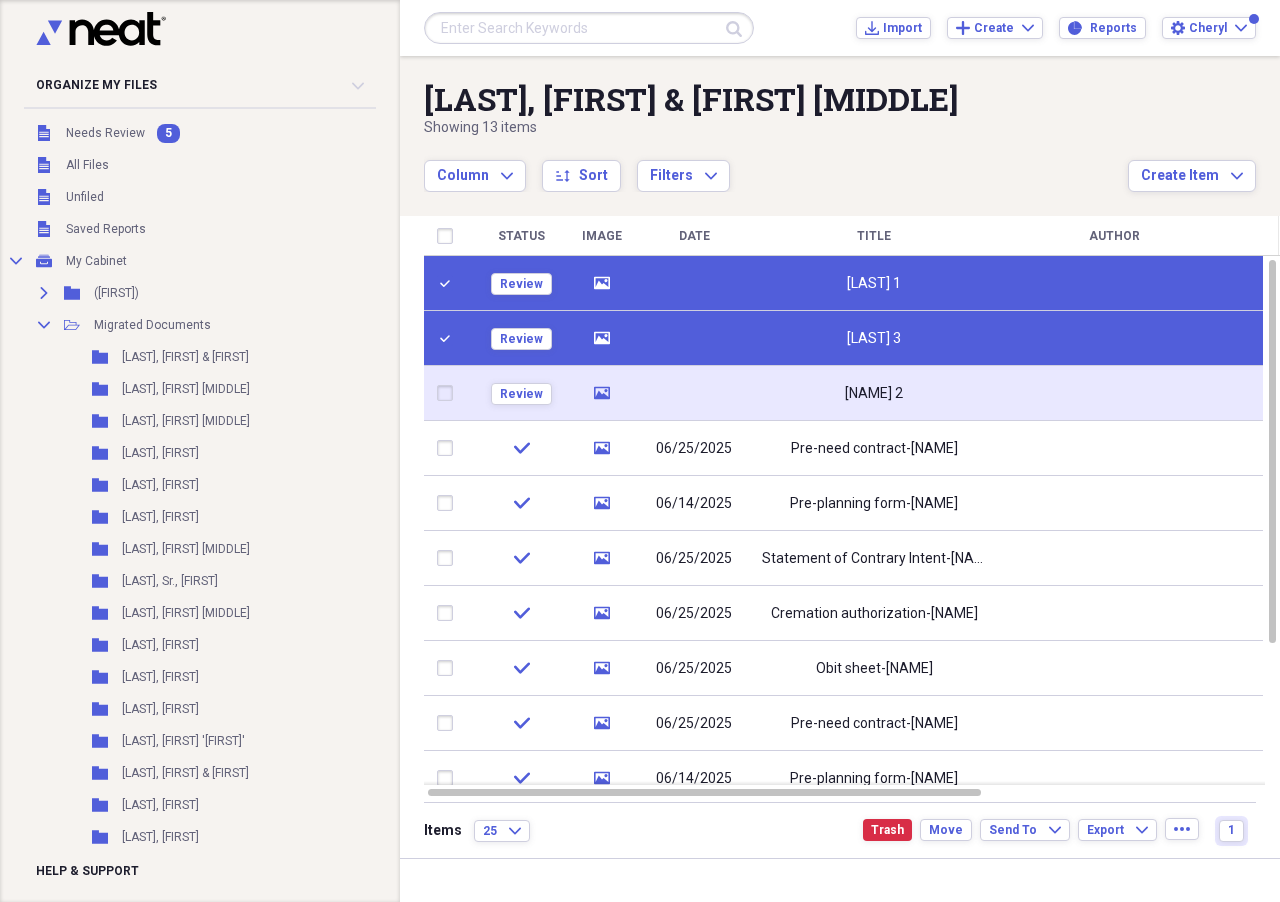 click at bounding box center [449, 393] 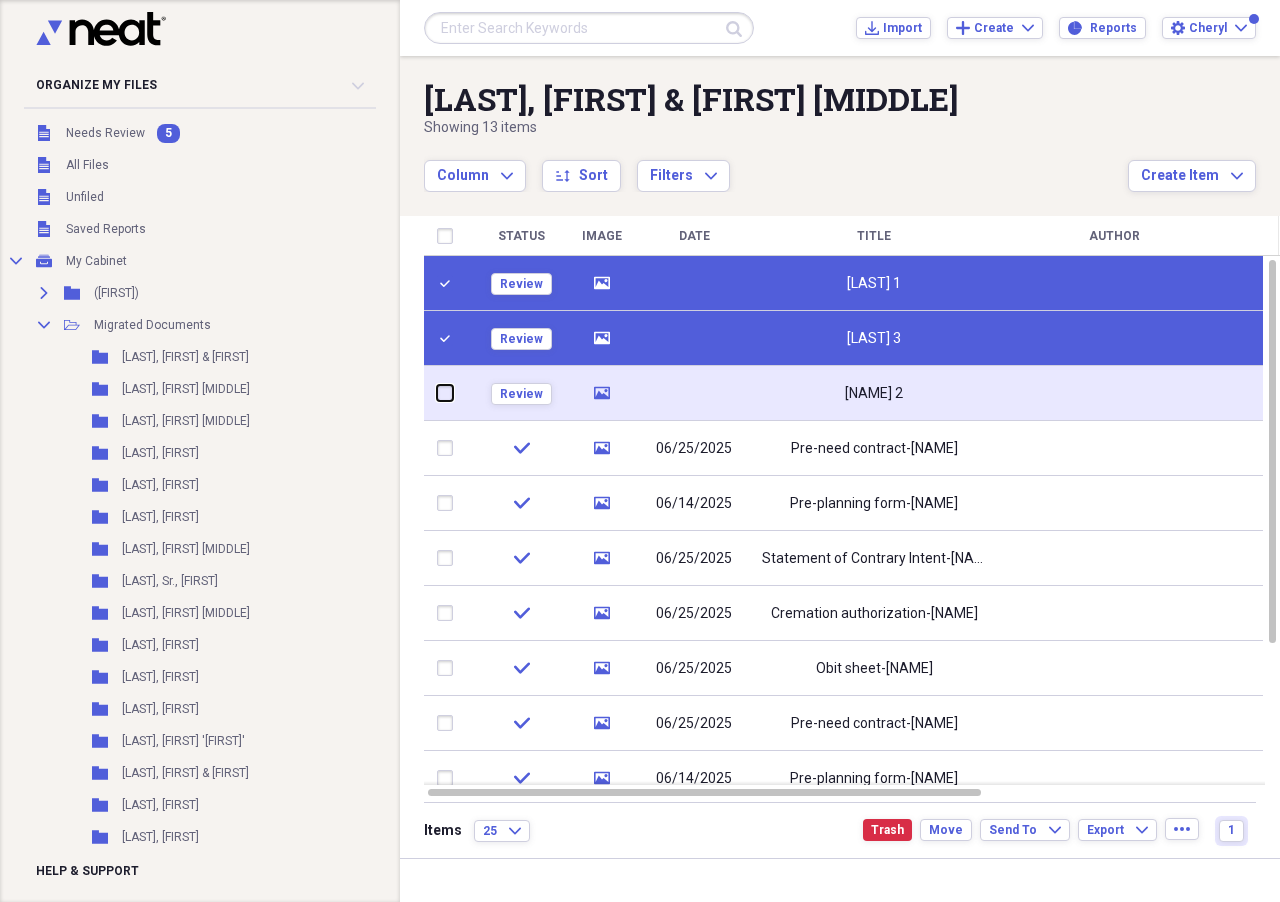 click at bounding box center (437, 393) 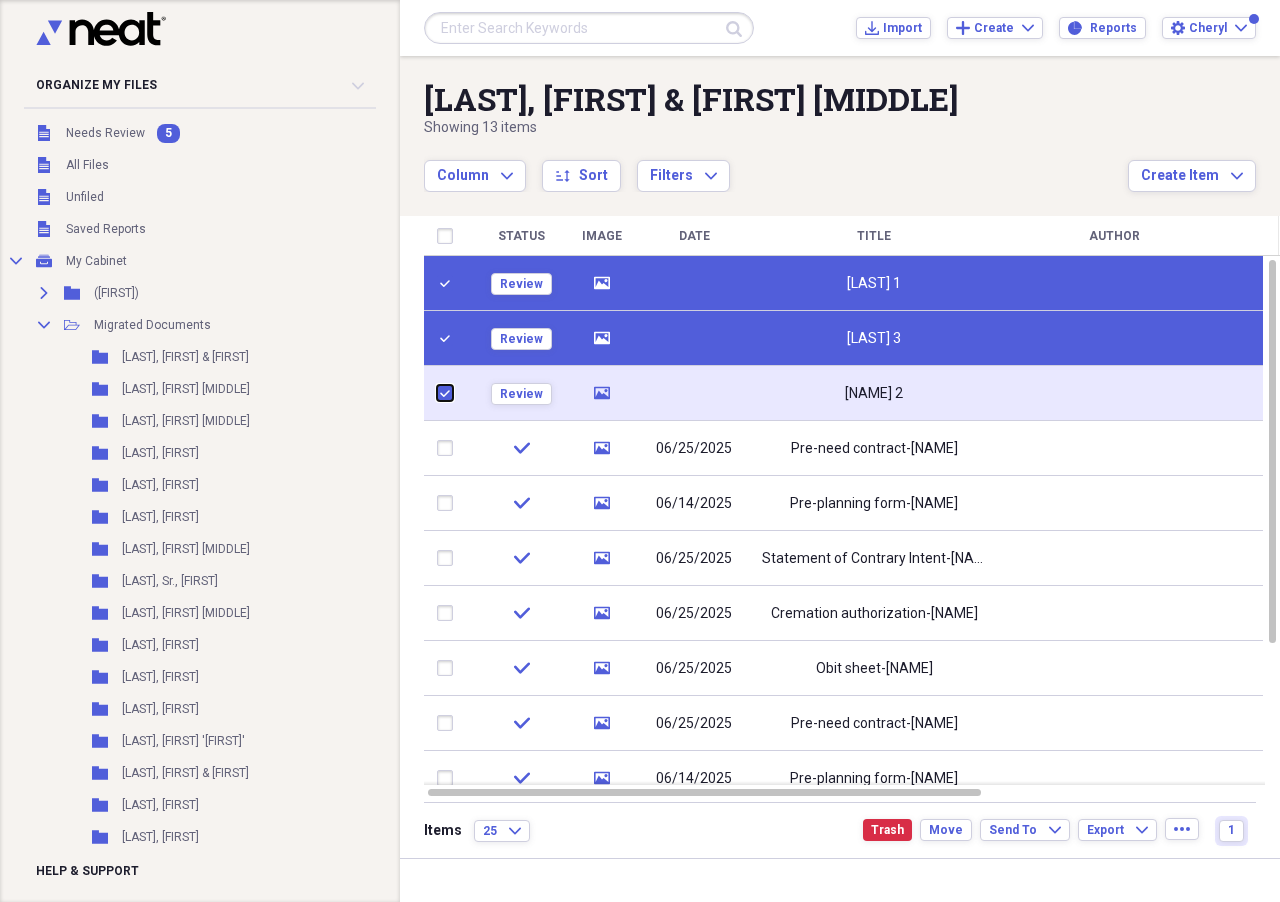 checkbox on "true" 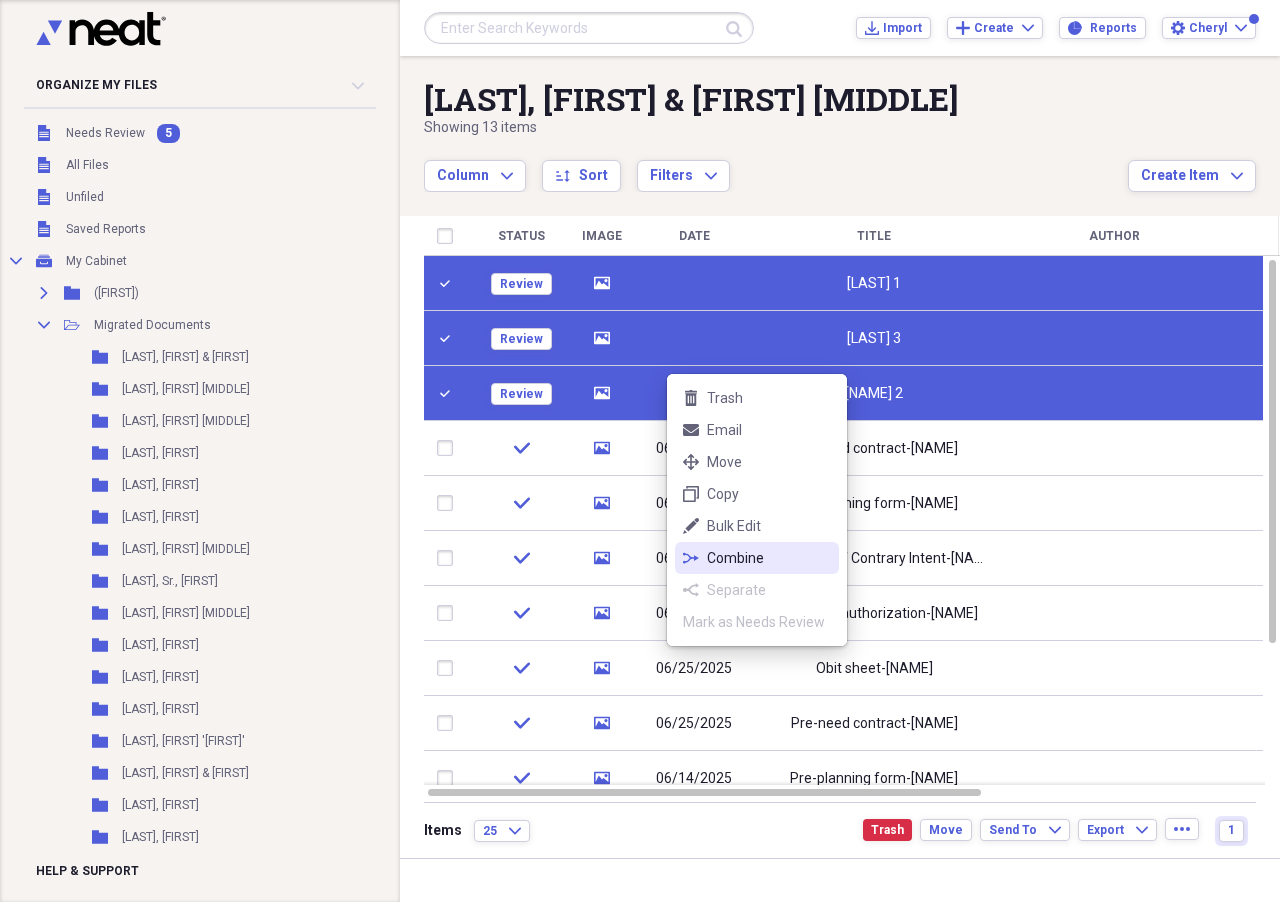 click on "Combine" at bounding box center [769, 558] 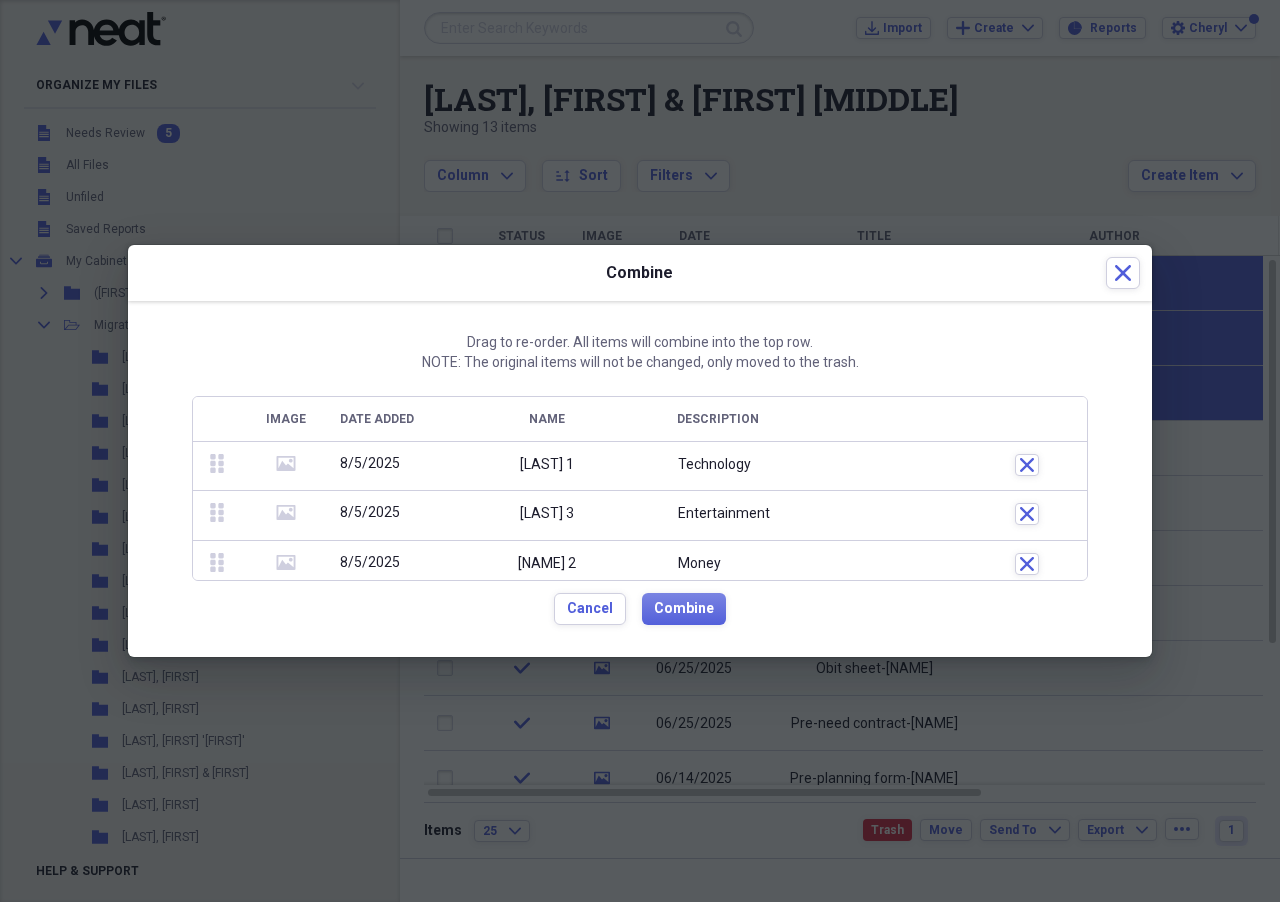 drag, startPoint x: 520, startPoint y: 519, endPoint x: 520, endPoint y: 448, distance: 71 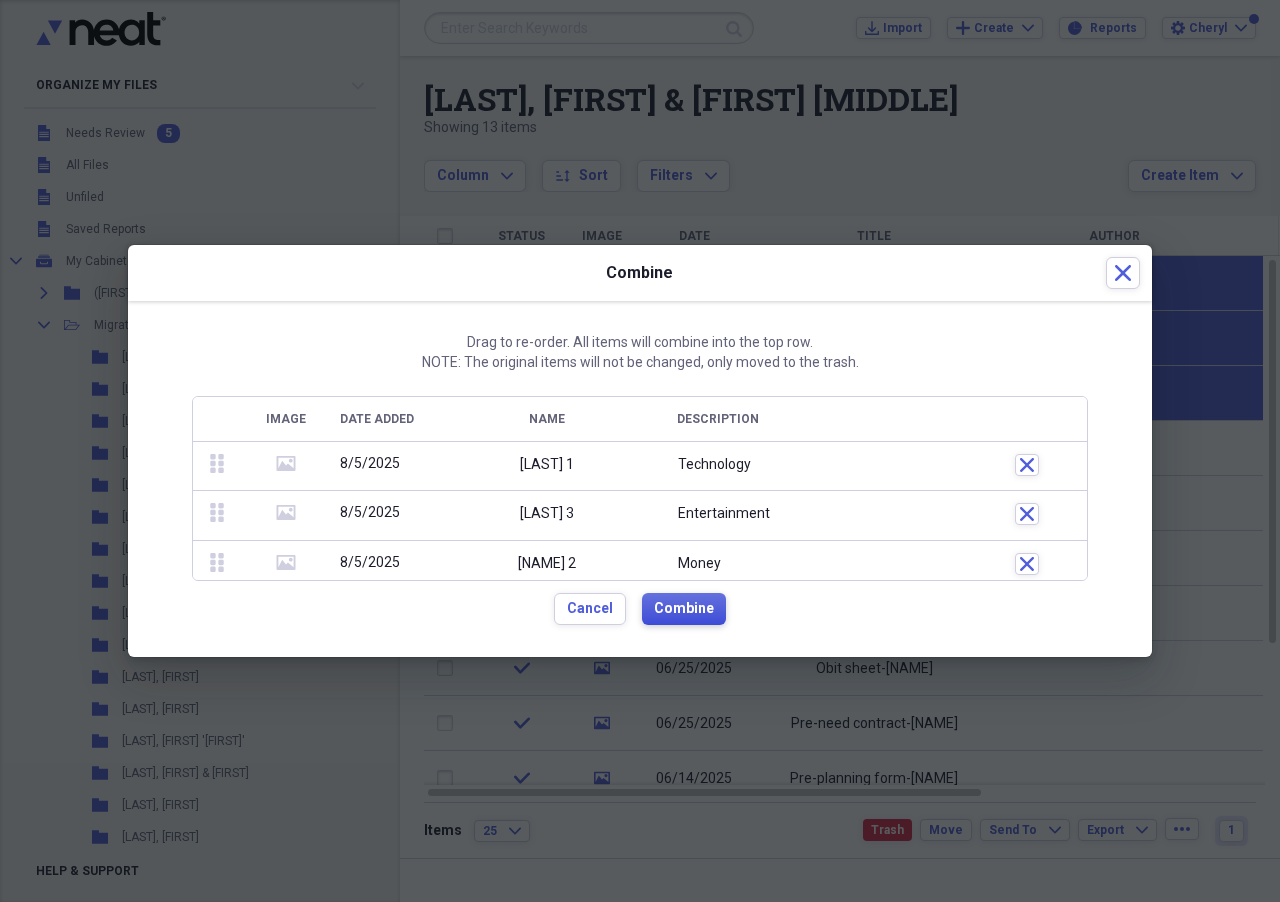 click on "Combine" at bounding box center (684, 609) 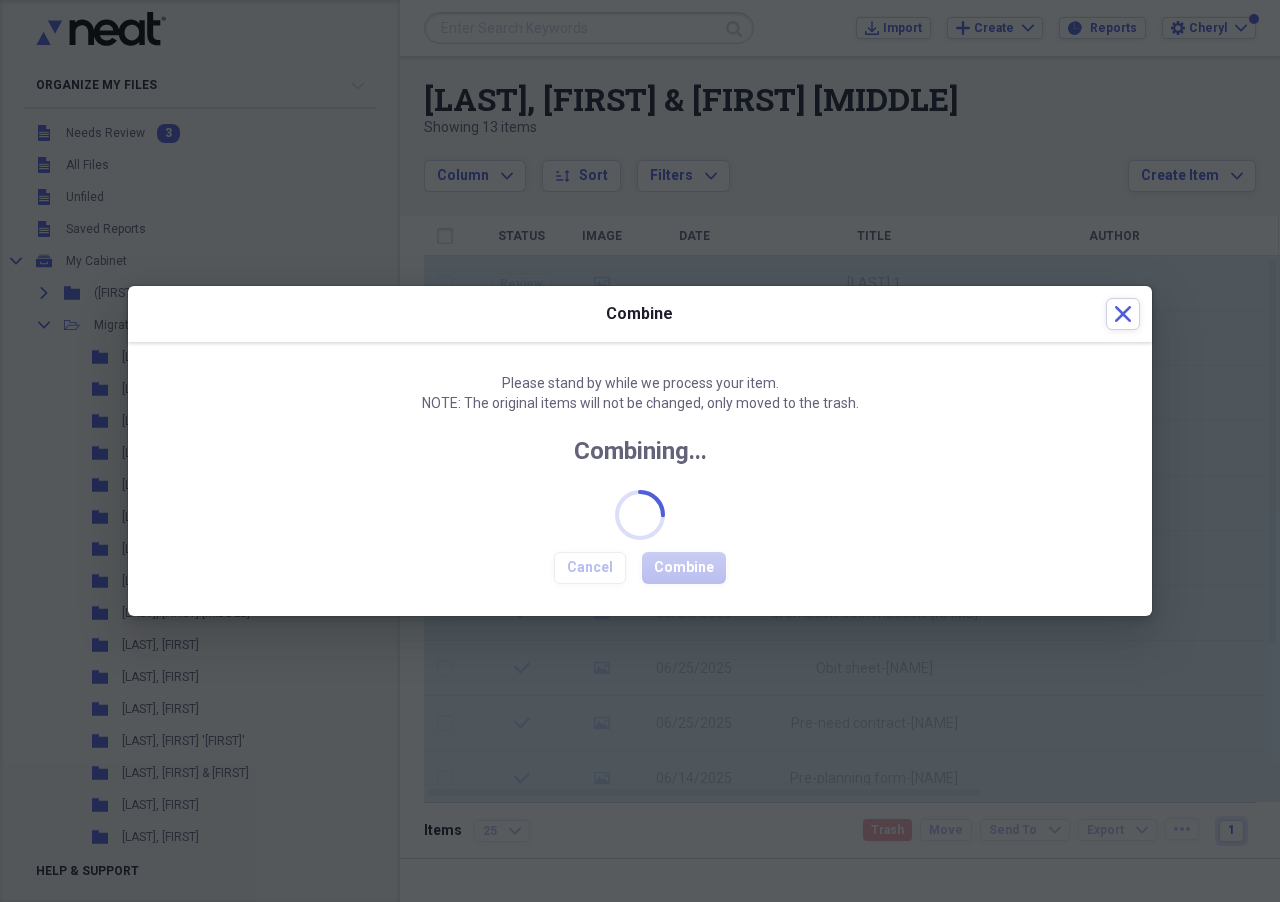 checkbox on "false" 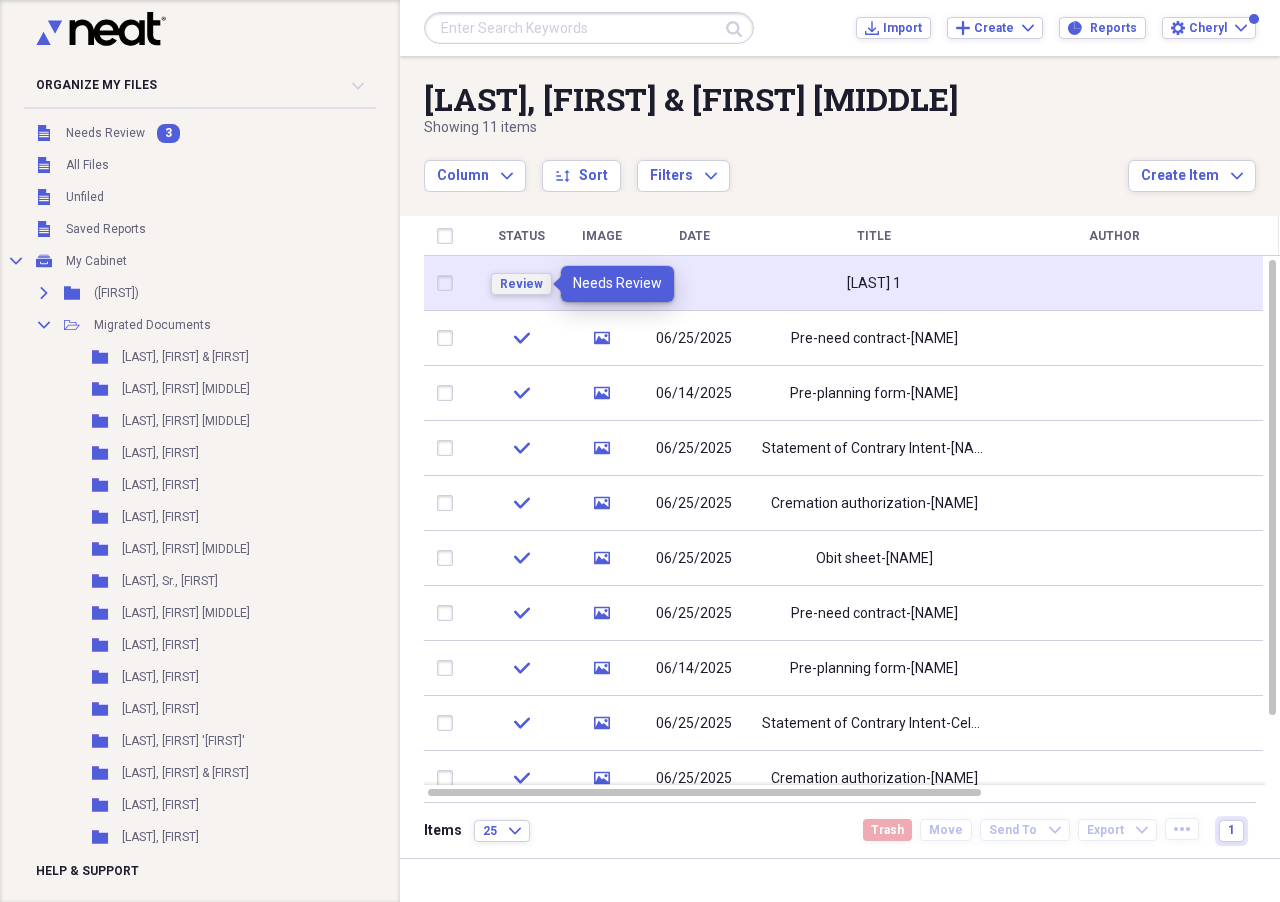 click on "Review" at bounding box center [521, 284] 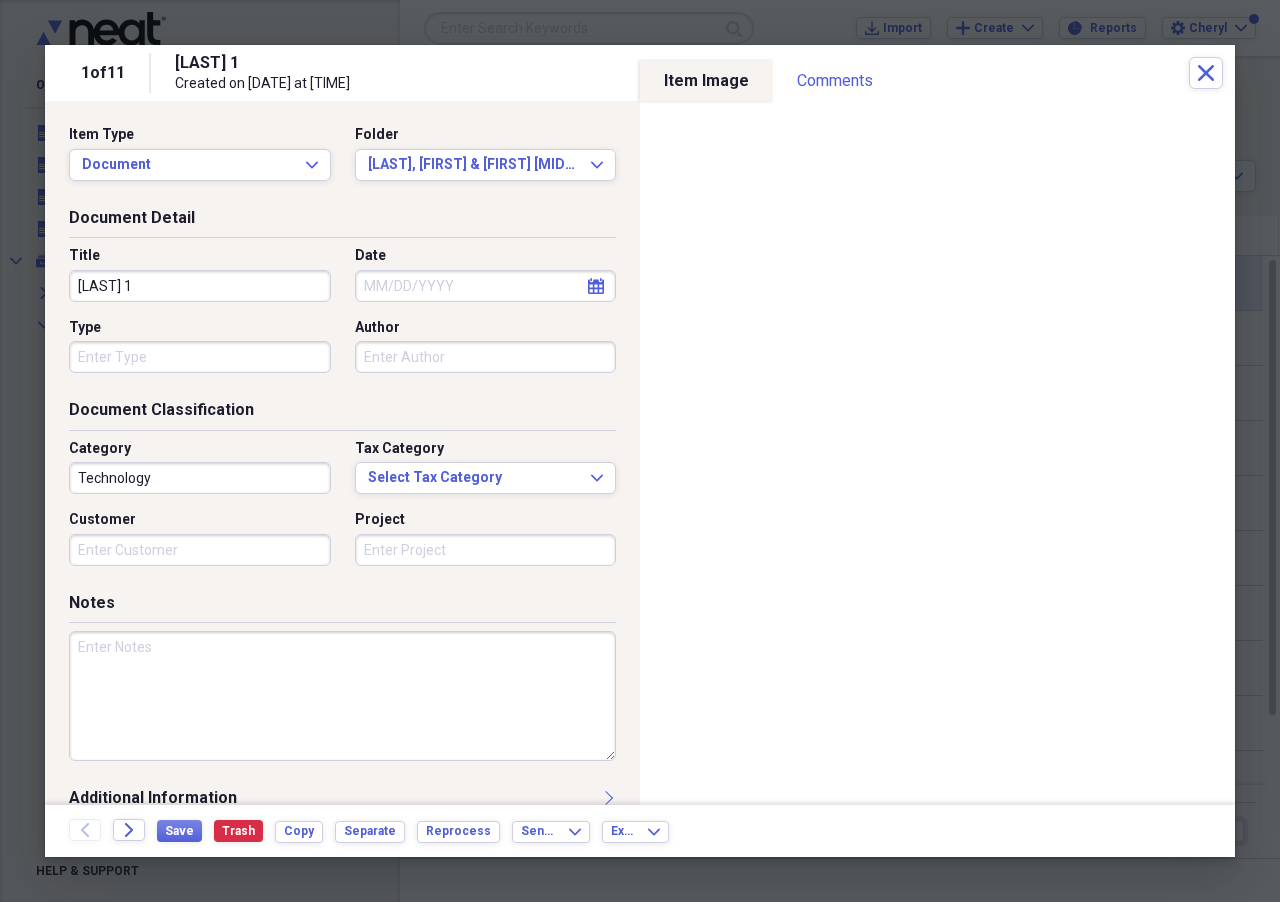 click on "Wukovich 1" at bounding box center [200, 286] 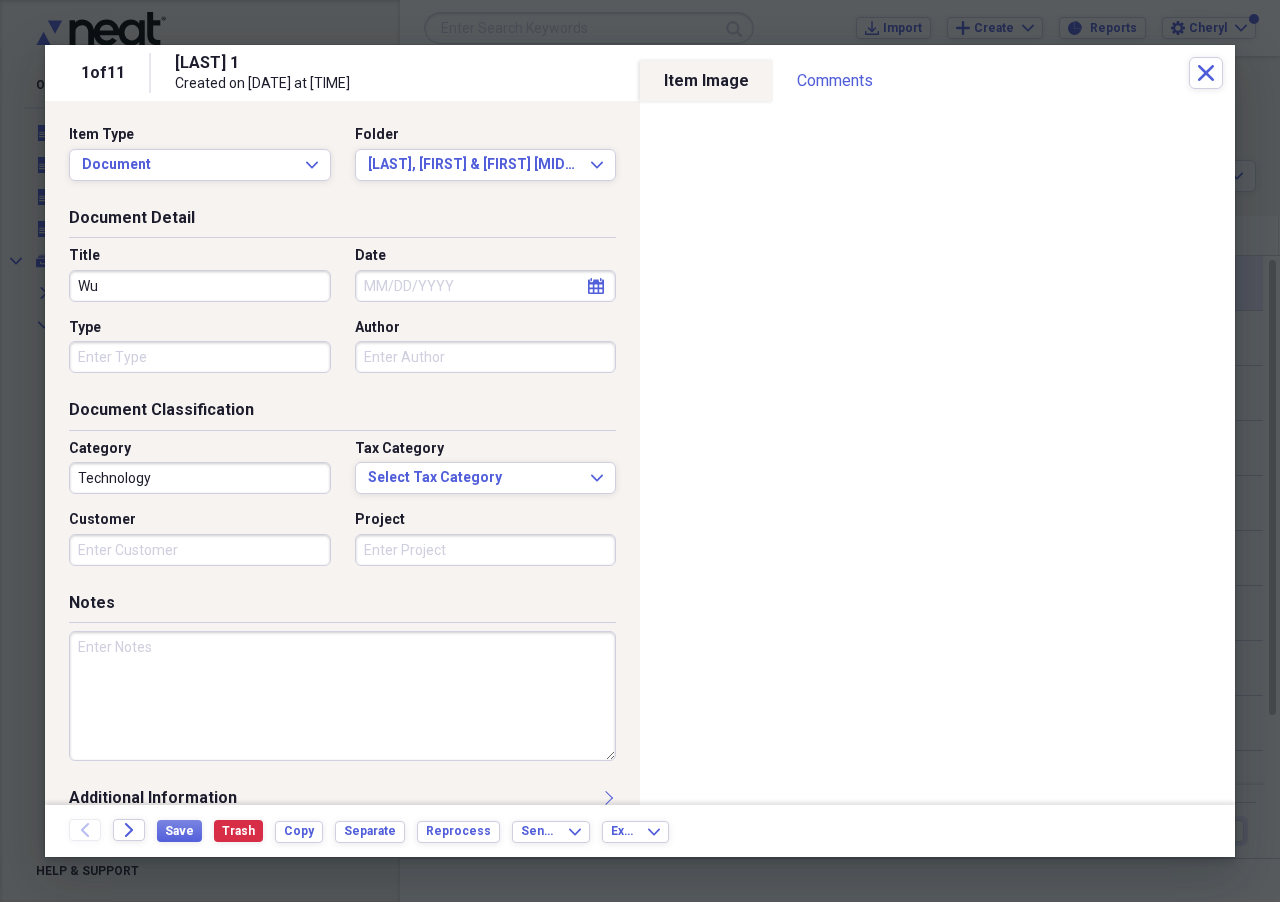 type on "W" 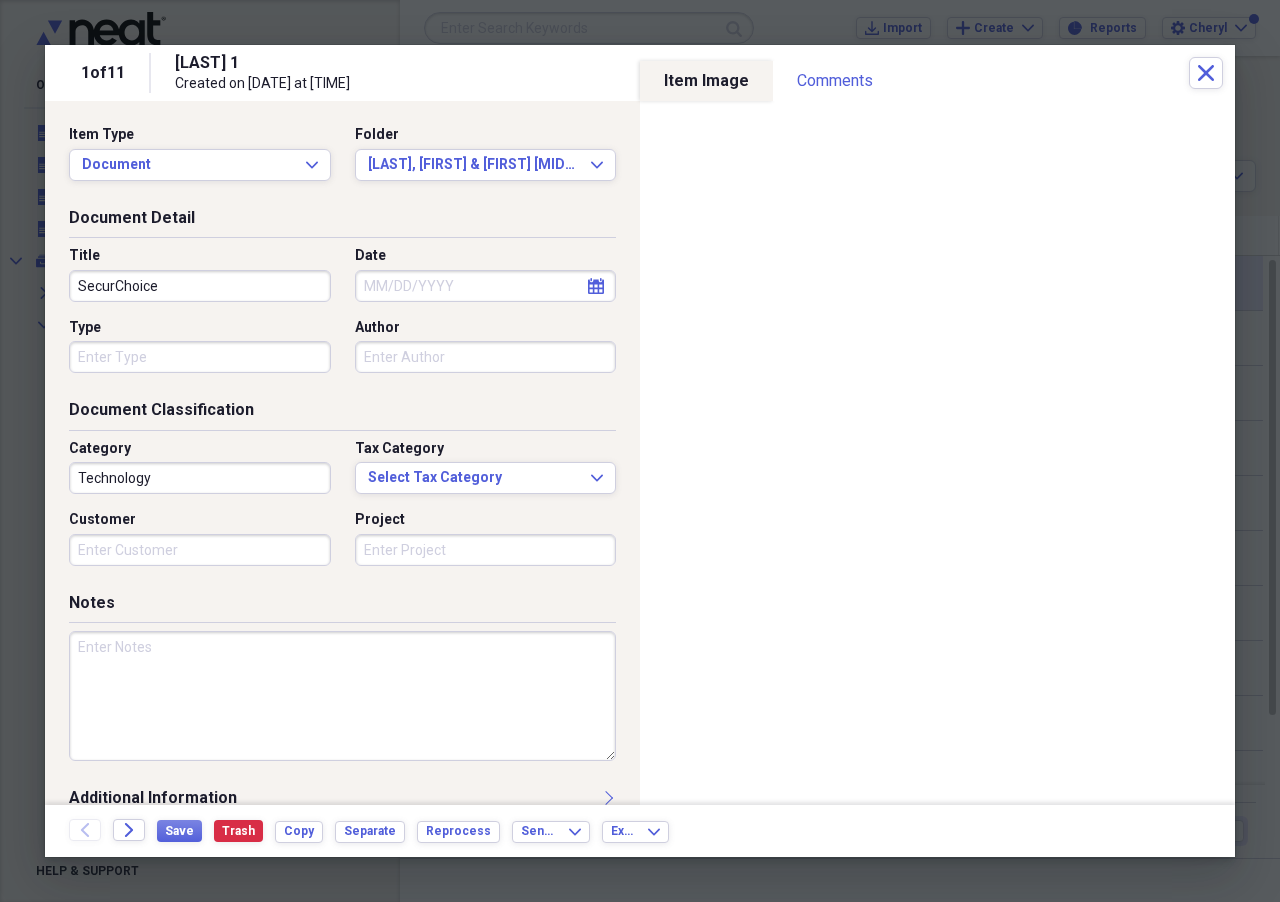 type on "[BRAND]" 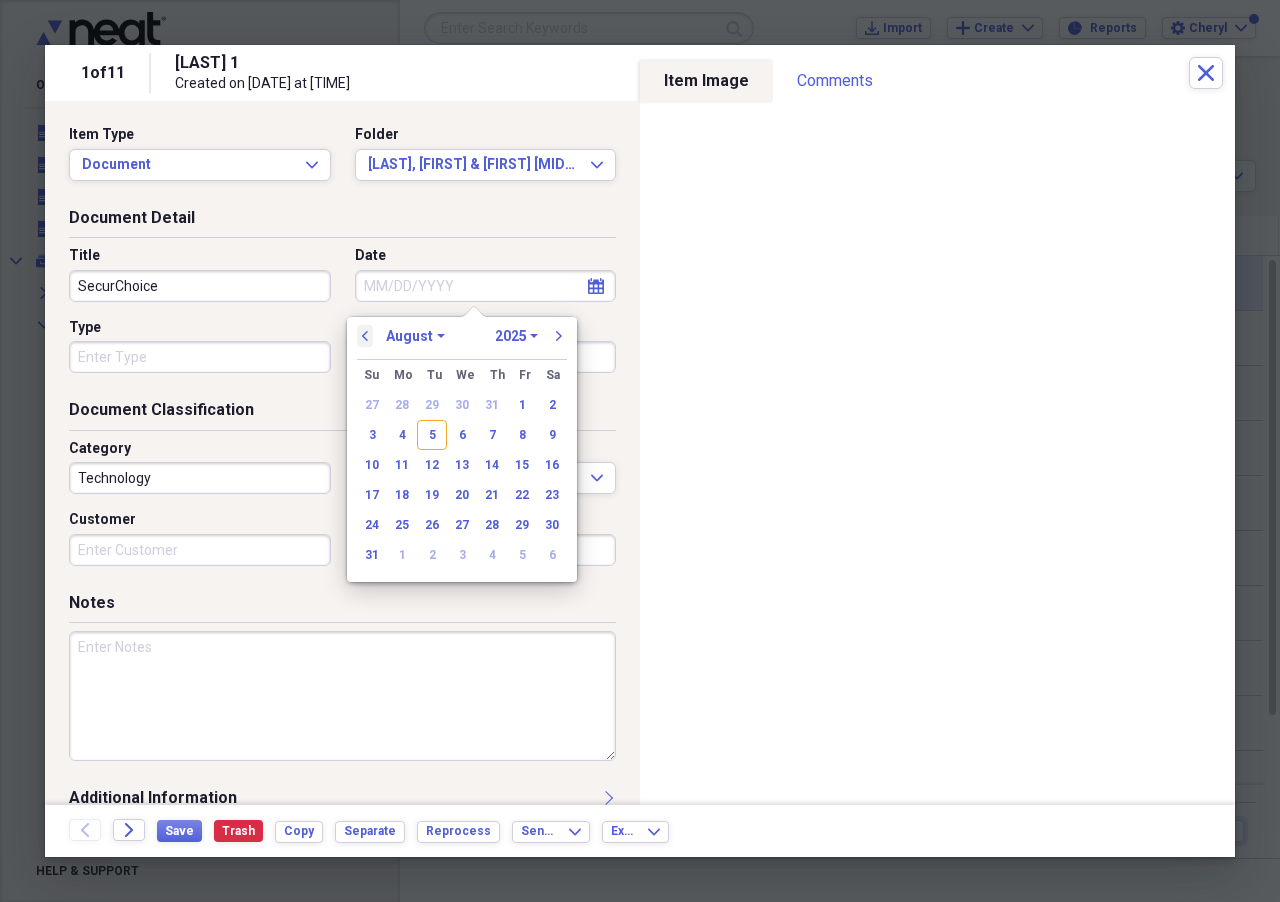 click on "previous" at bounding box center (365, 336) 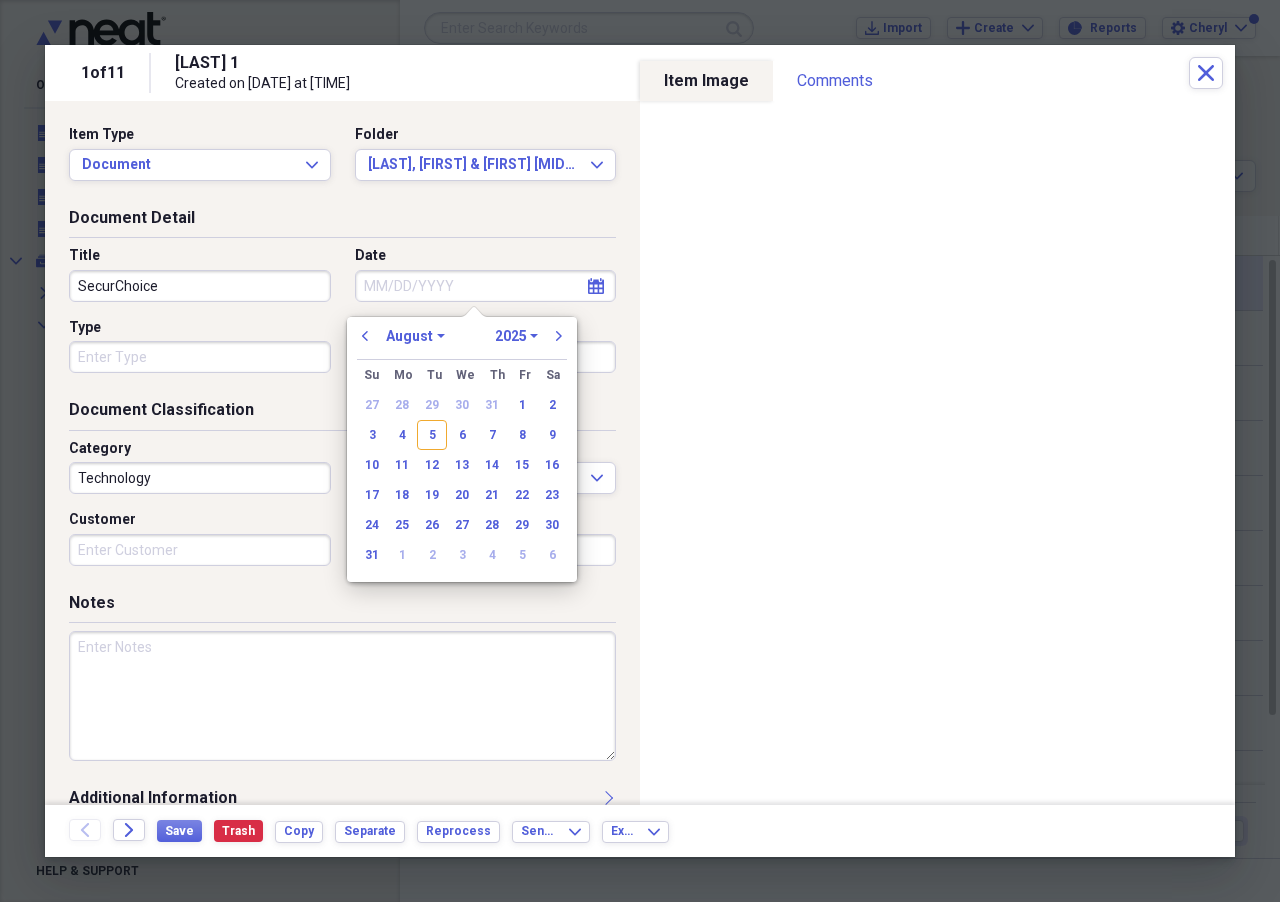 select on "6" 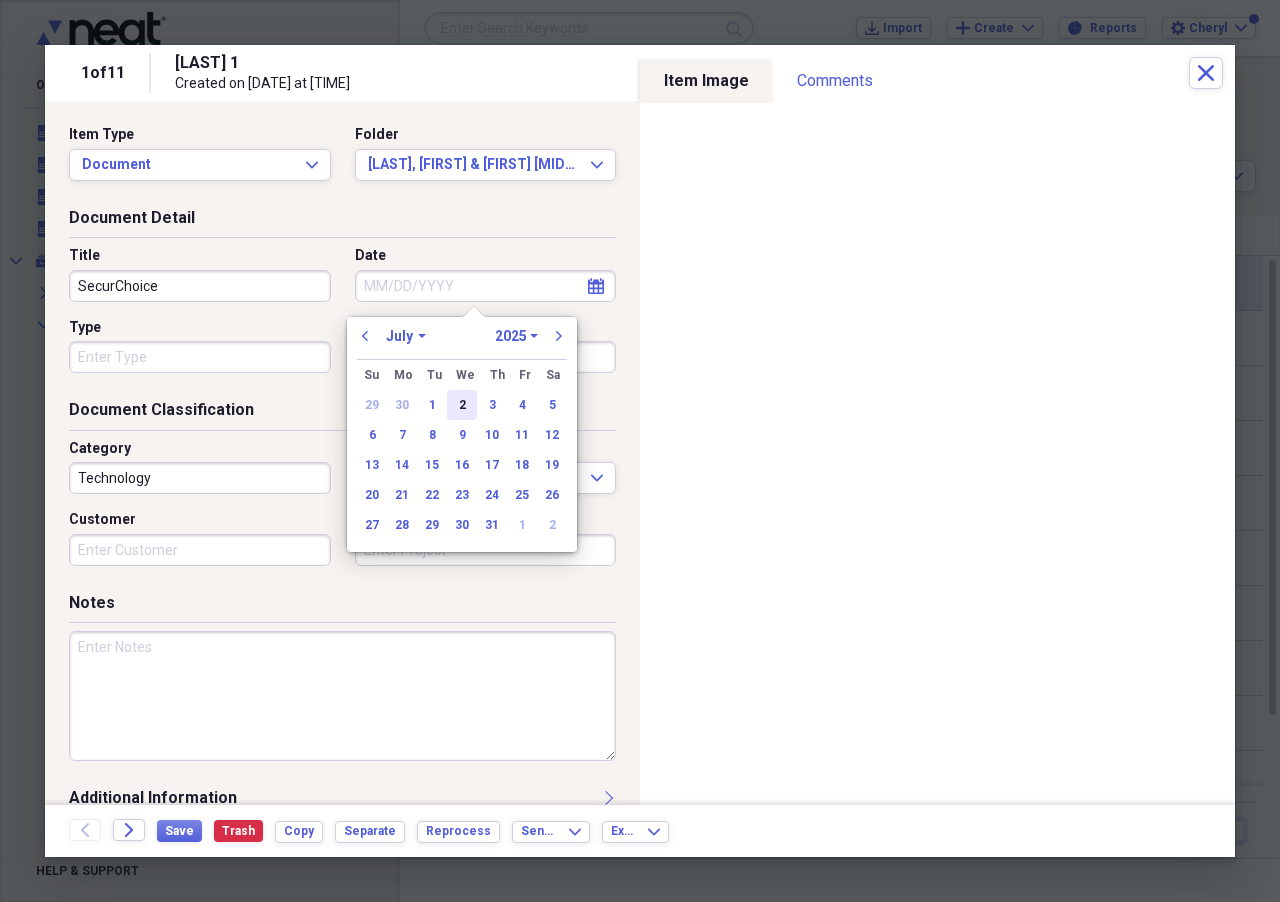 click on "2" at bounding box center [462, 405] 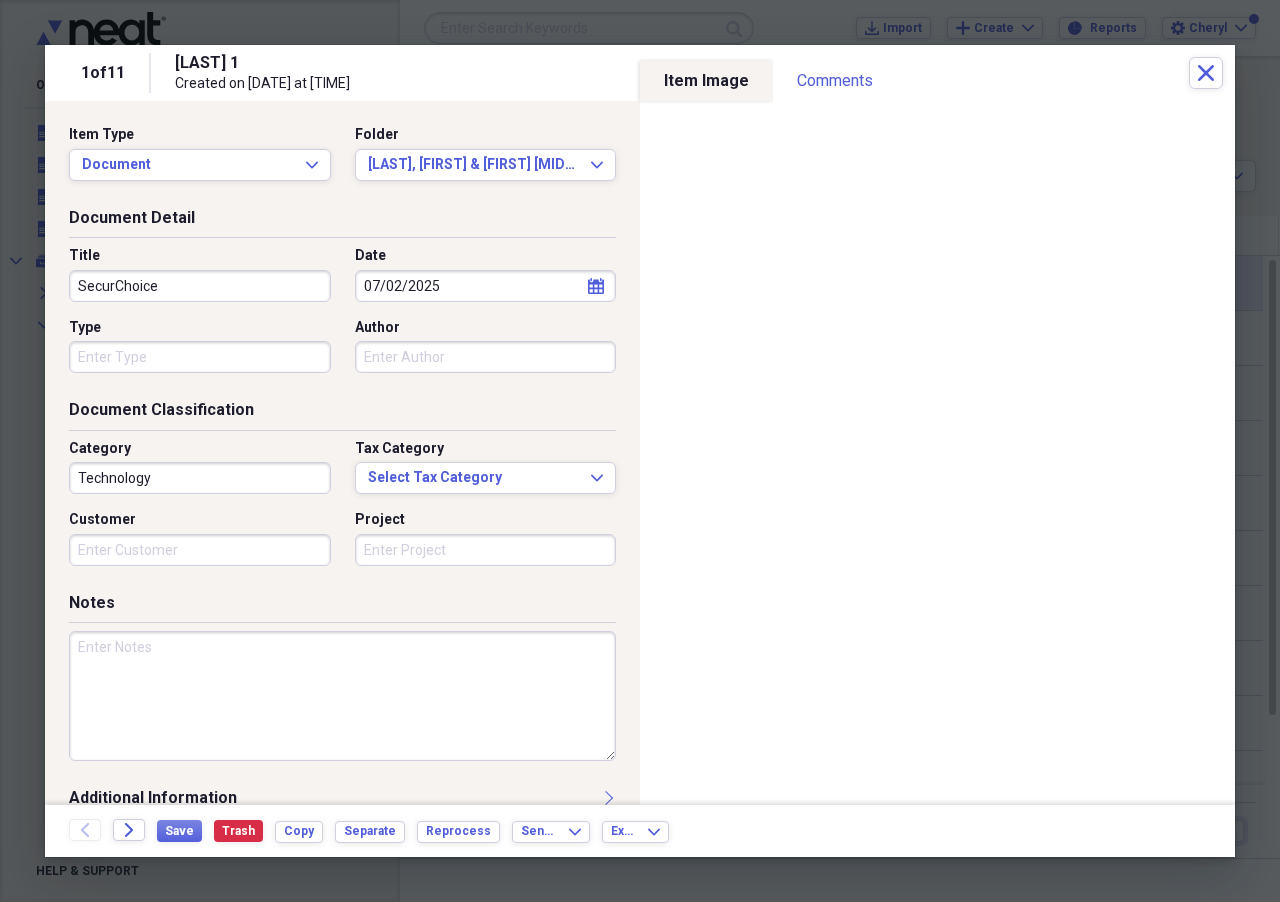 click on "Type" at bounding box center (200, 357) 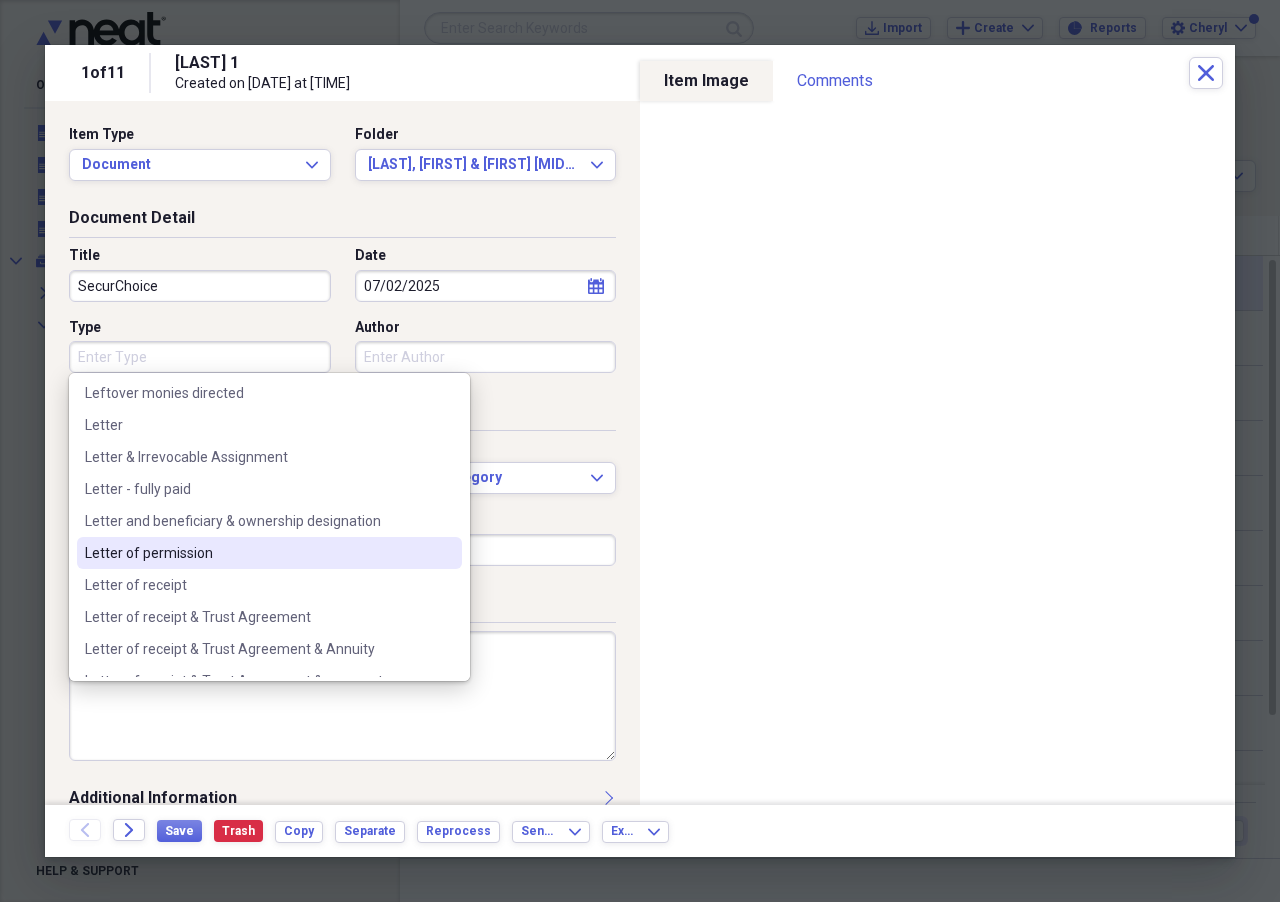 scroll, scrollTop: 2600, scrollLeft: 0, axis: vertical 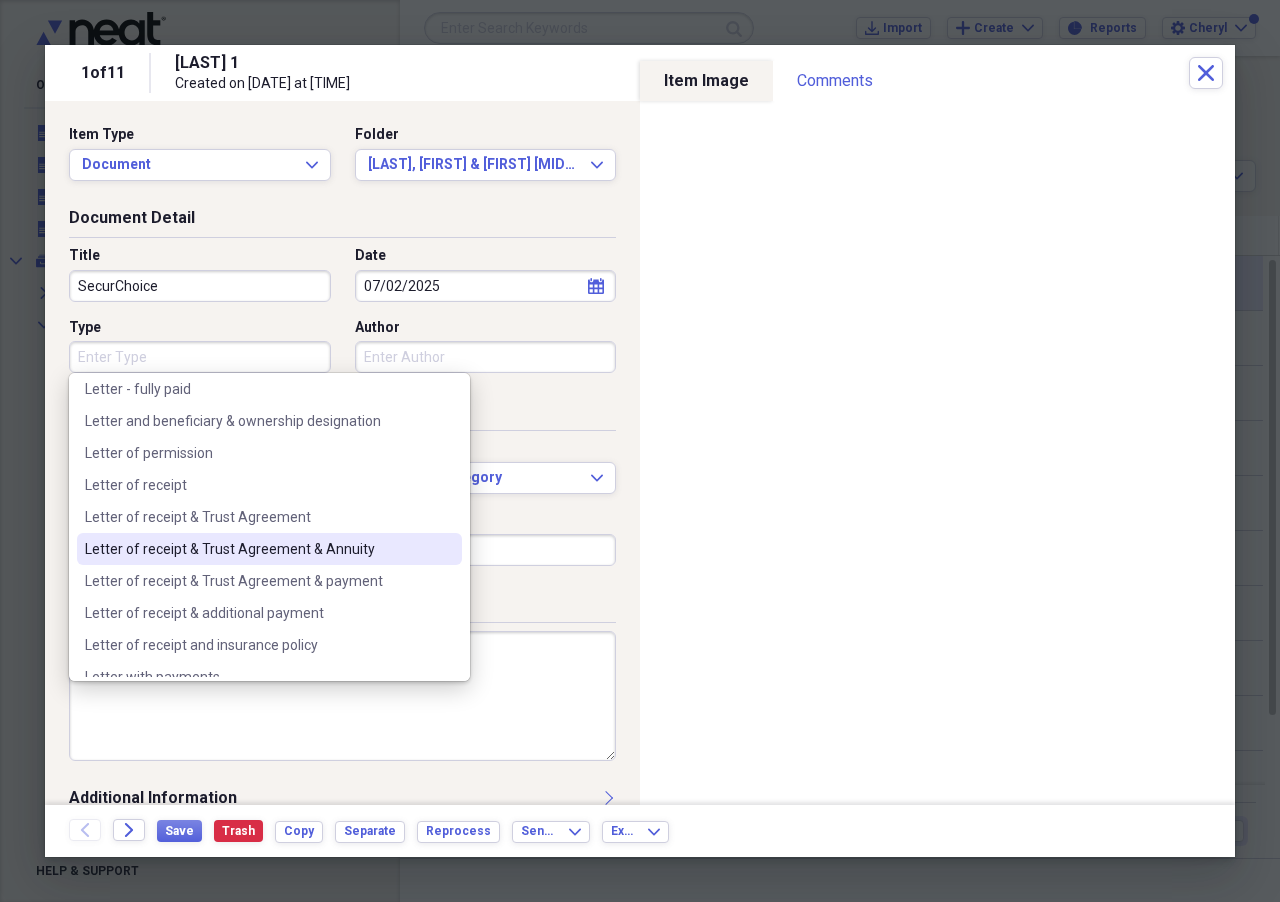 click on "Letter of receipt & Trust Agreement & Annuity" at bounding box center [257, 549] 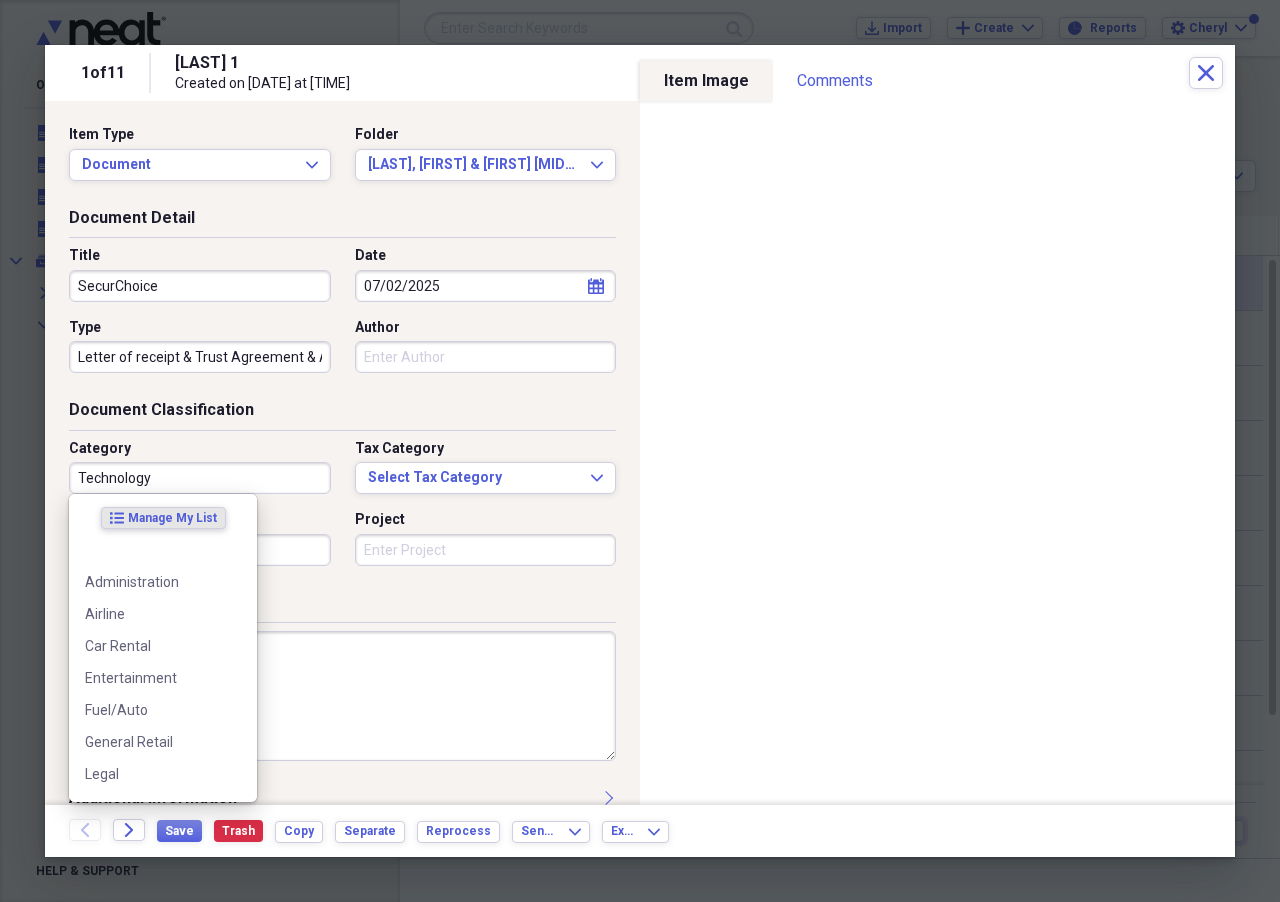 click on "Technology" at bounding box center [200, 478] 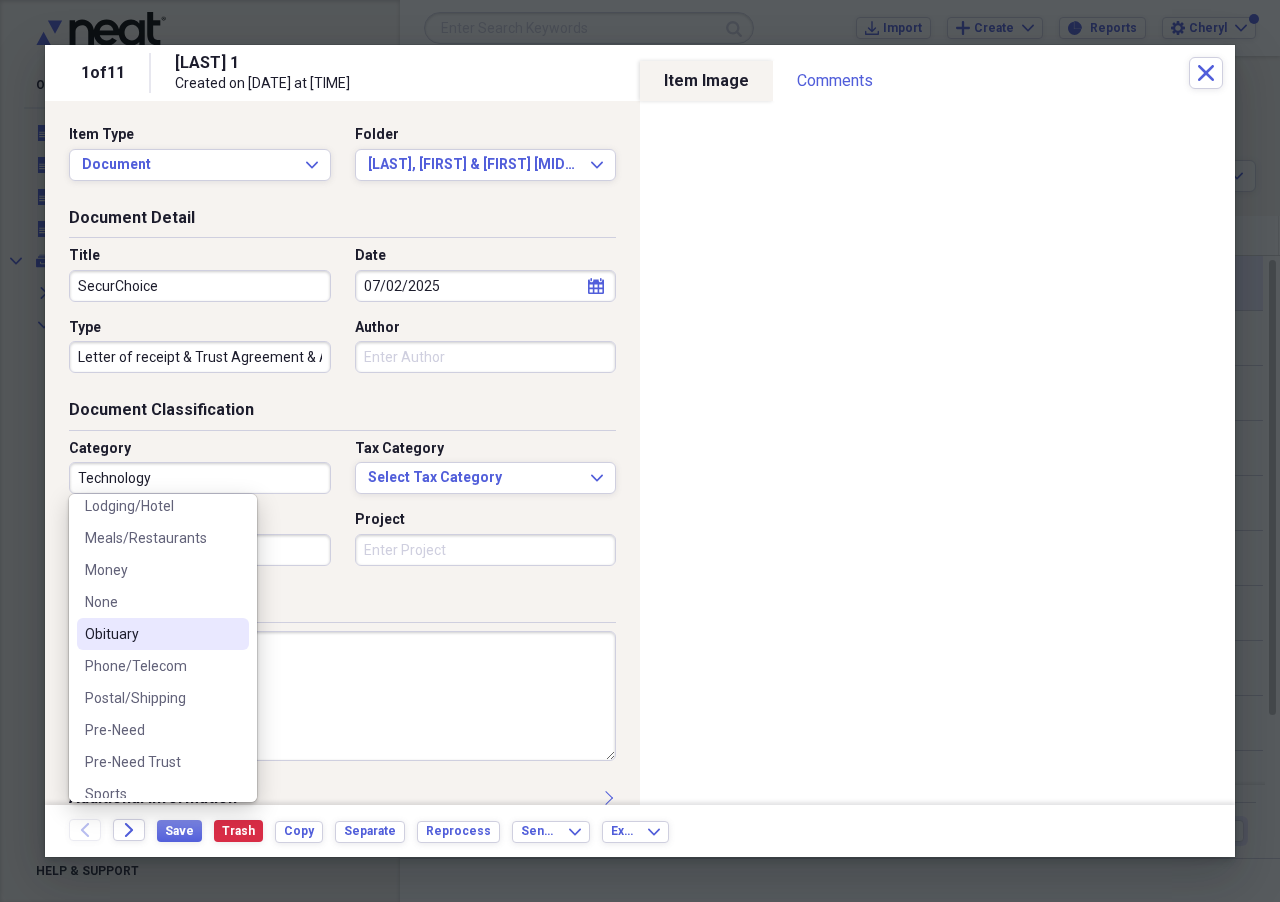 scroll, scrollTop: 444, scrollLeft: 0, axis: vertical 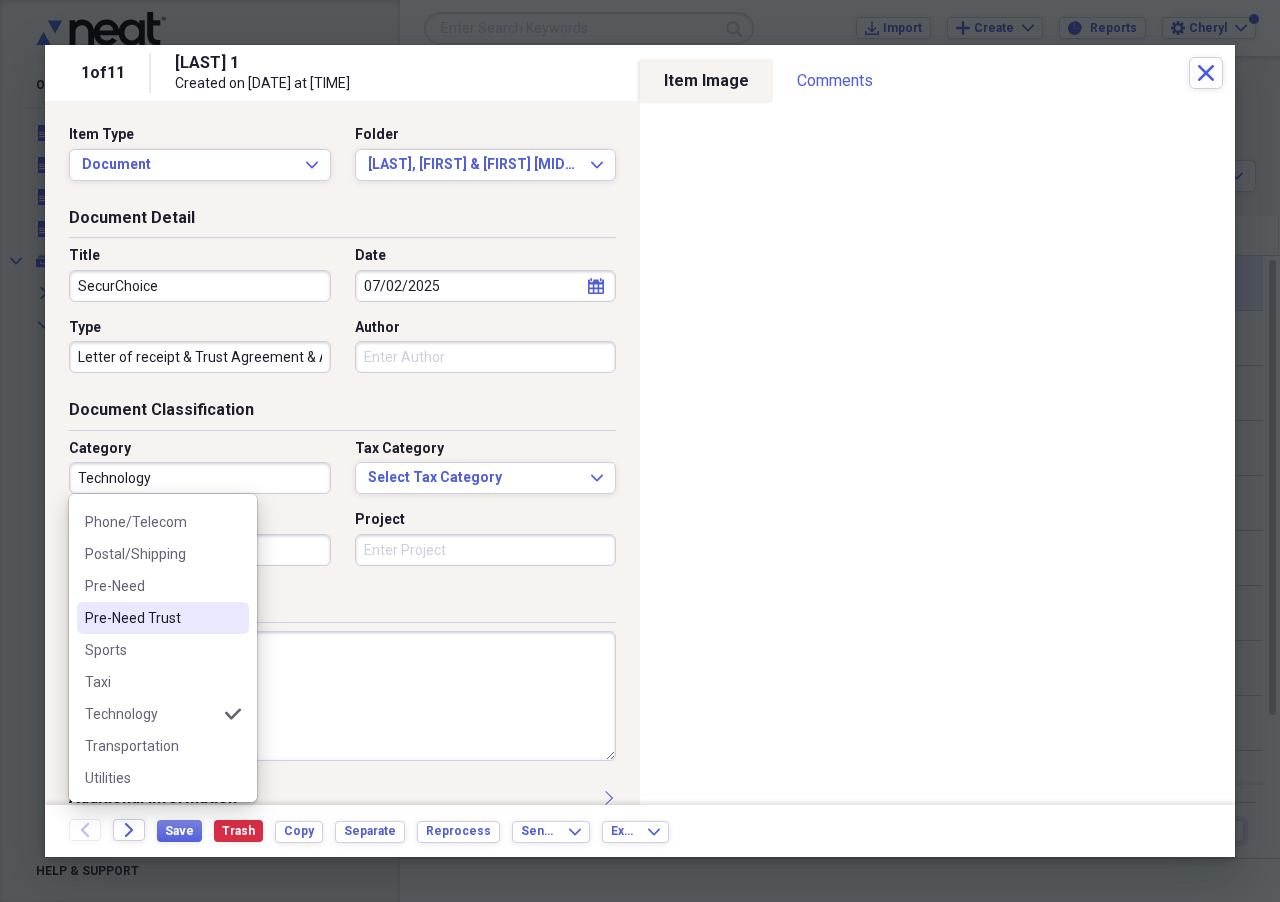click on "[DOCUMENT_TYPE]" at bounding box center [151, 618] 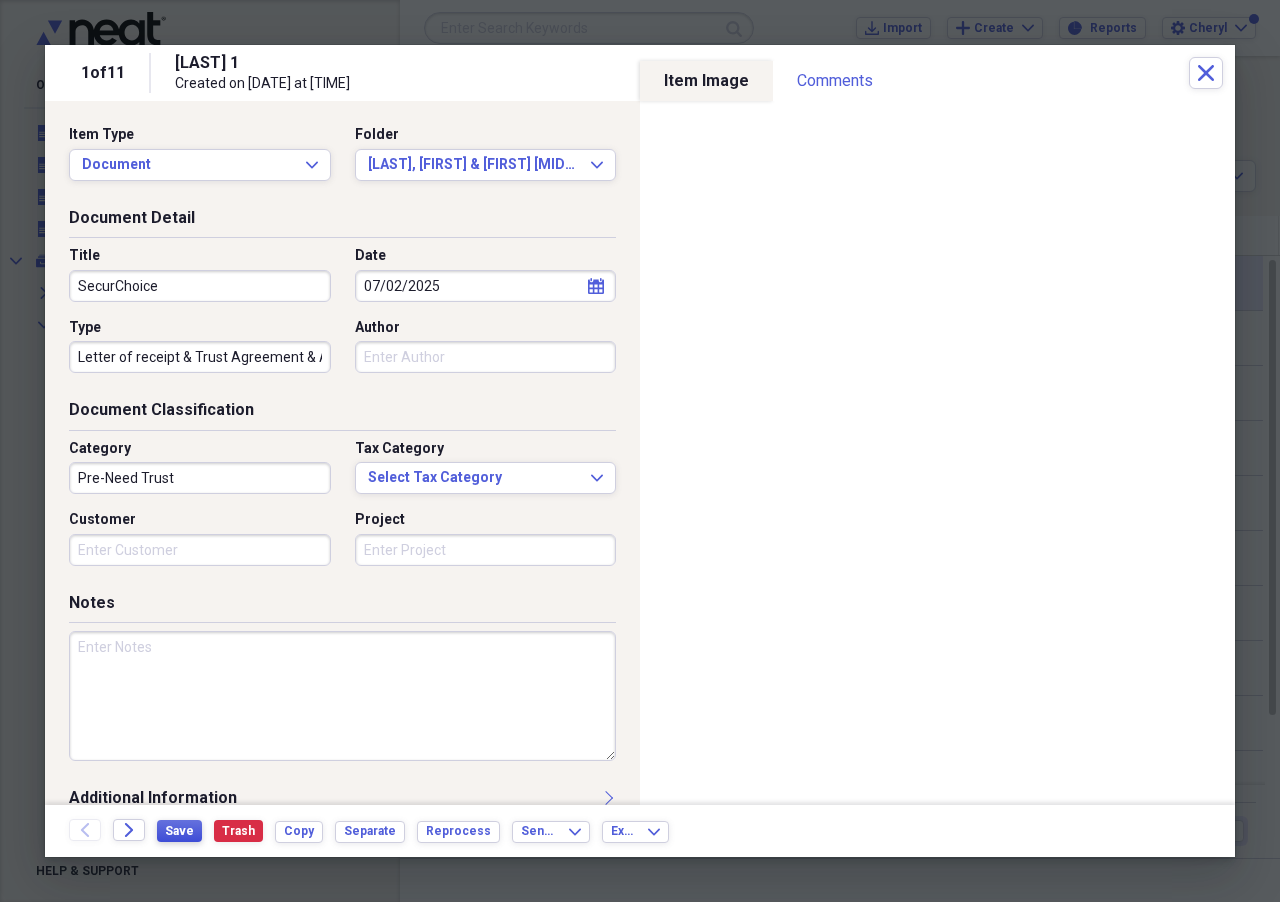 click on "Save" at bounding box center [179, 831] 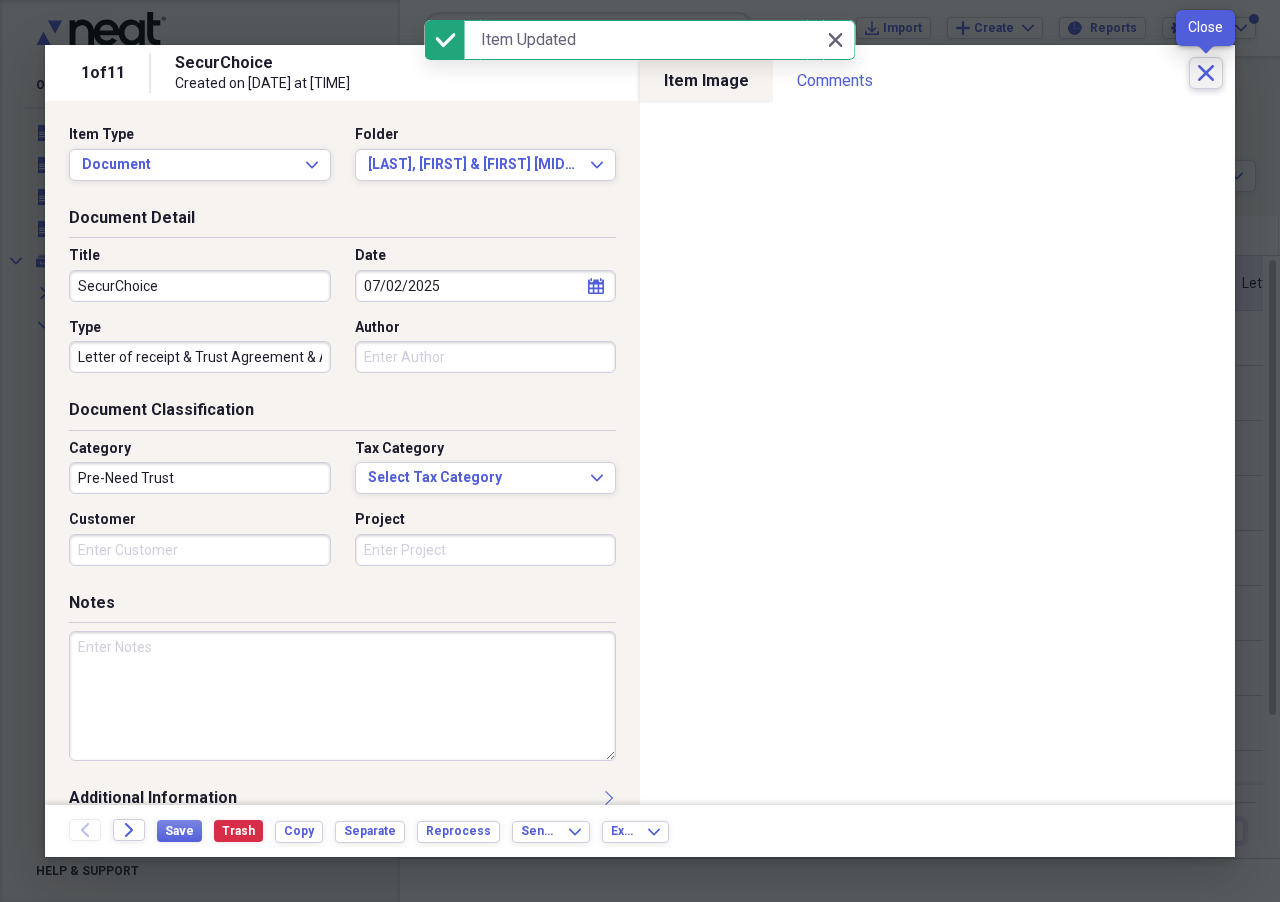 click 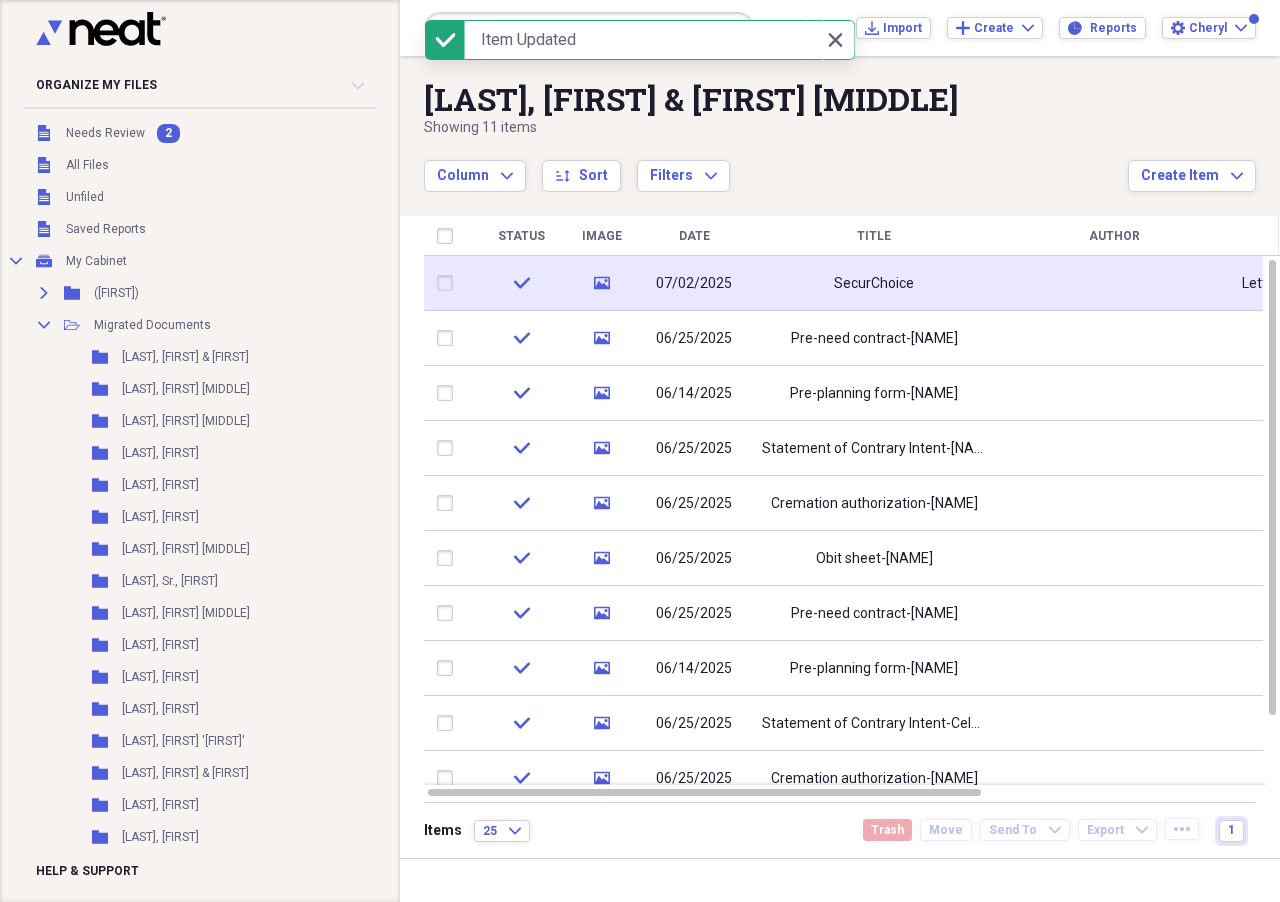 click on "07/02/2025" at bounding box center (694, 284) 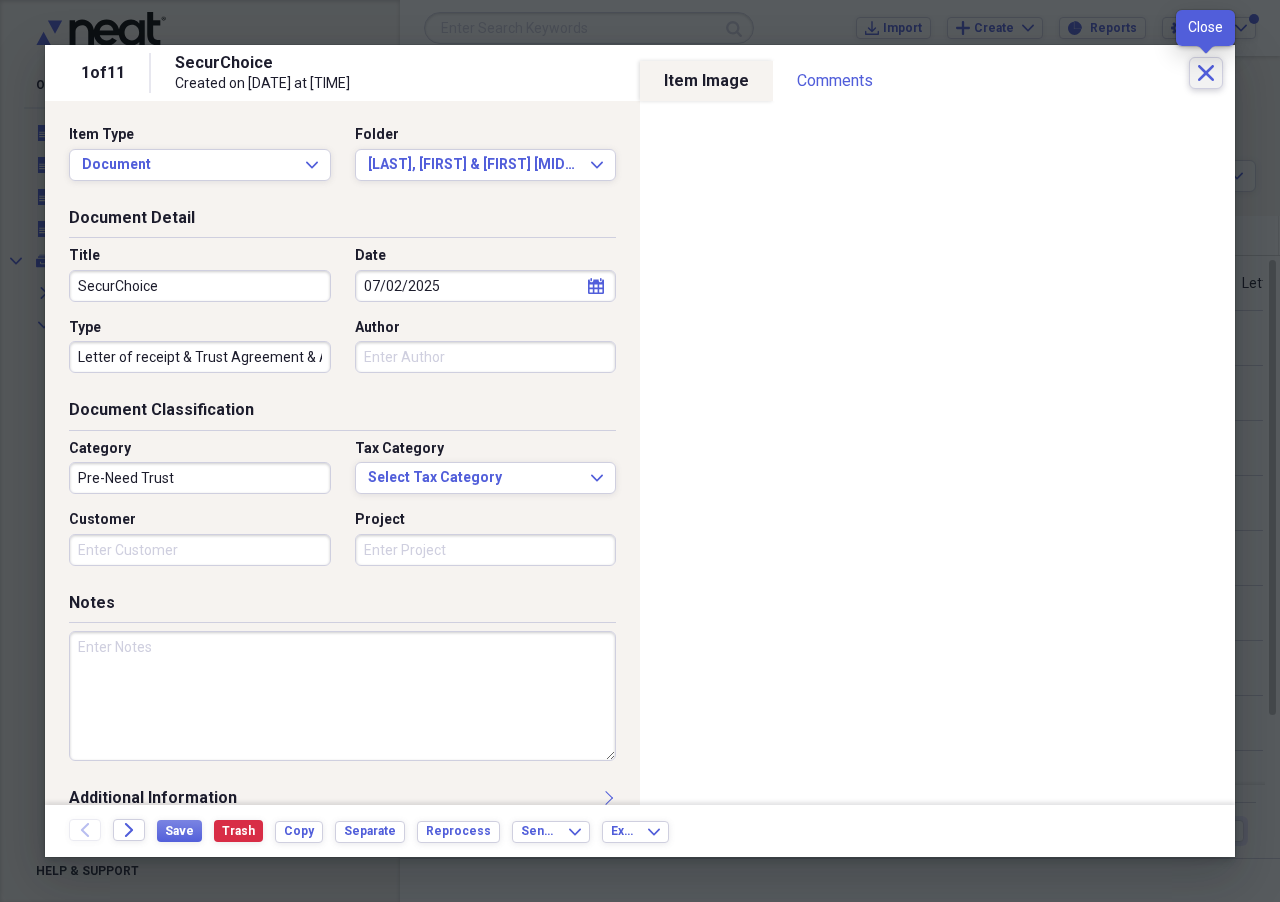 click on "Close" 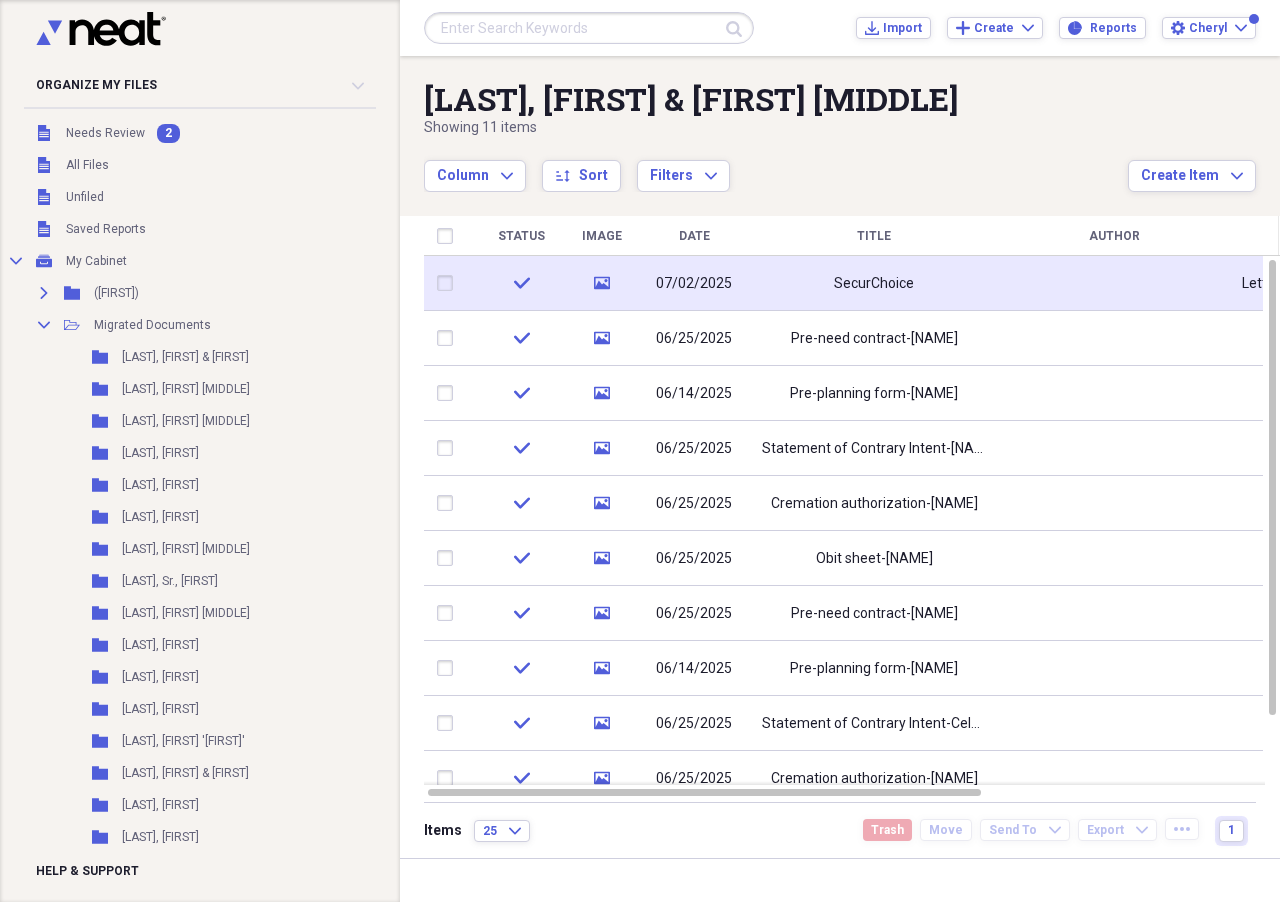 click on "[BRAND]" at bounding box center (874, 283) 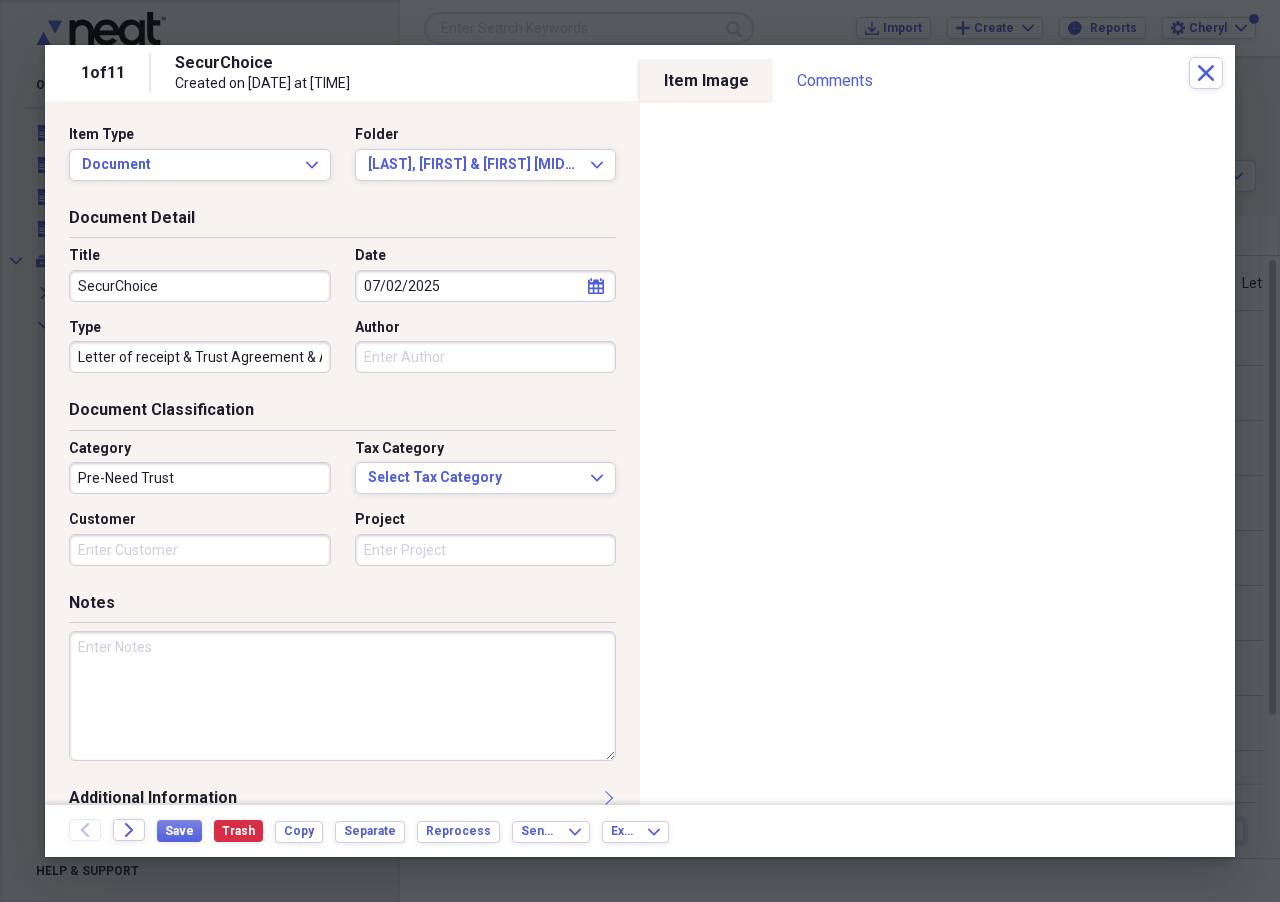 click on "[BRAND]" at bounding box center (200, 286) 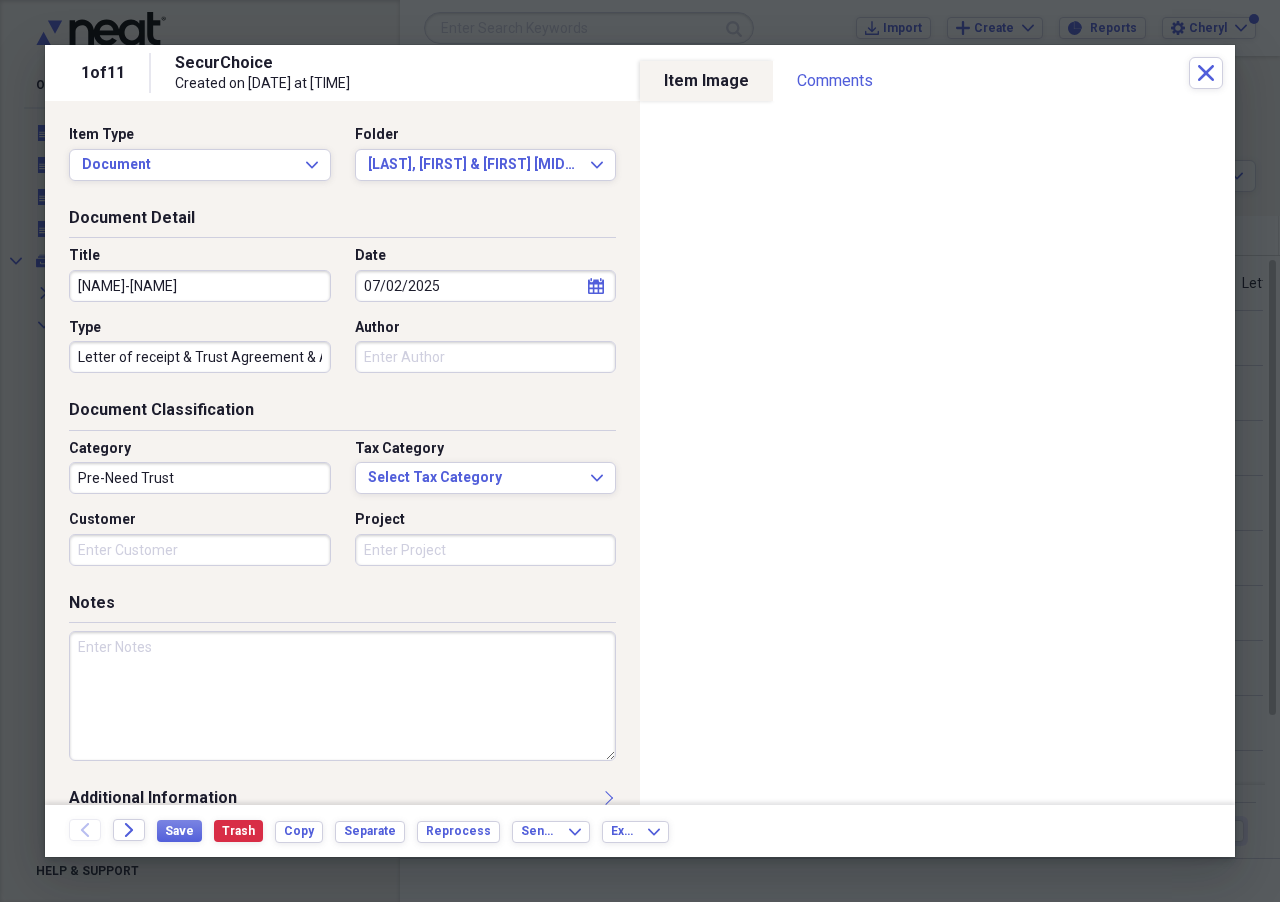 type on "SecurChoice-[PERSON]" 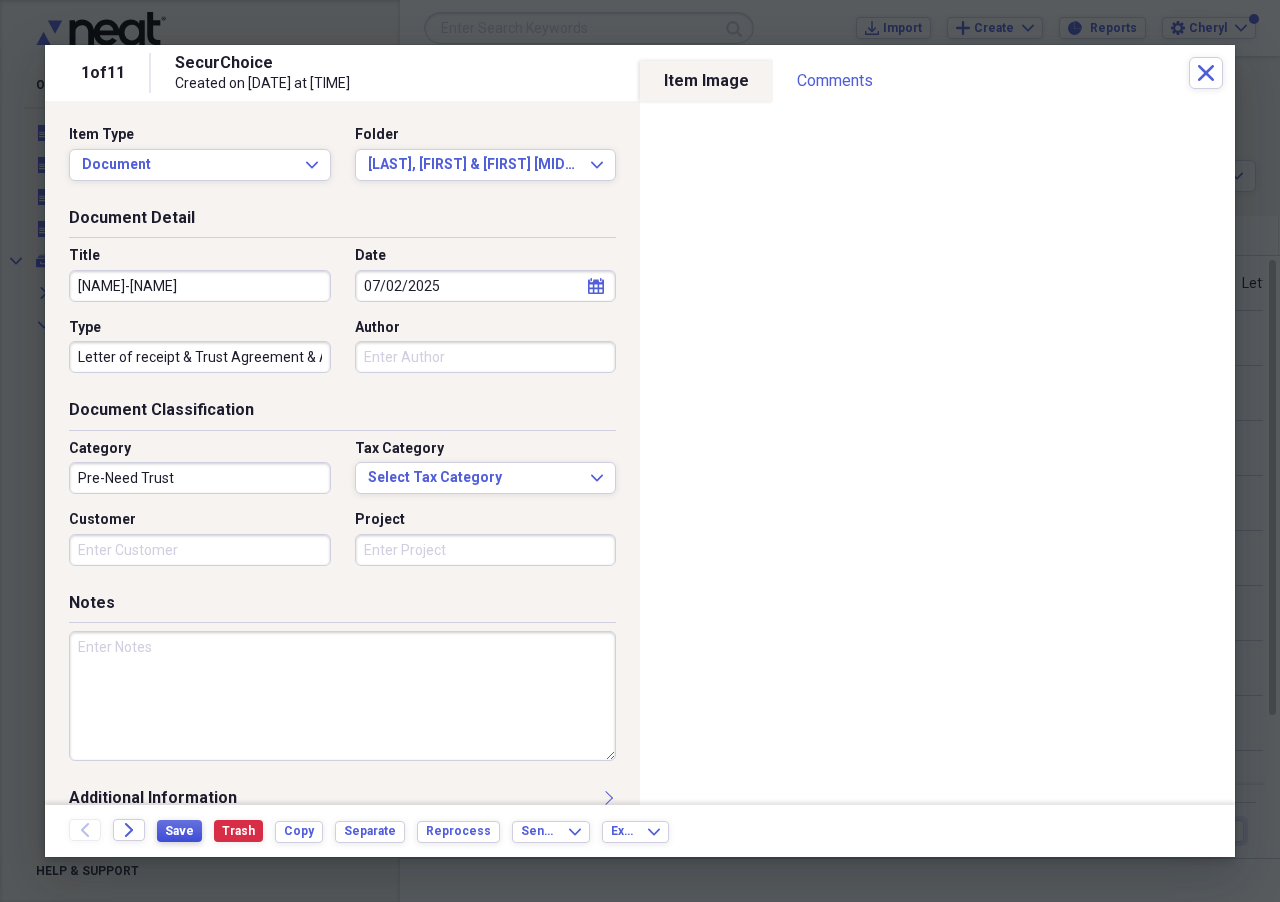 click on "Save" at bounding box center [179, 831] 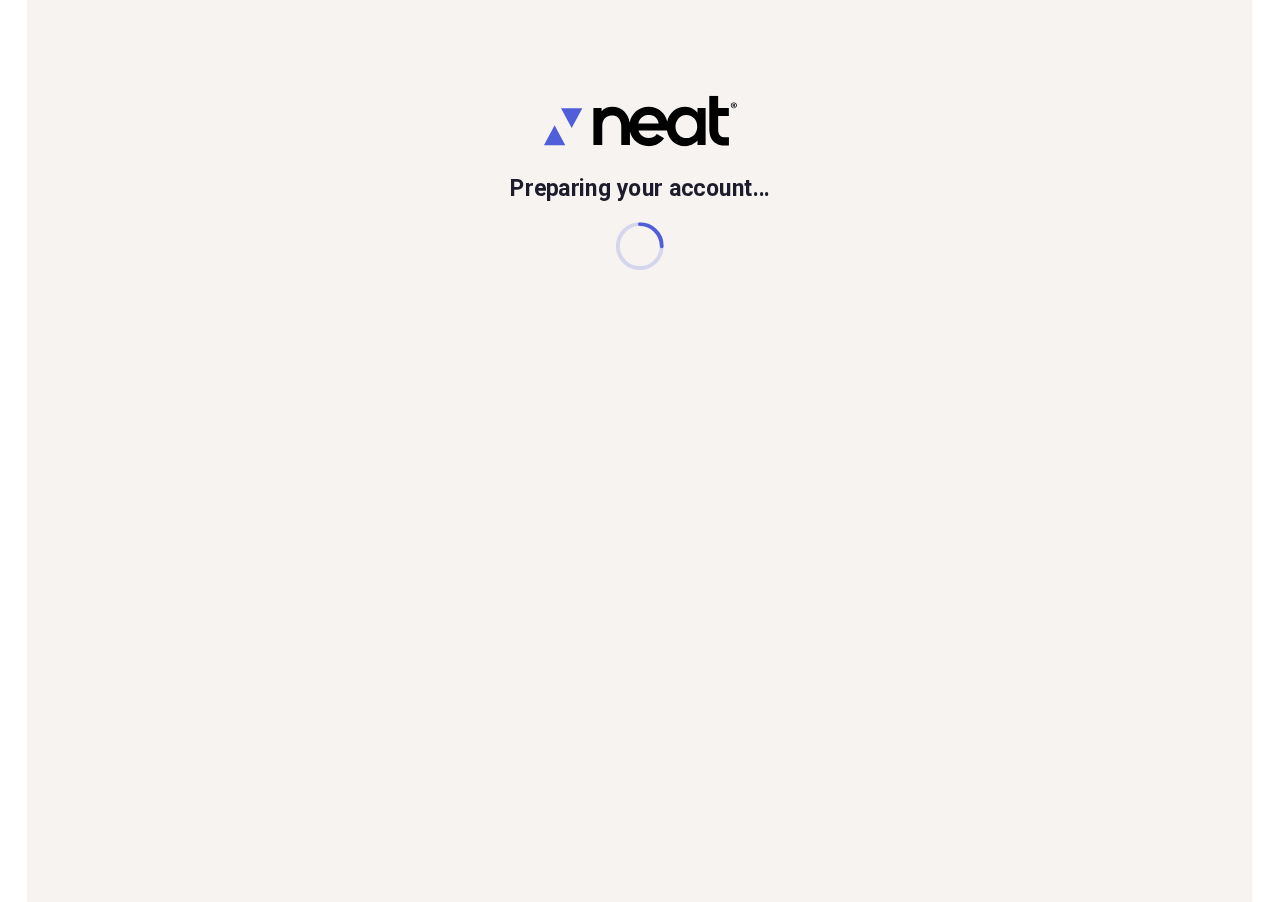 scroll, scrollTop: 0, scrollLeft: 0, axis: both 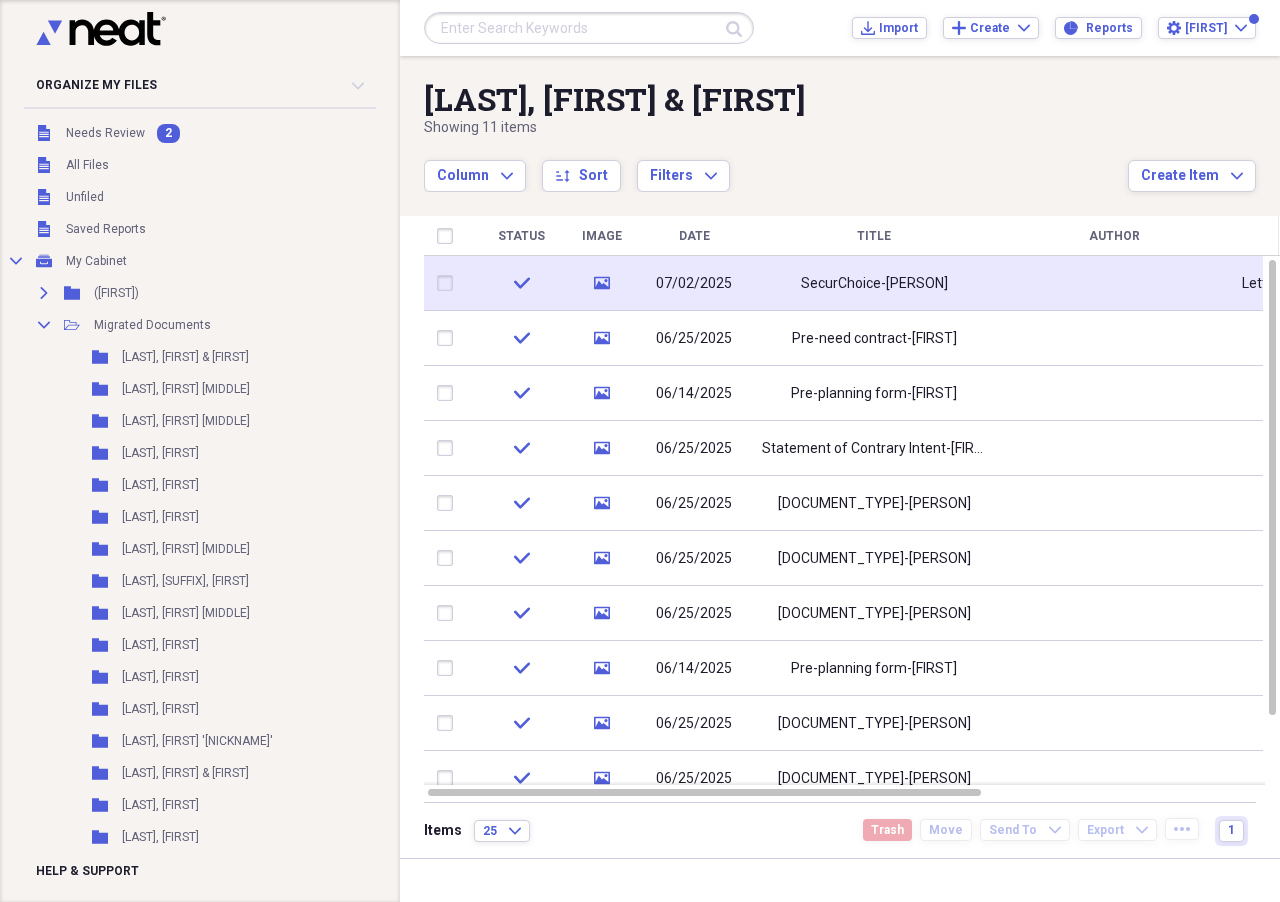 click on "SecurChoice-[PERSON]" at bounding box center [874, 284] 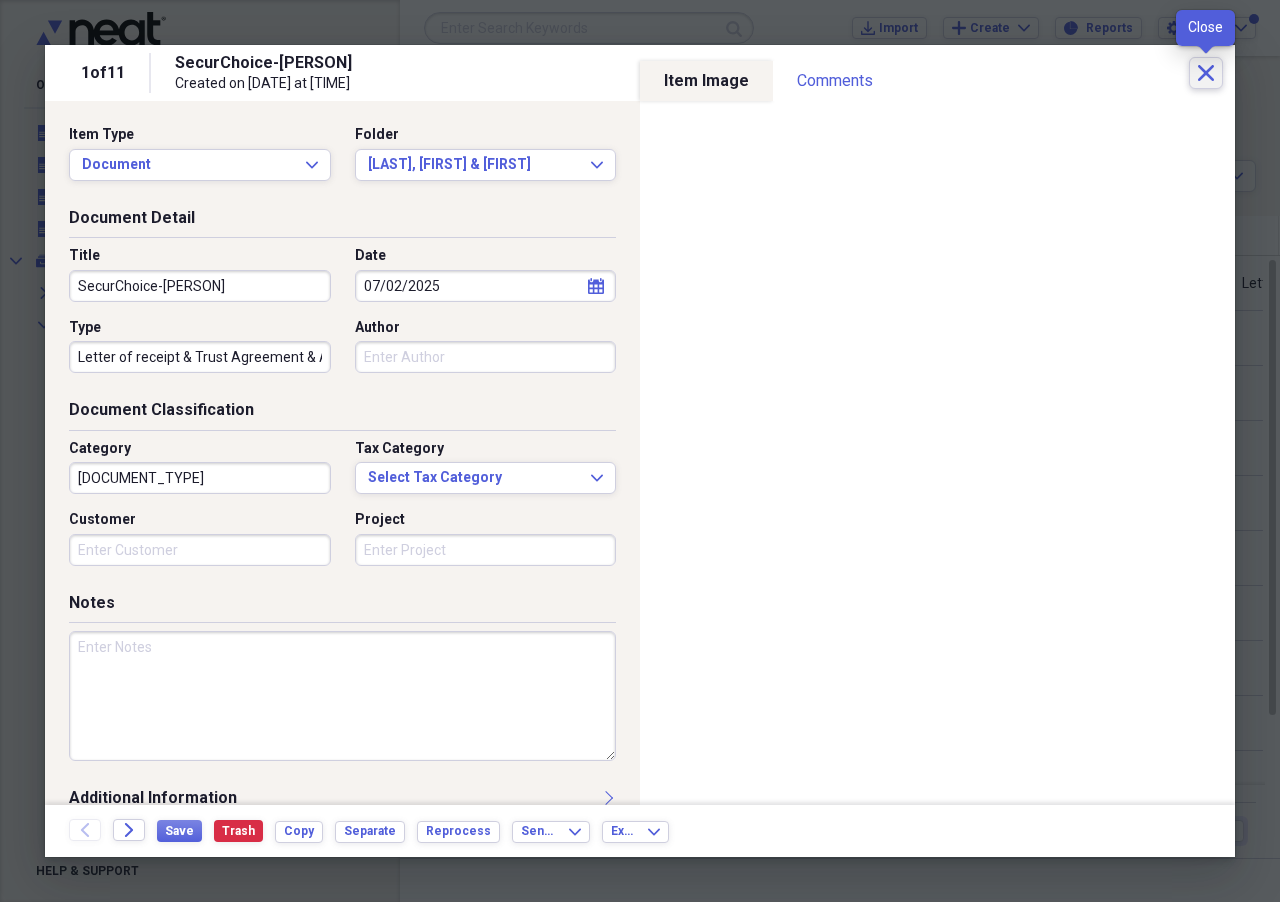 click on "Close" at bounding box center (1206, 73) 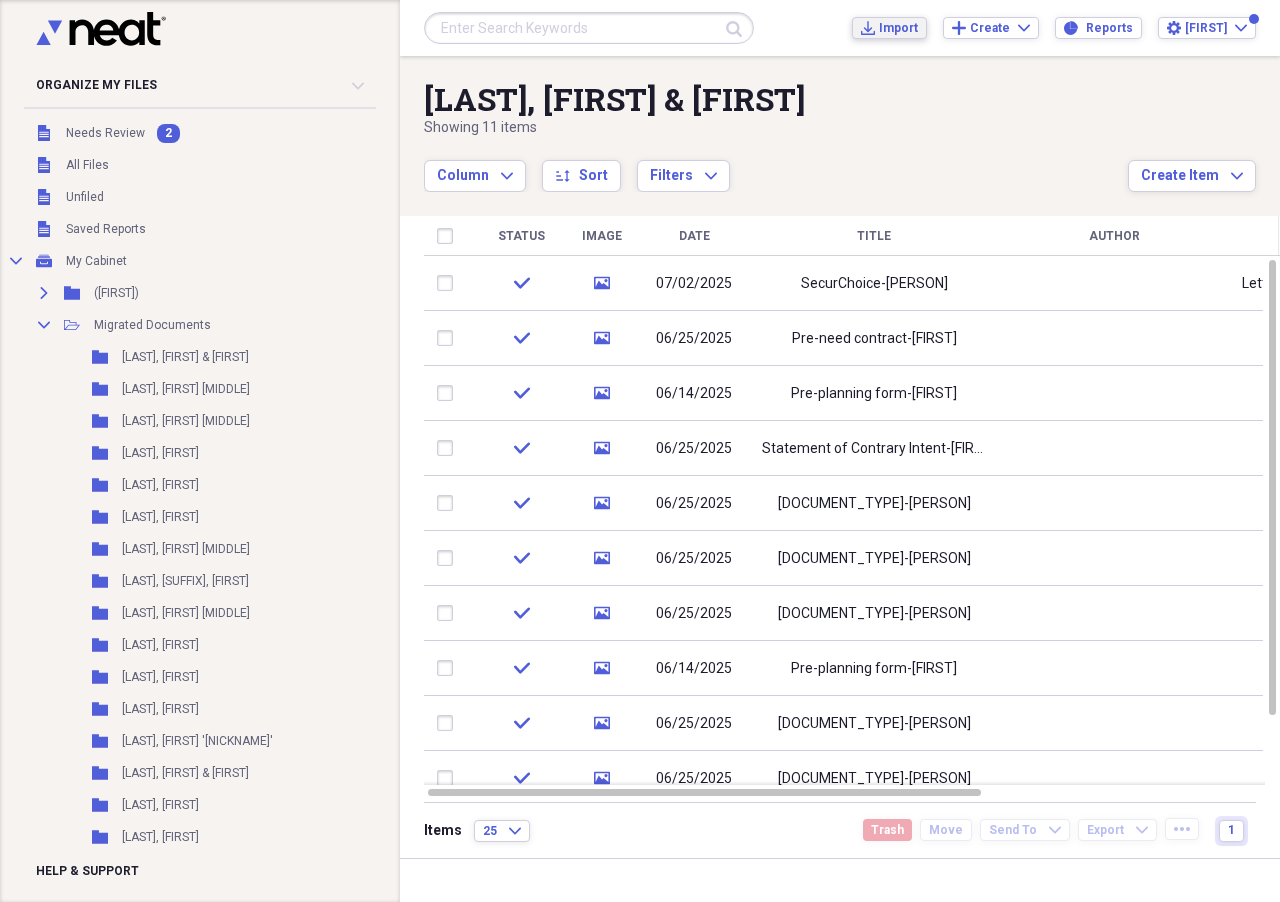 click on "Import" at bounding box center (898, 28) 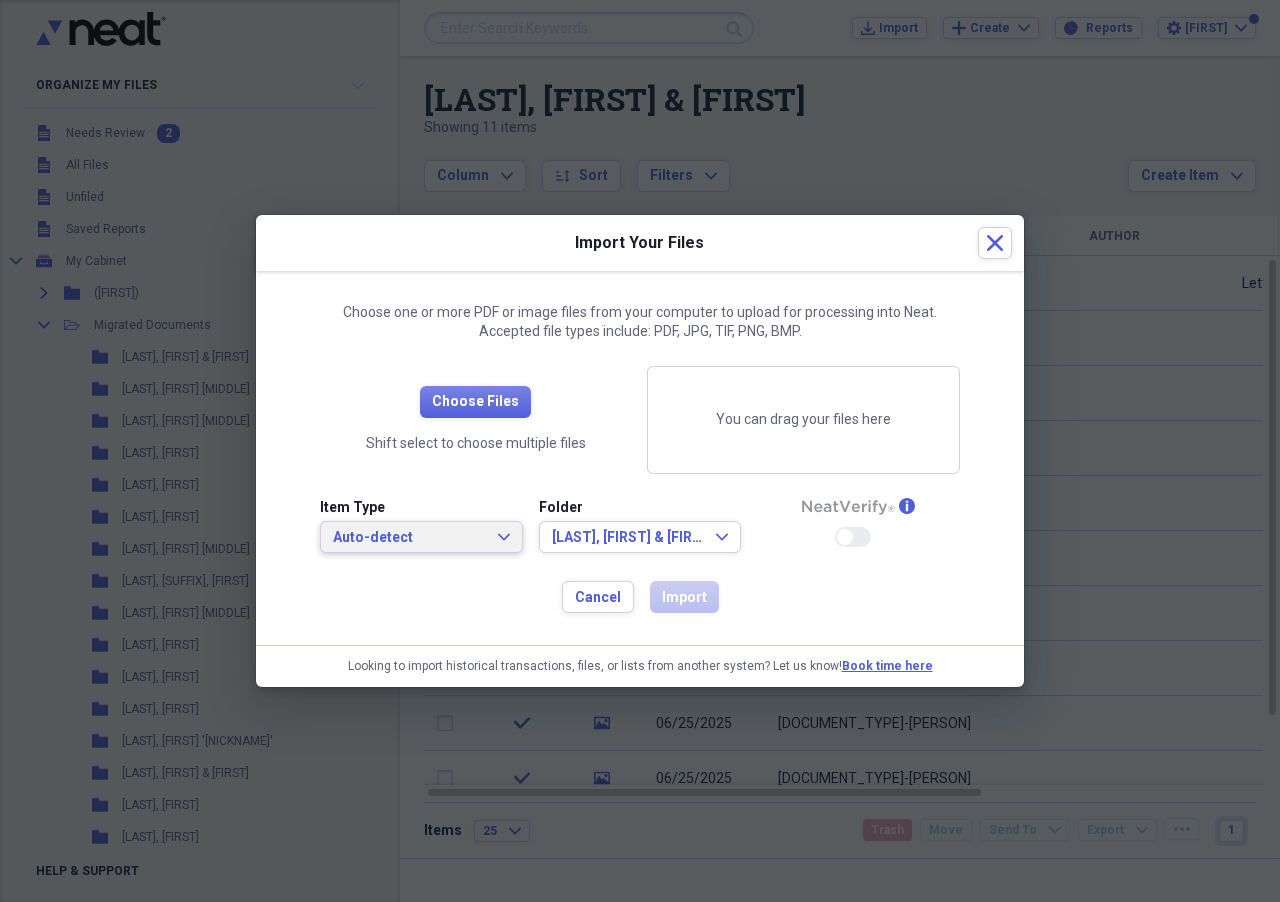 click on "Expand" 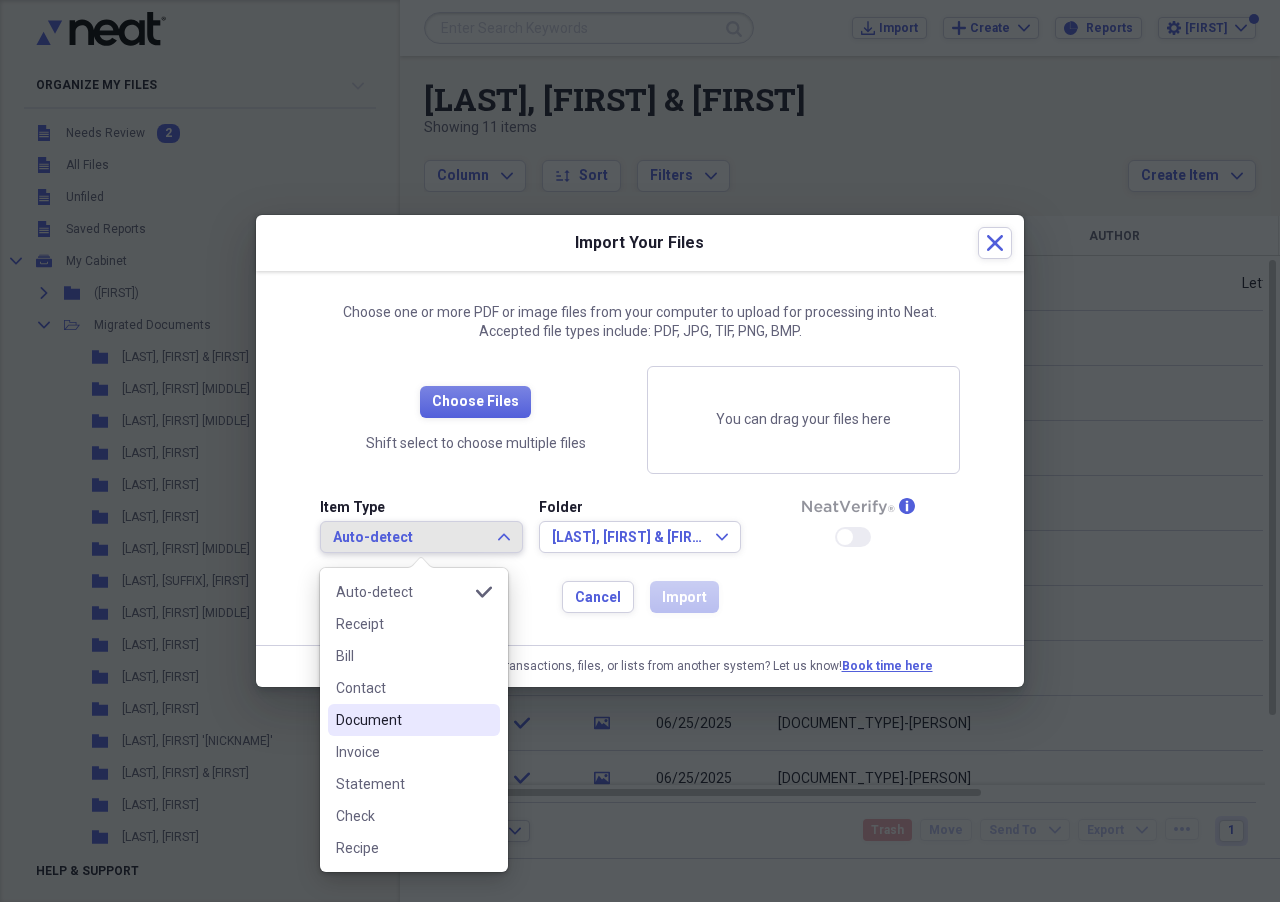 click on "Document" at bounding box center (402, 720) 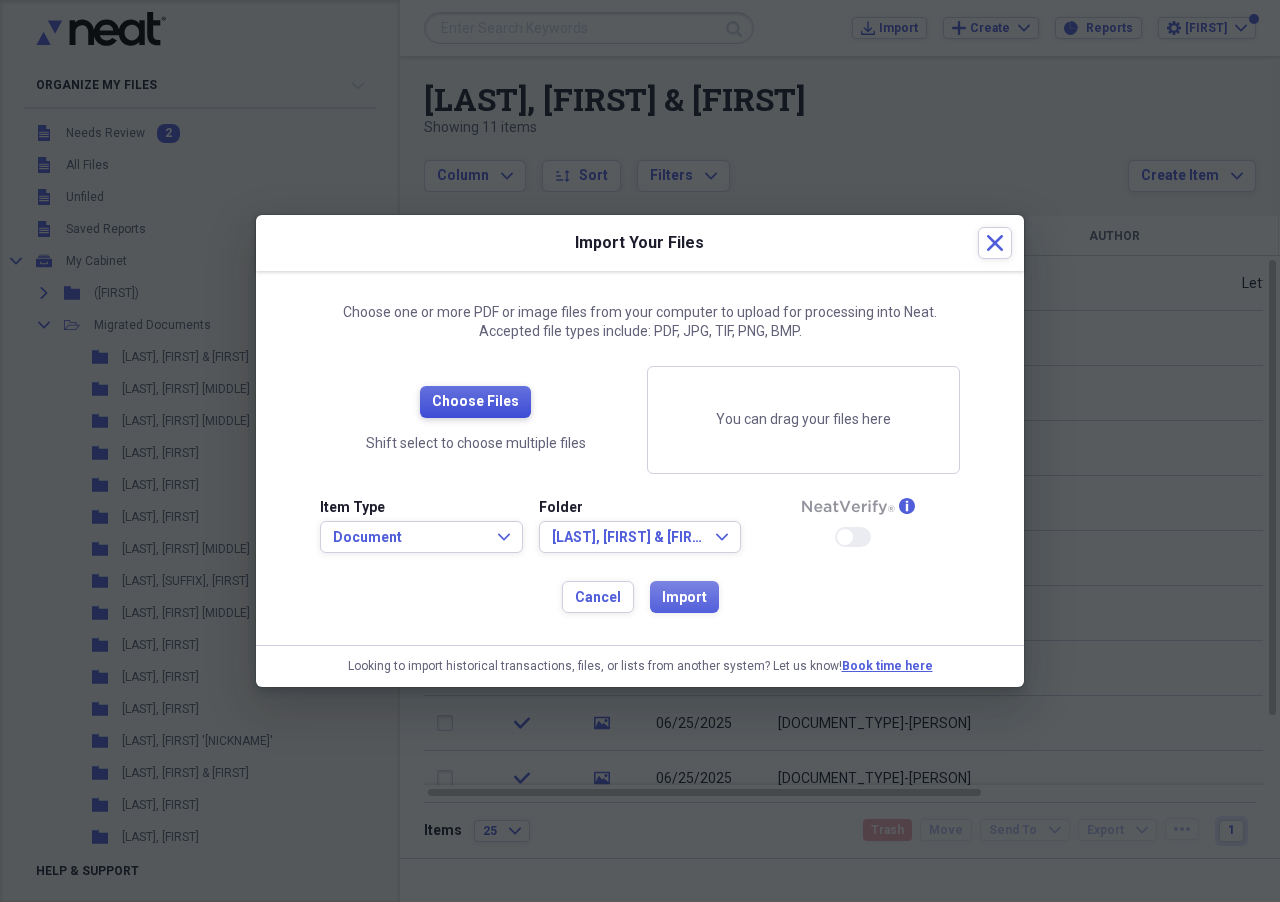 click on "Choose Files" at bounding box center (475, 402) 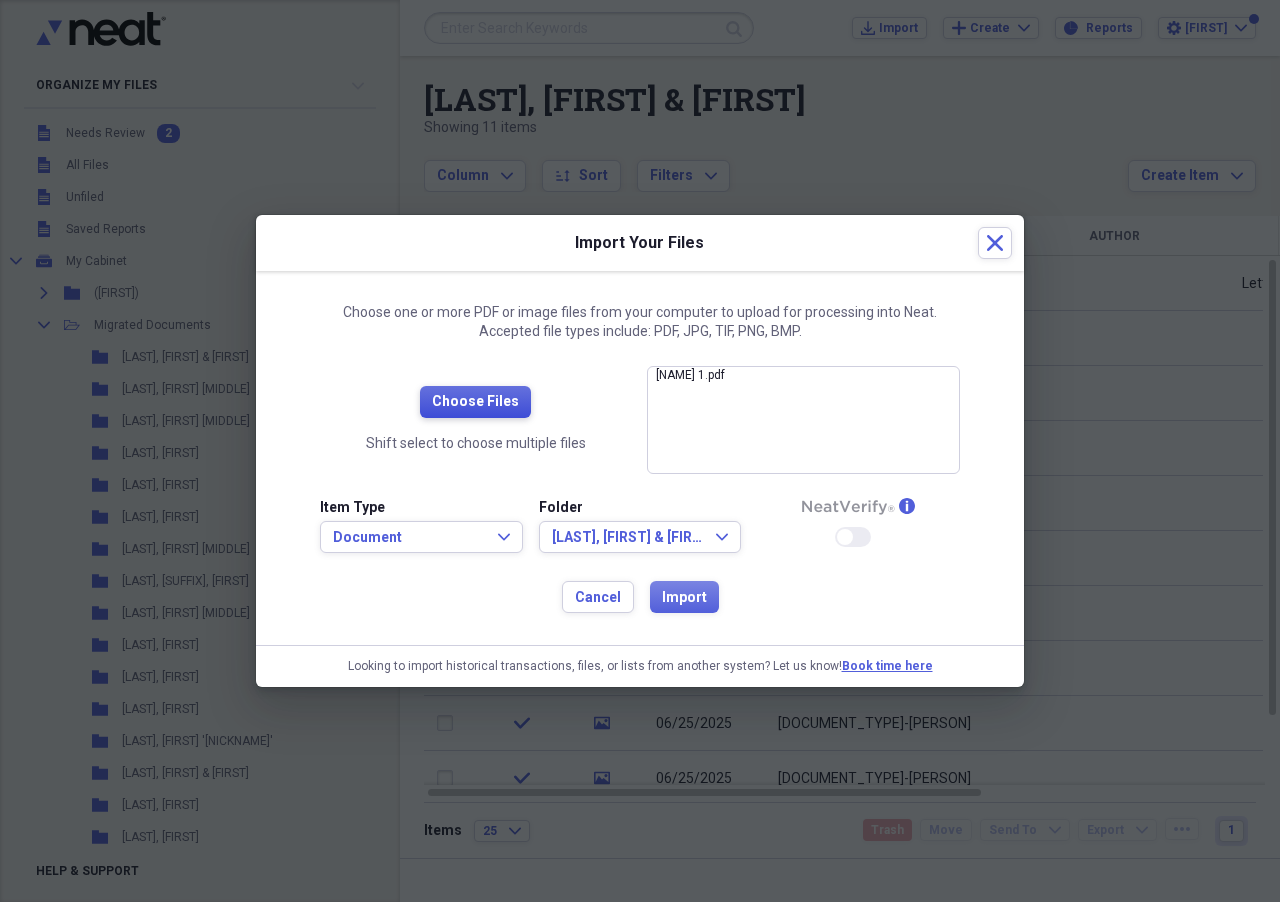 click on "Choose Files" at bounding box center (475, 402) 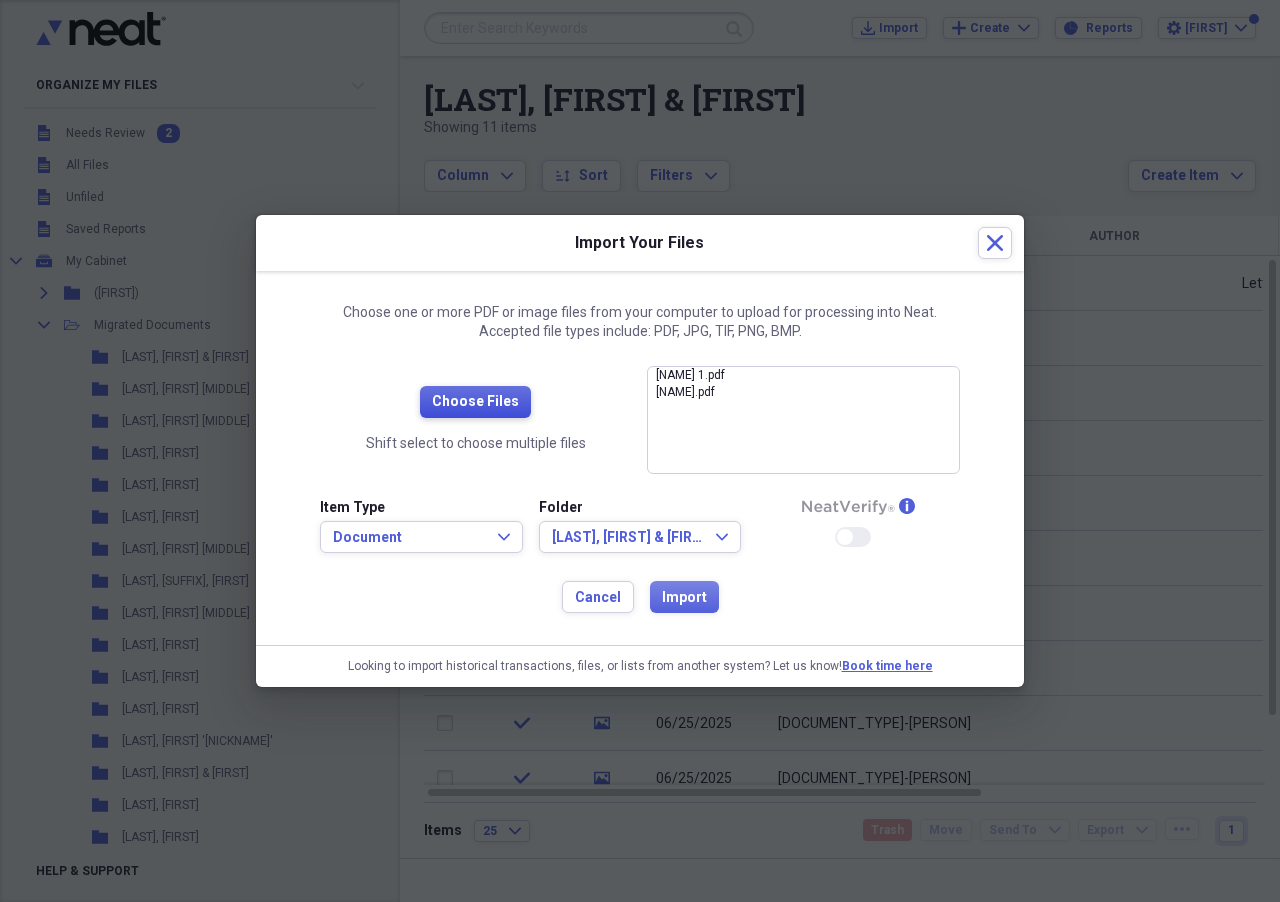 click on "Choose Files" at bounding box center (475, 402) 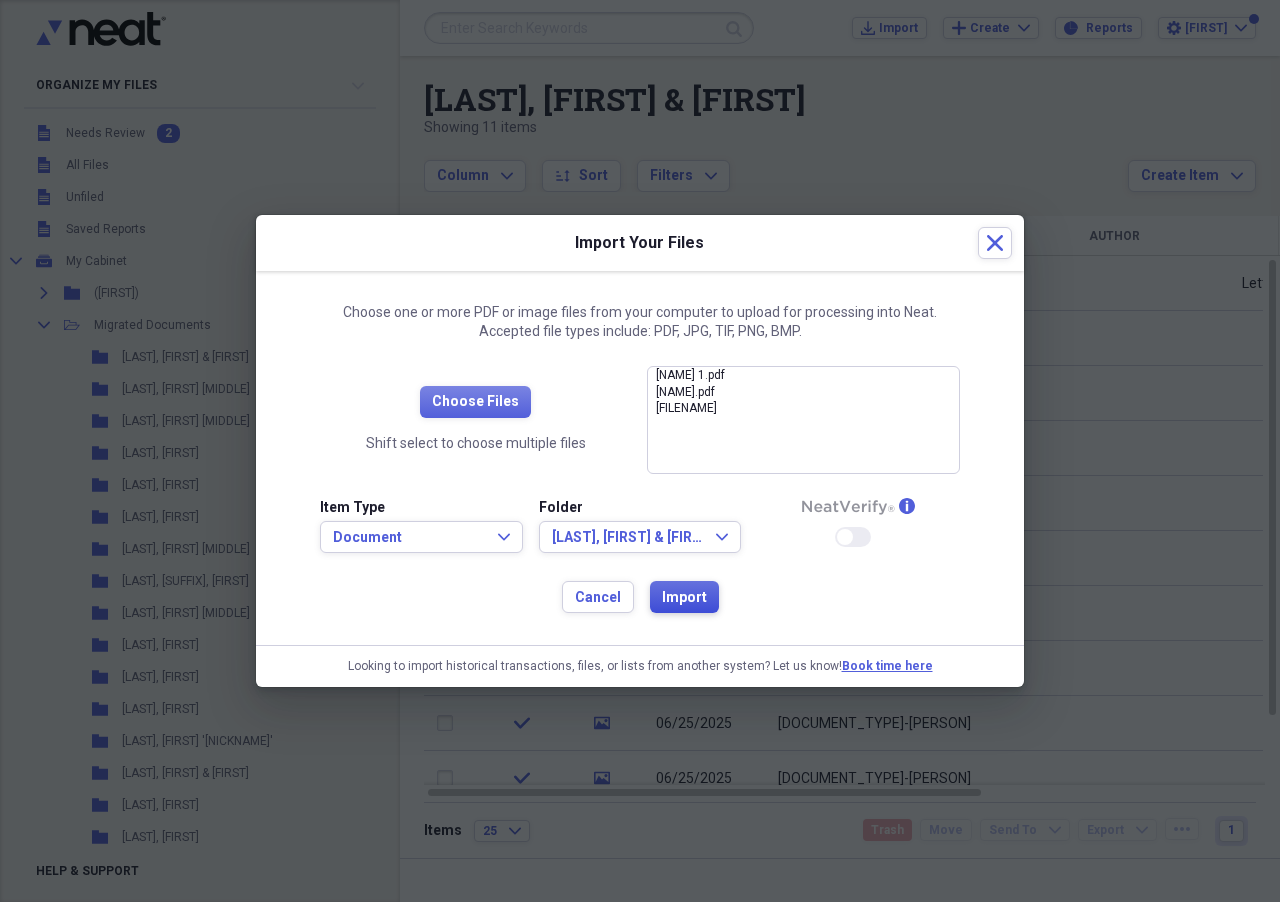 click on "Import" at bounding box center [684, 598] 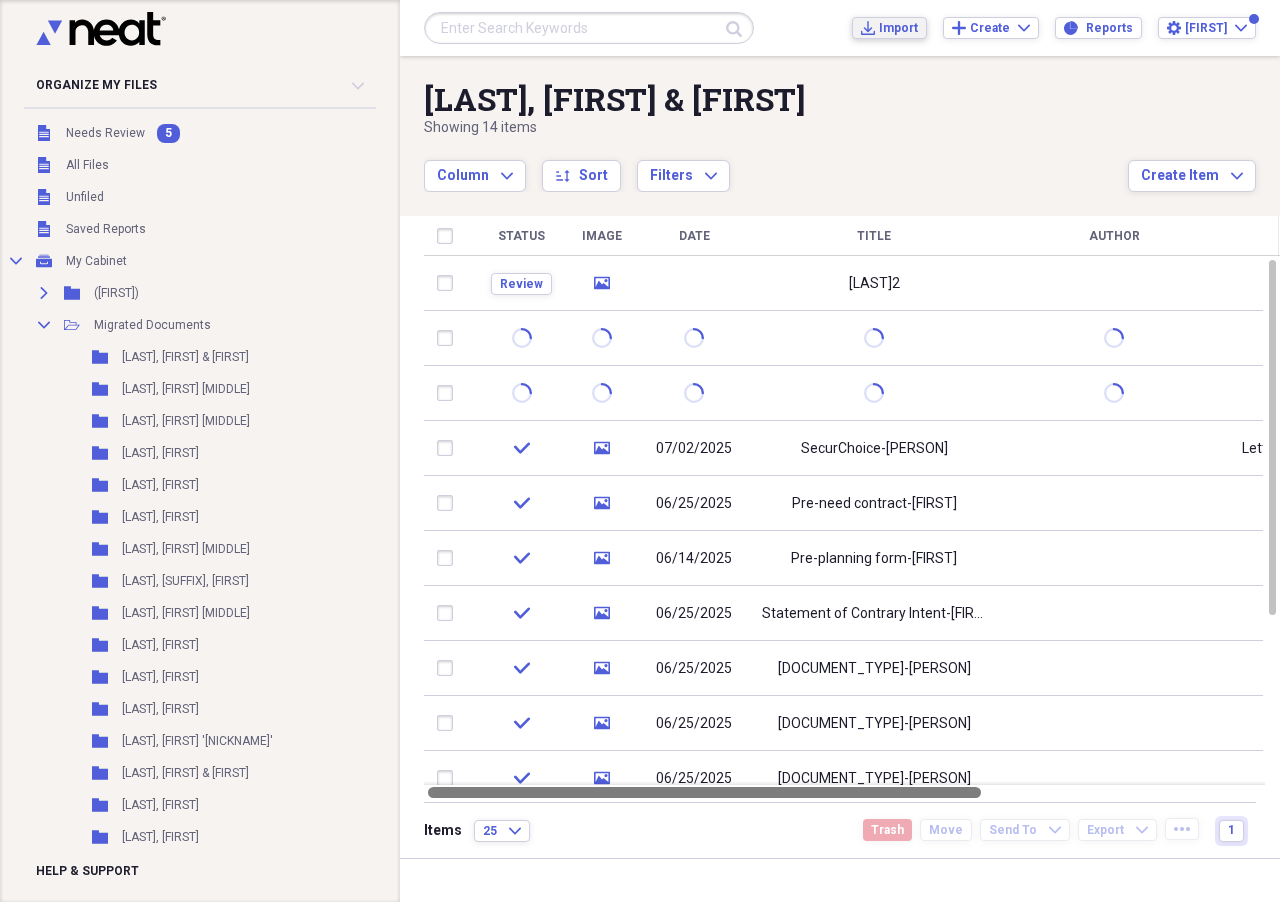 drag, startPoint x: 943, startPoint y: 791, endPoint x: 842, endPoint y: 794, distance: 101.04455 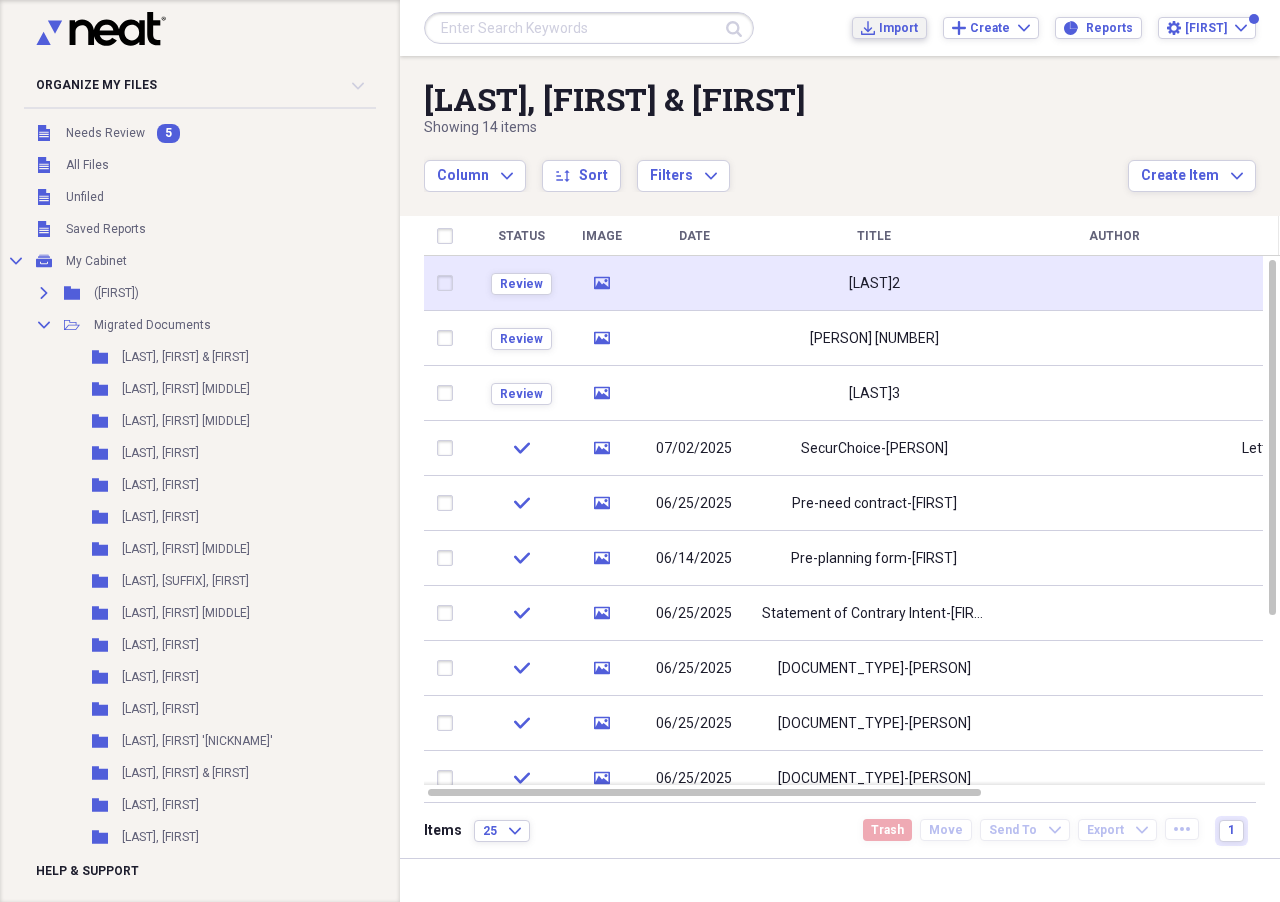 type 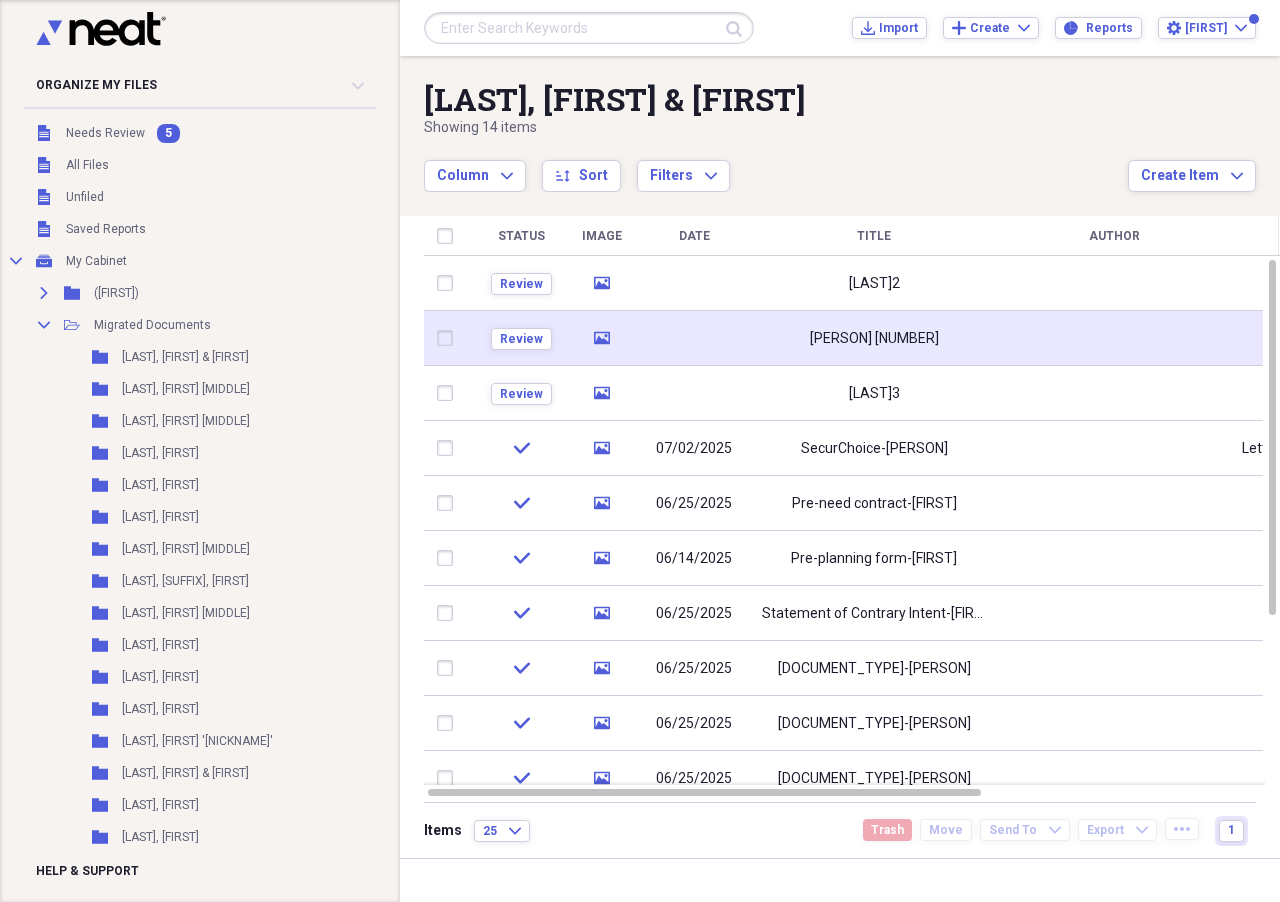 drag, startPoint x: 560, startPoint y: 295, endPoint x: 554, endPoint y: 318, distance: 23.769728 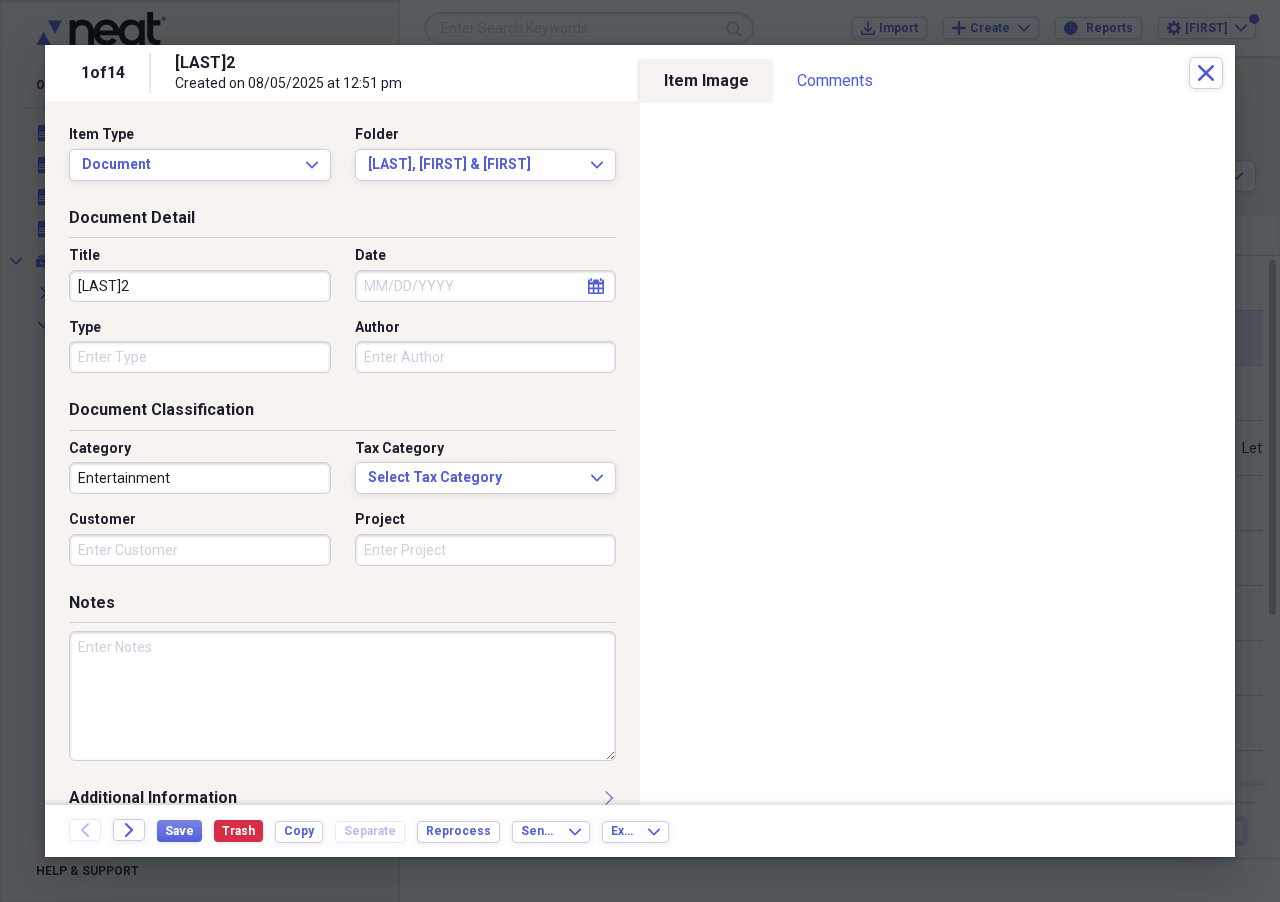 click on "Author" at bounding box center (486, 328) 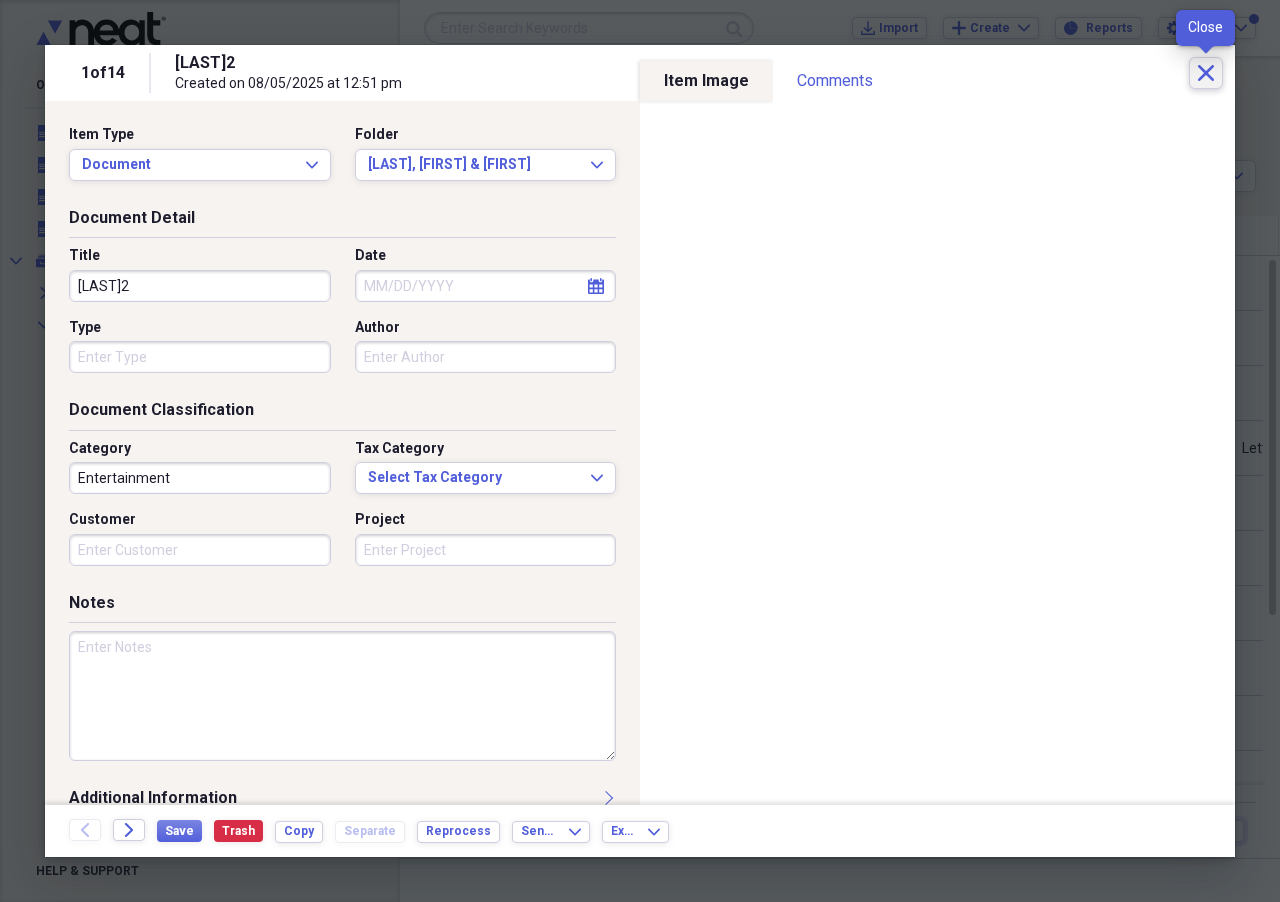 click 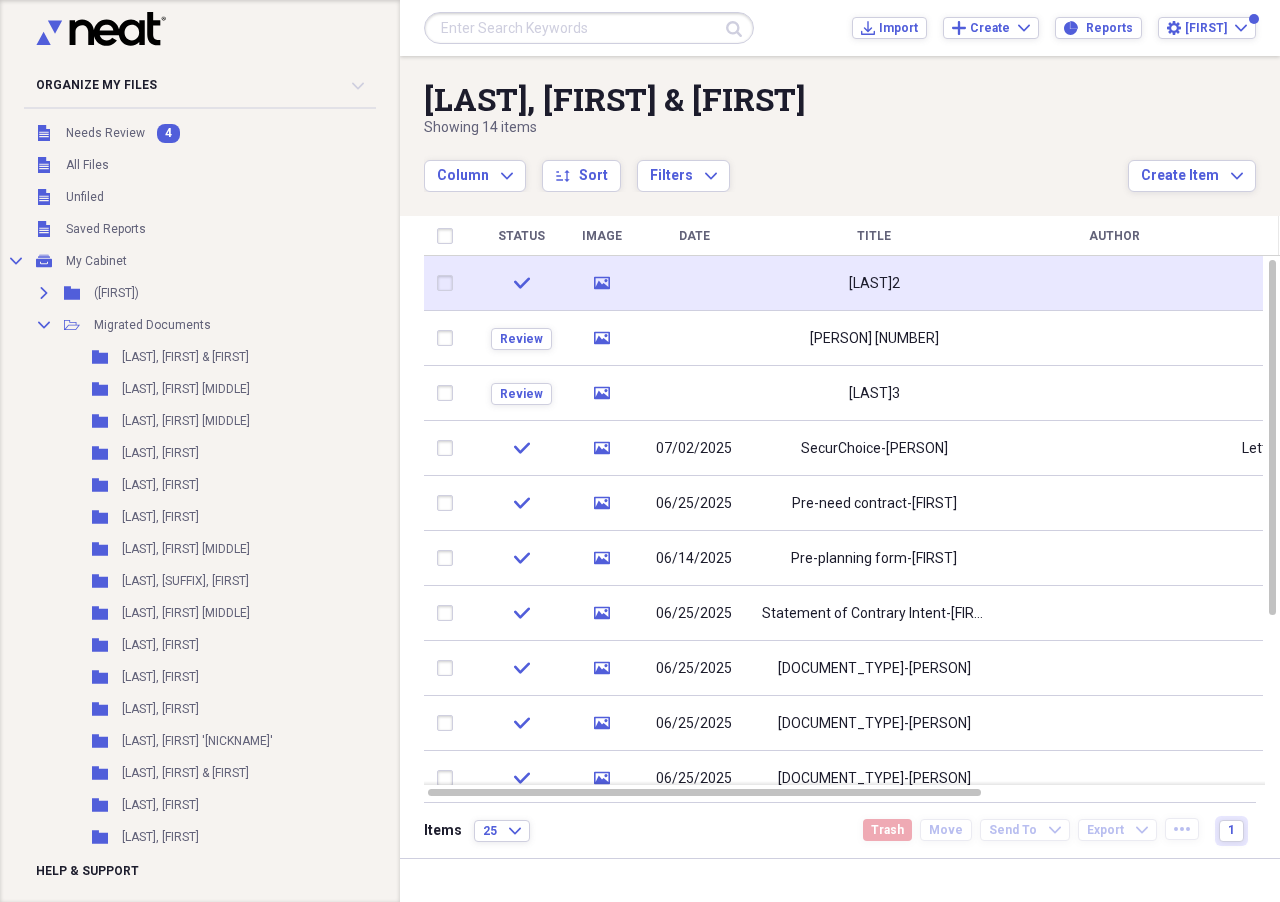click on "media" 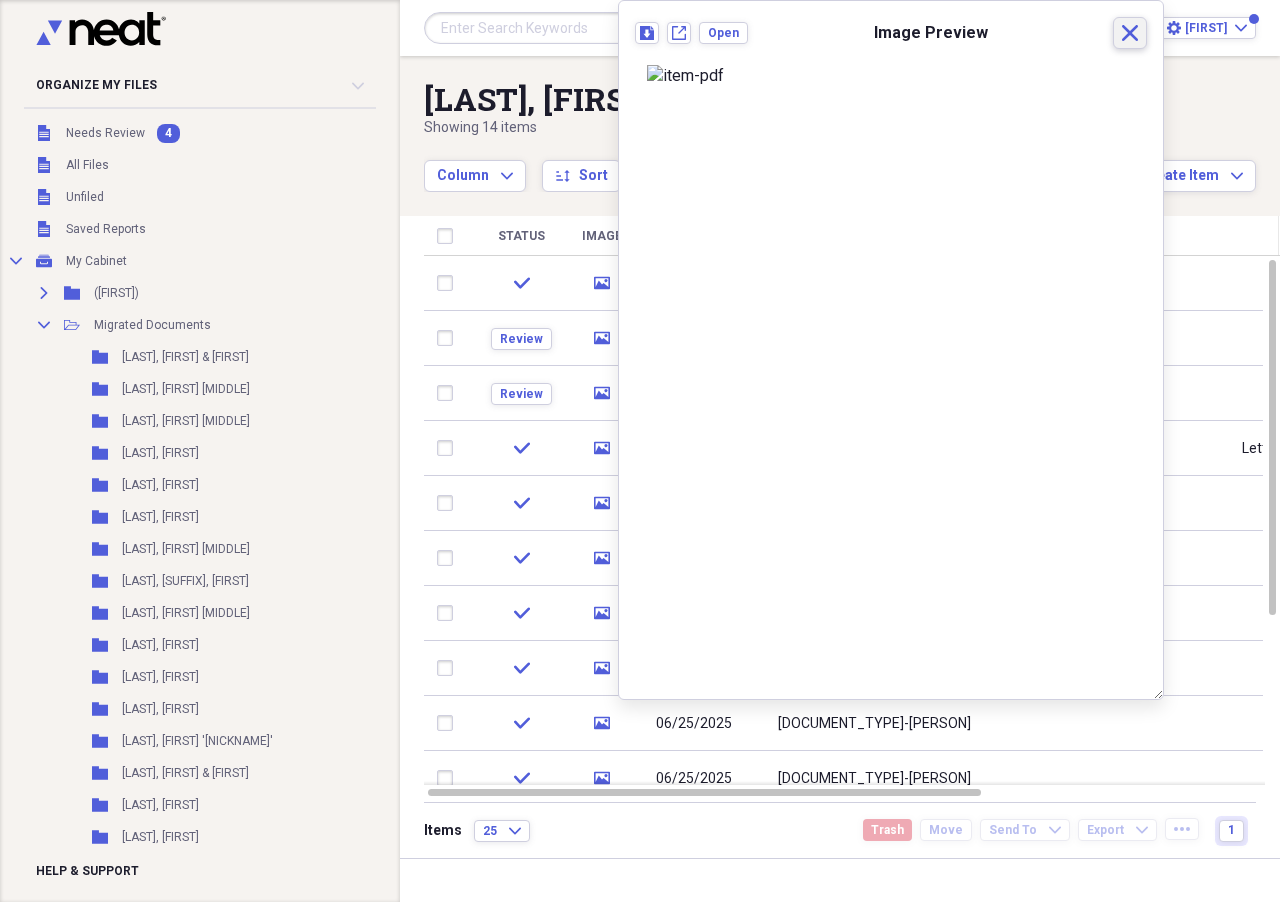 click on "Close" 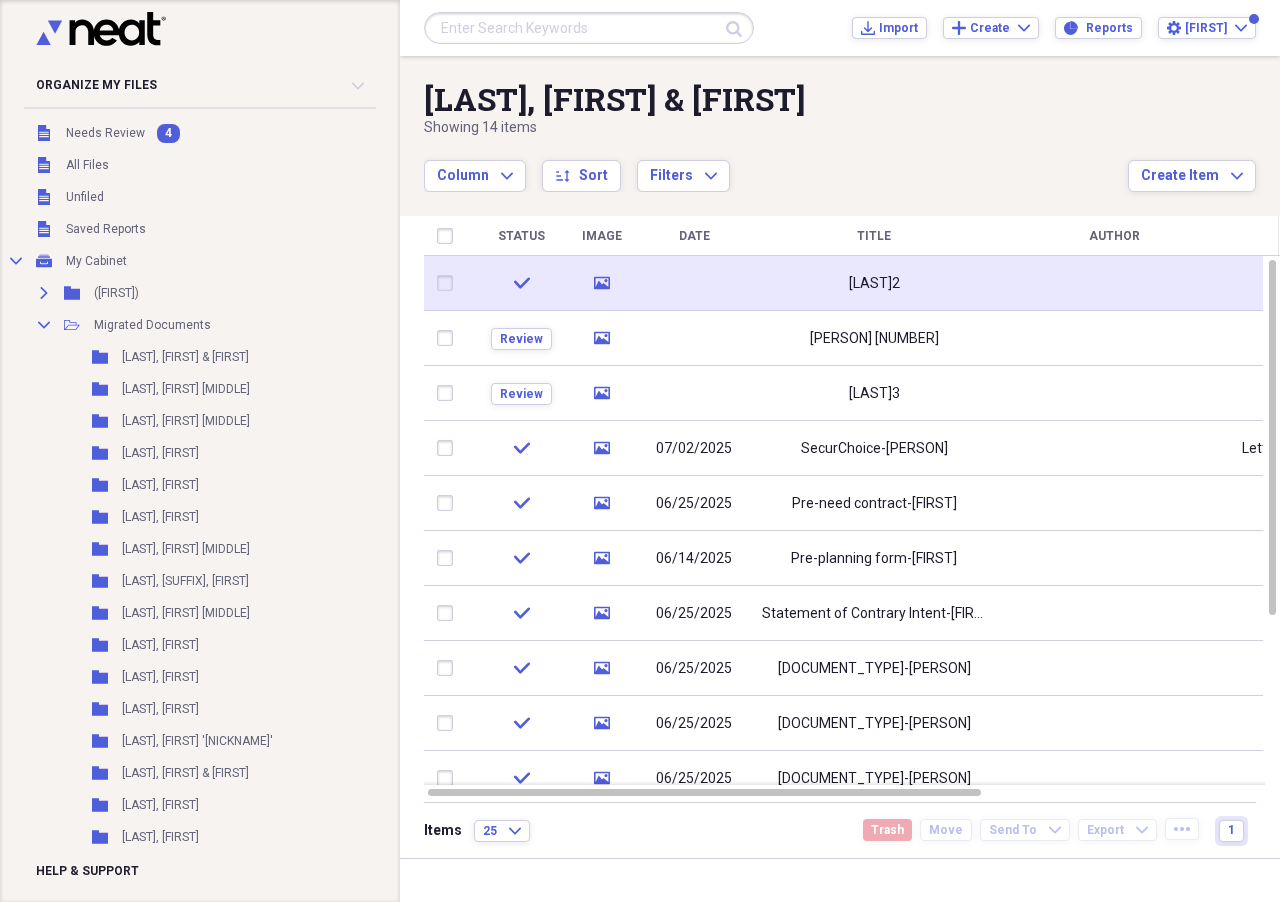 click at bounding box center [449, 283] 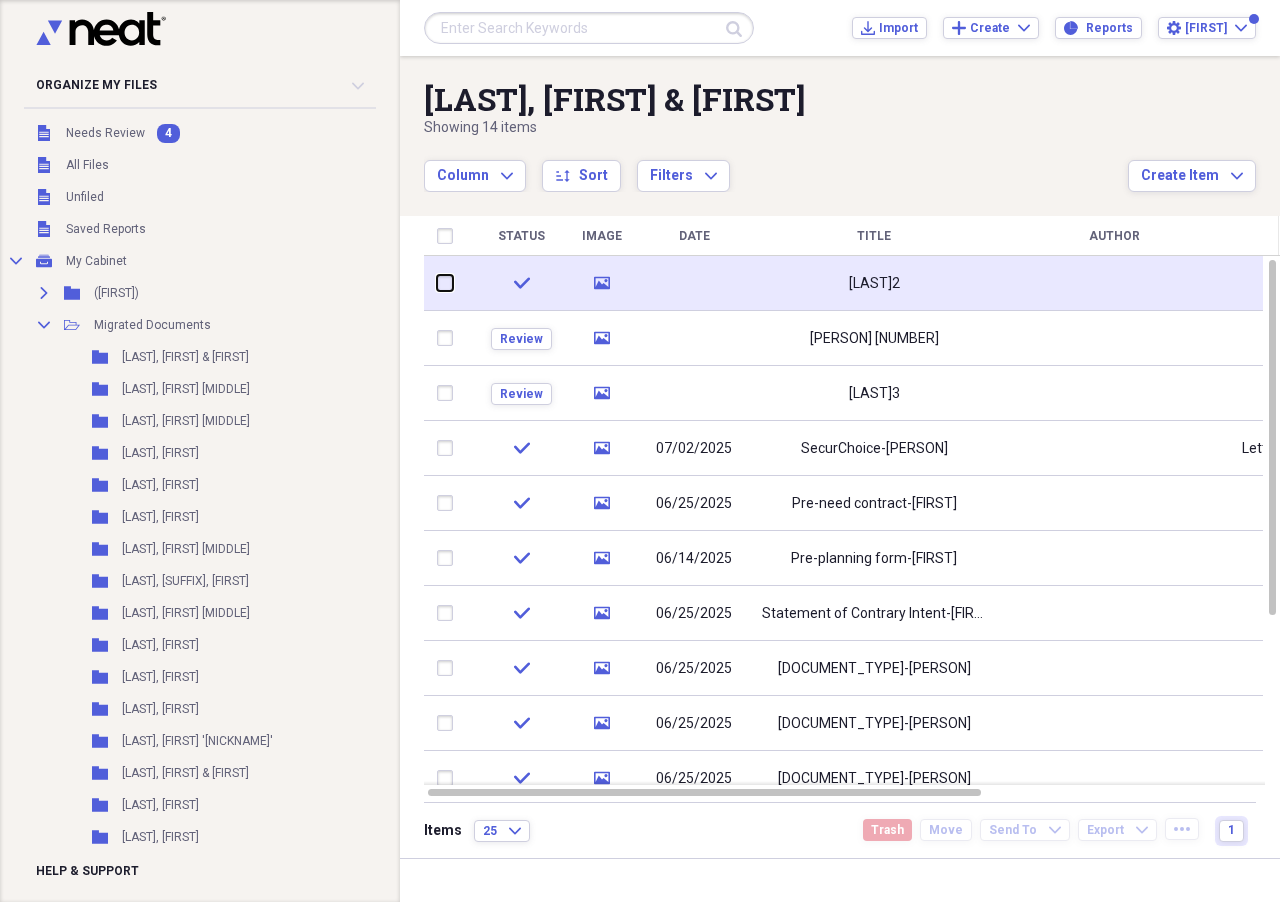 click at bounding box center (437, 283) 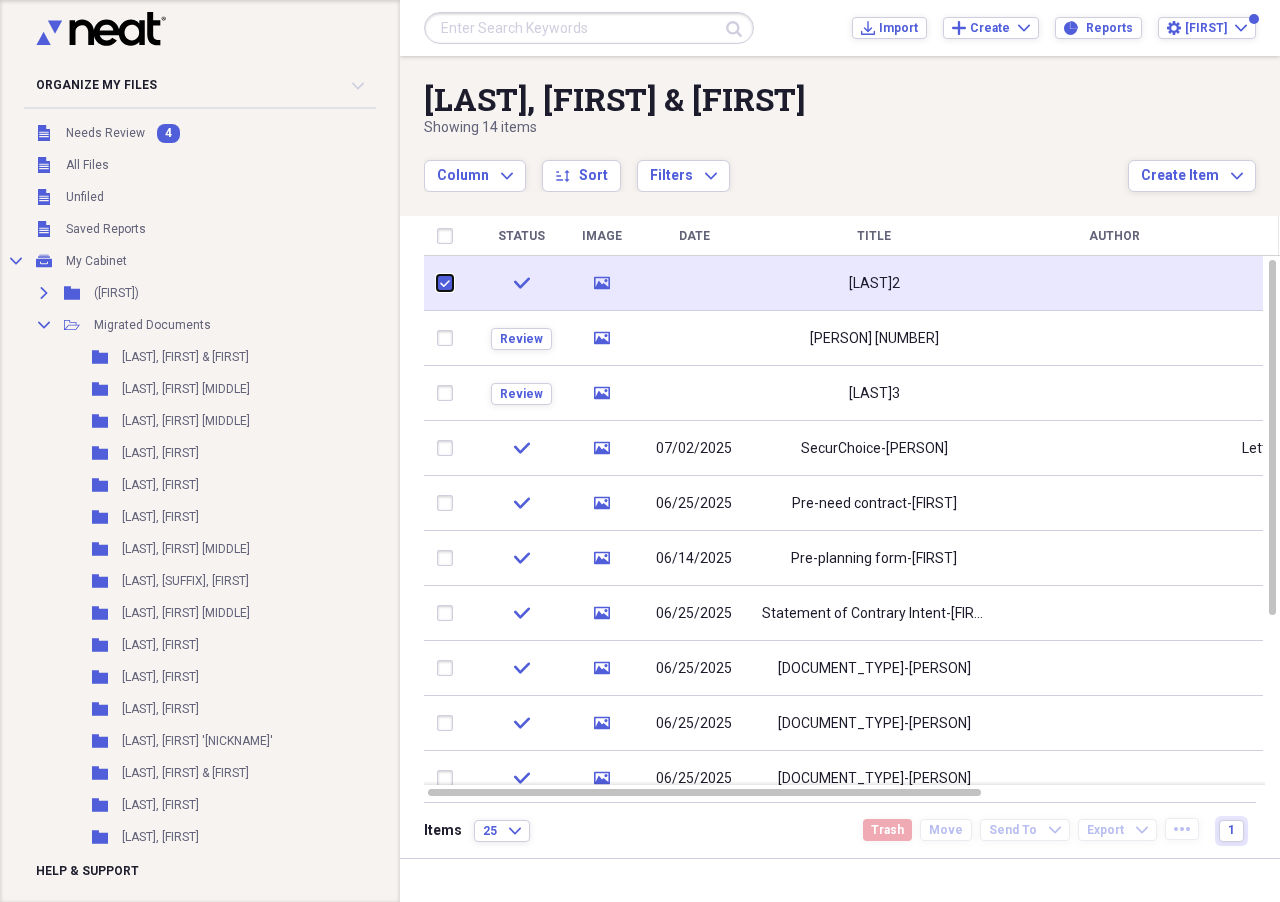 checkbox on "true" 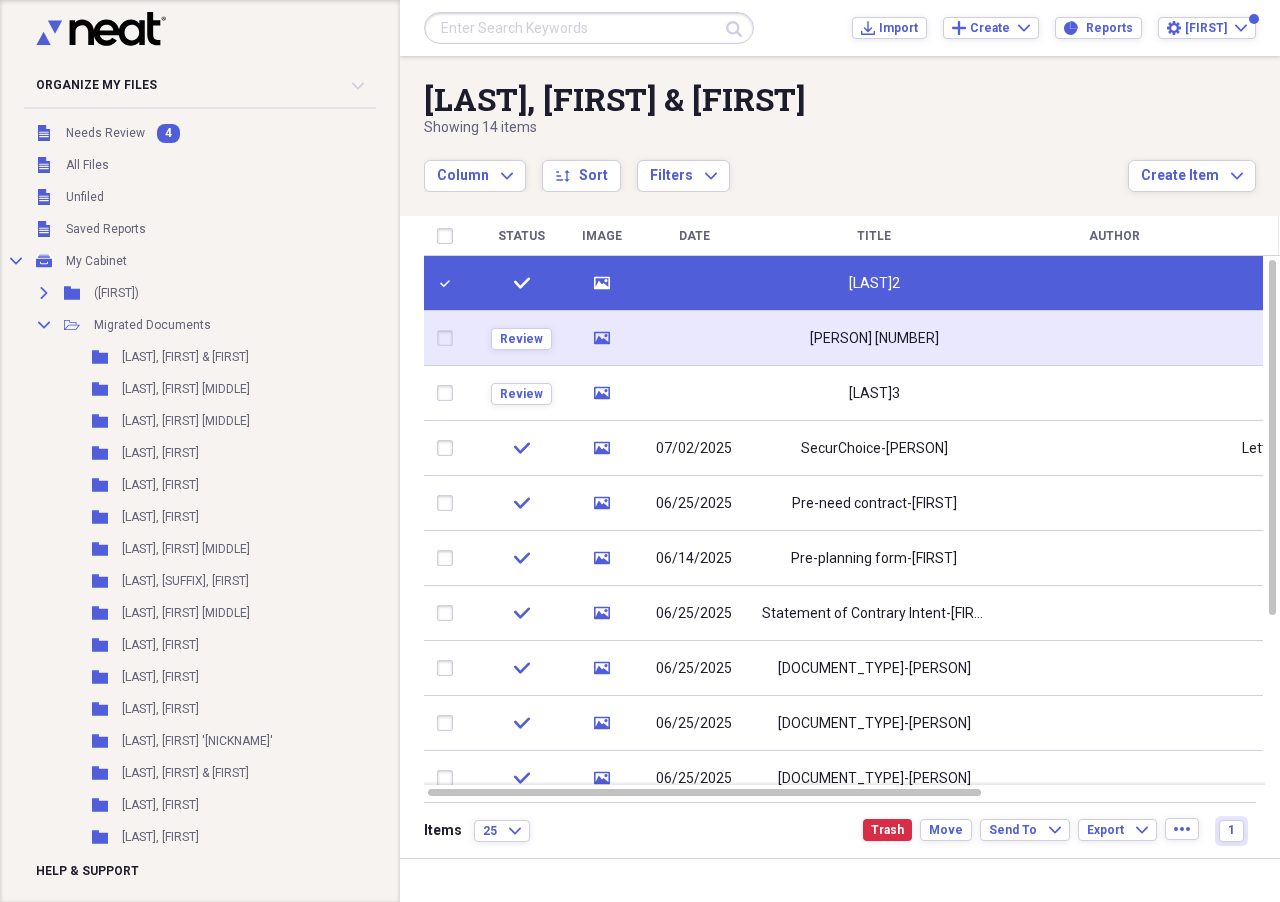 click at bounding box center [449, 338] 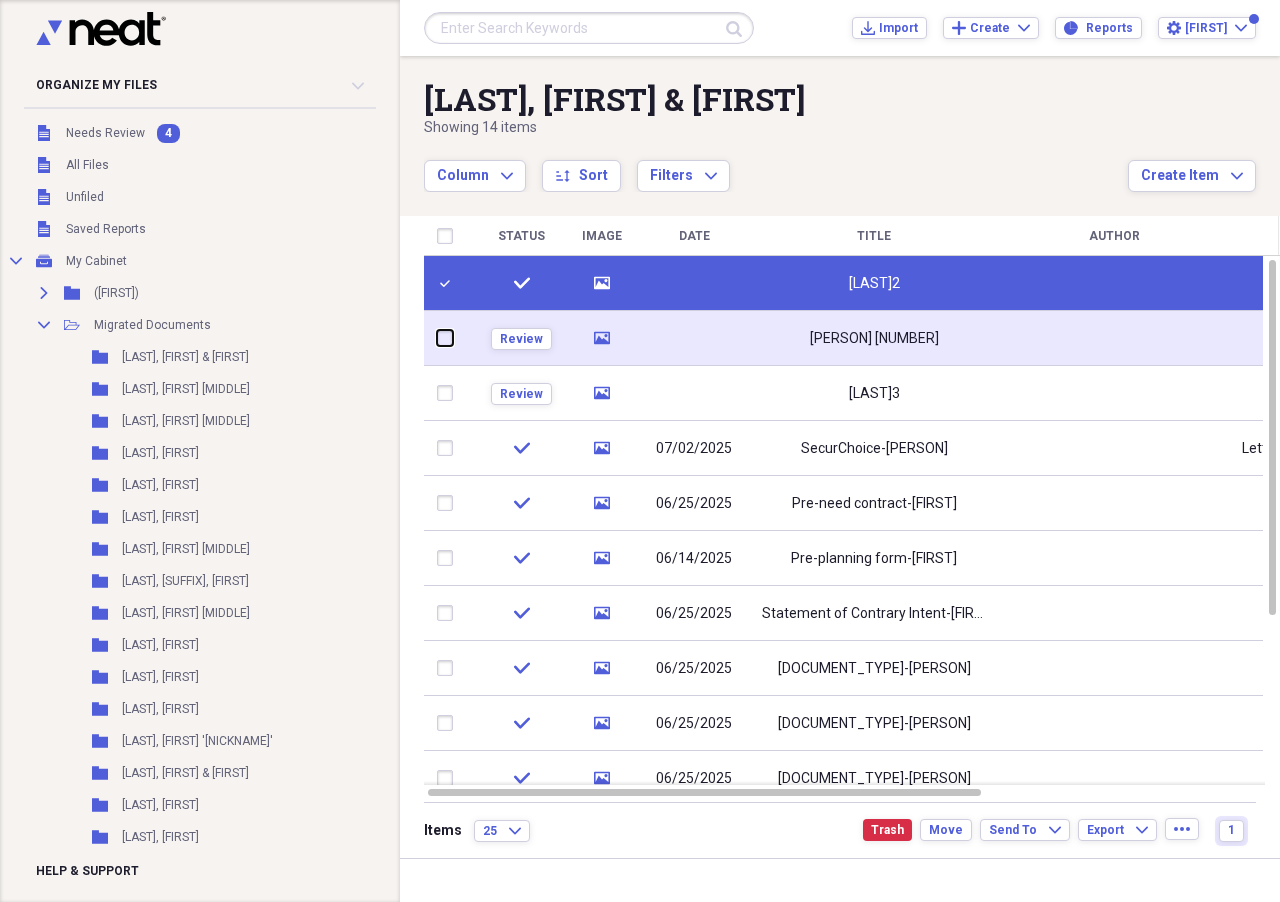 click at bounding box center (437, 338) 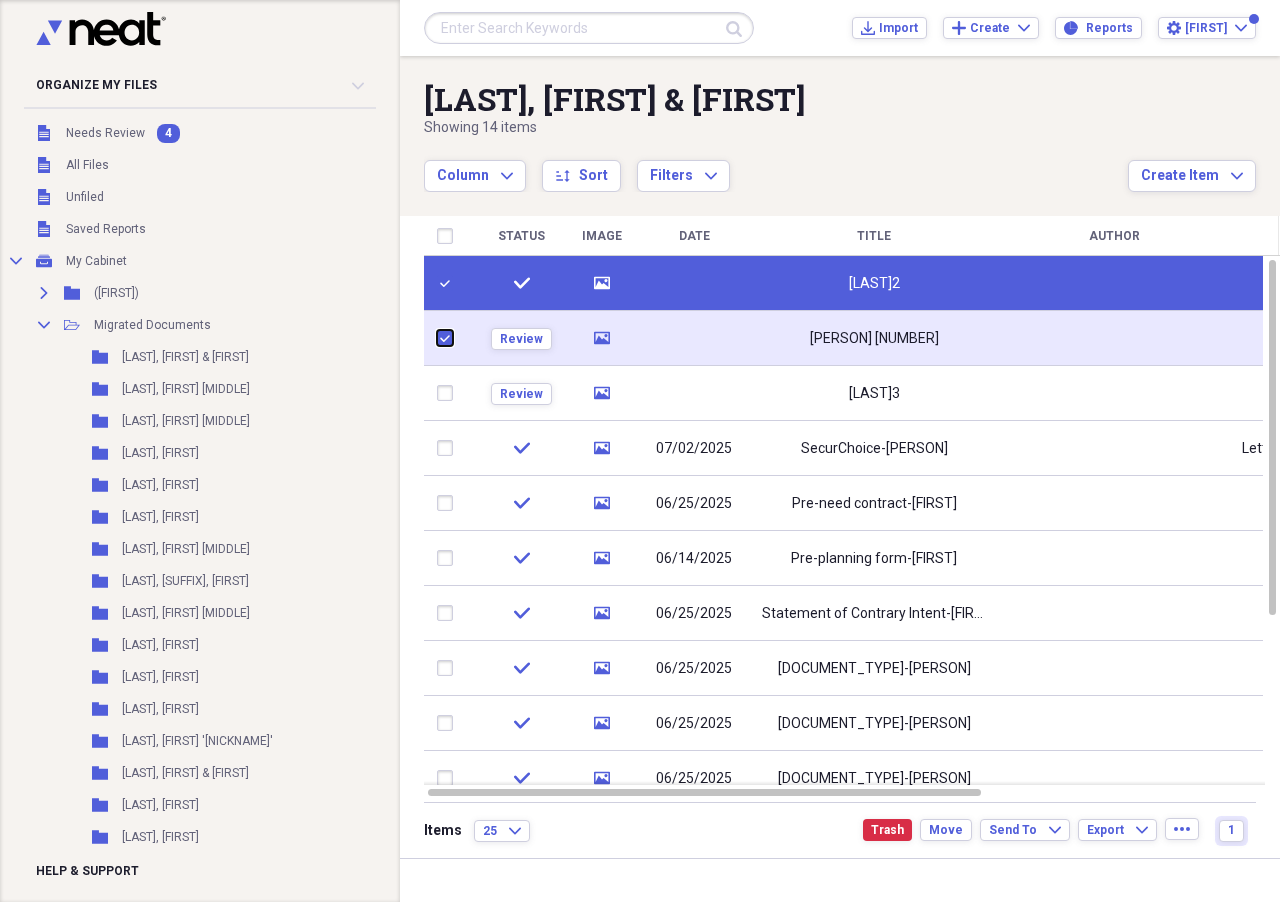 checkbox on "true" 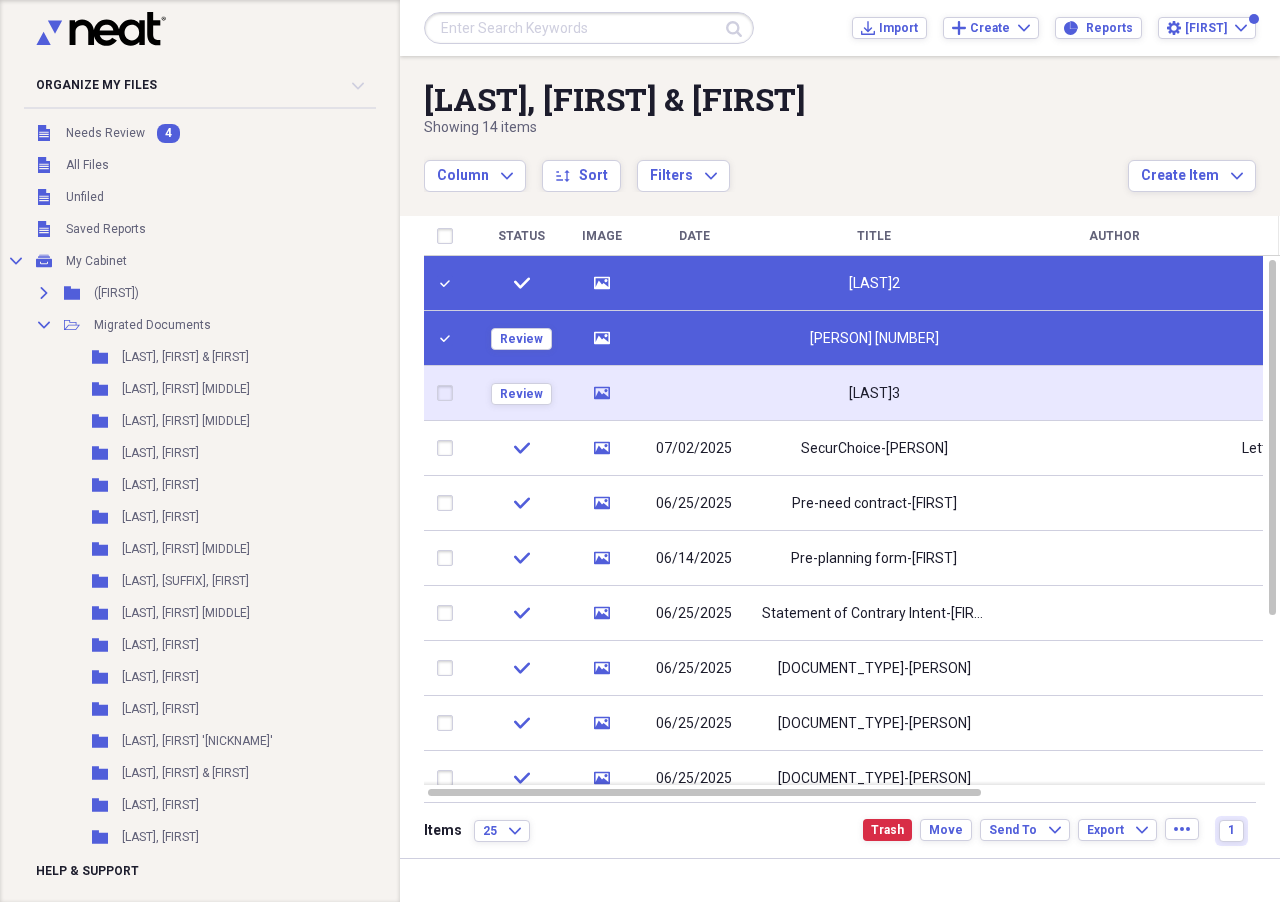 click at bounding box center [449, 393] 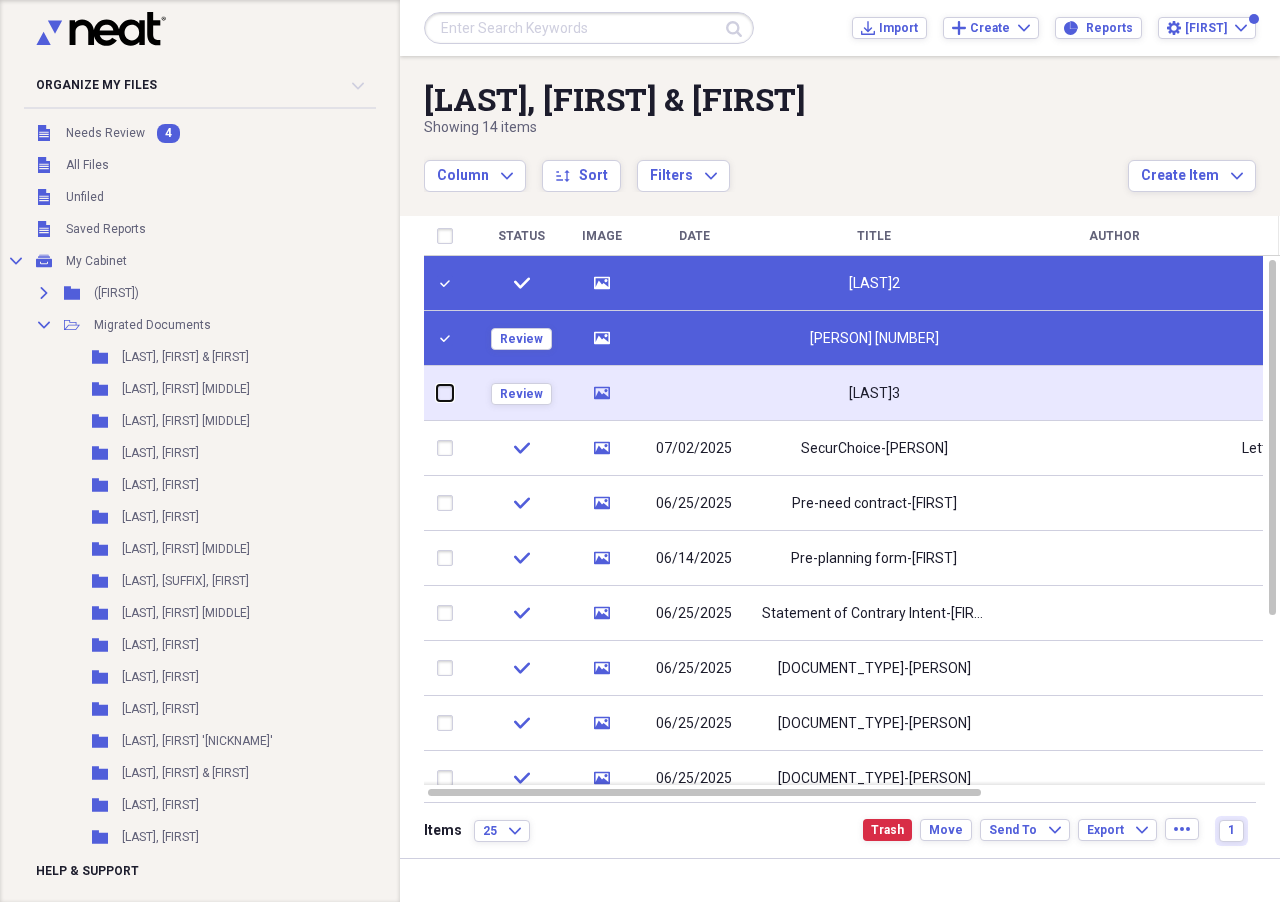 click at bounding box center (437, 393) 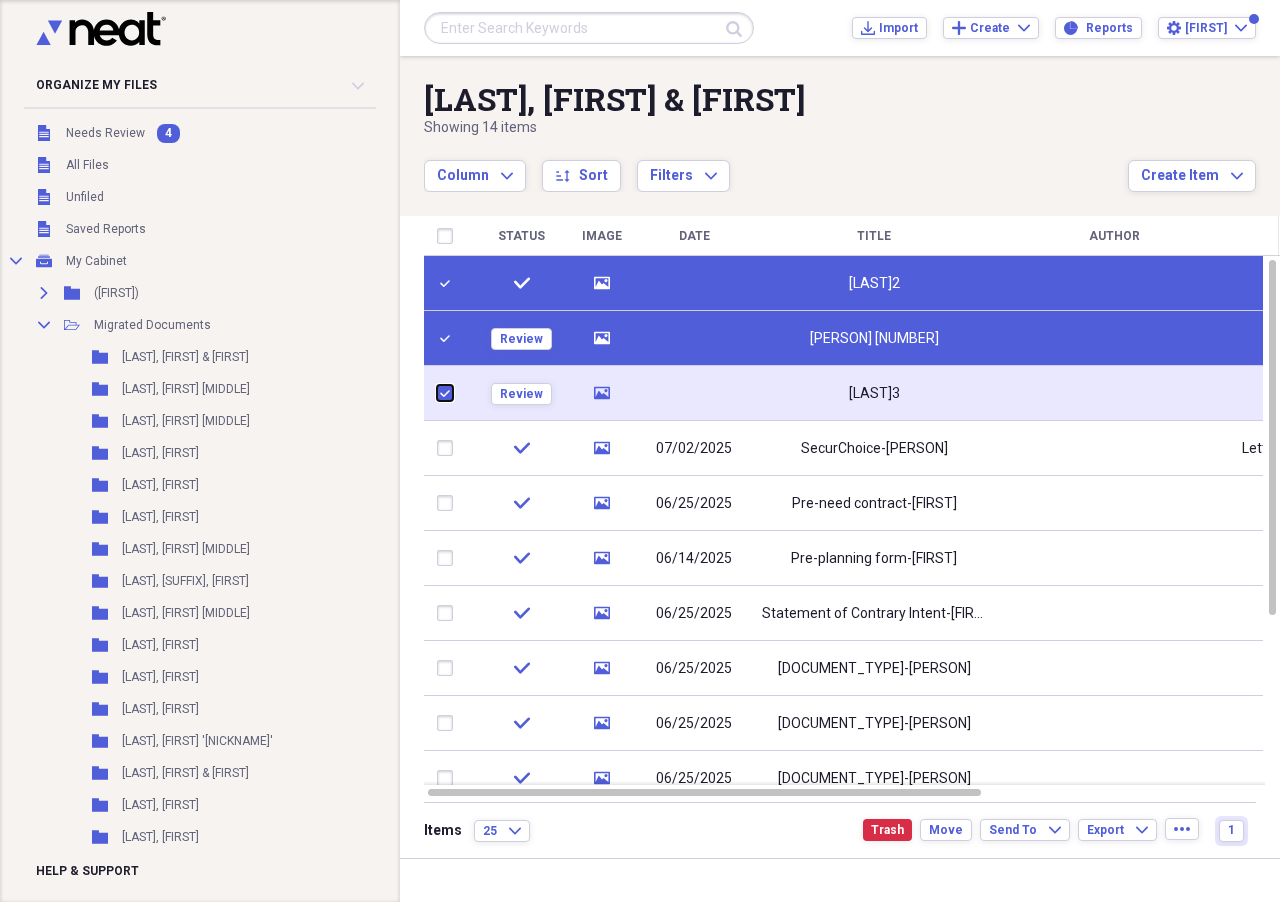 checkbox on "true" 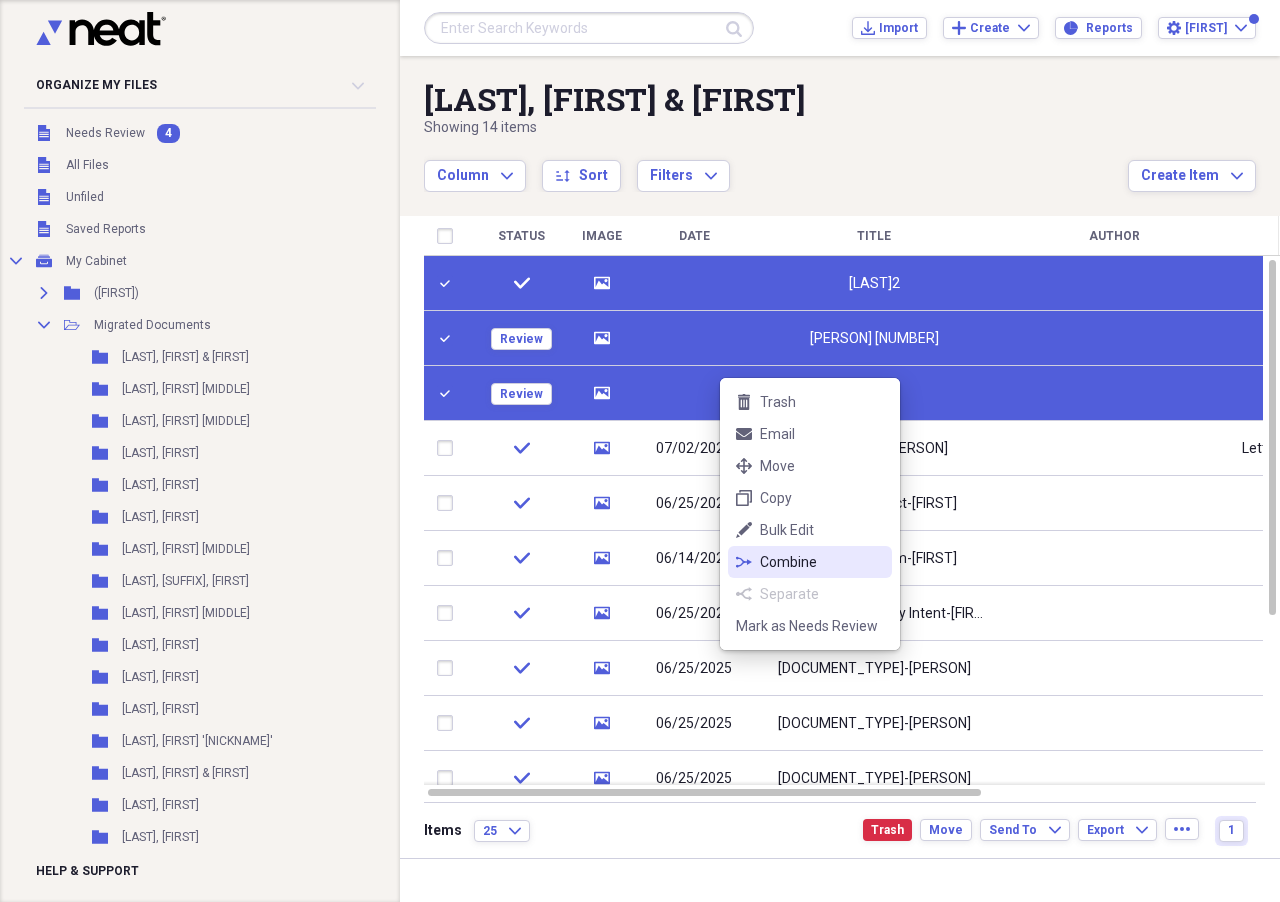 click on "Combine" at bounding box center [822, 562] 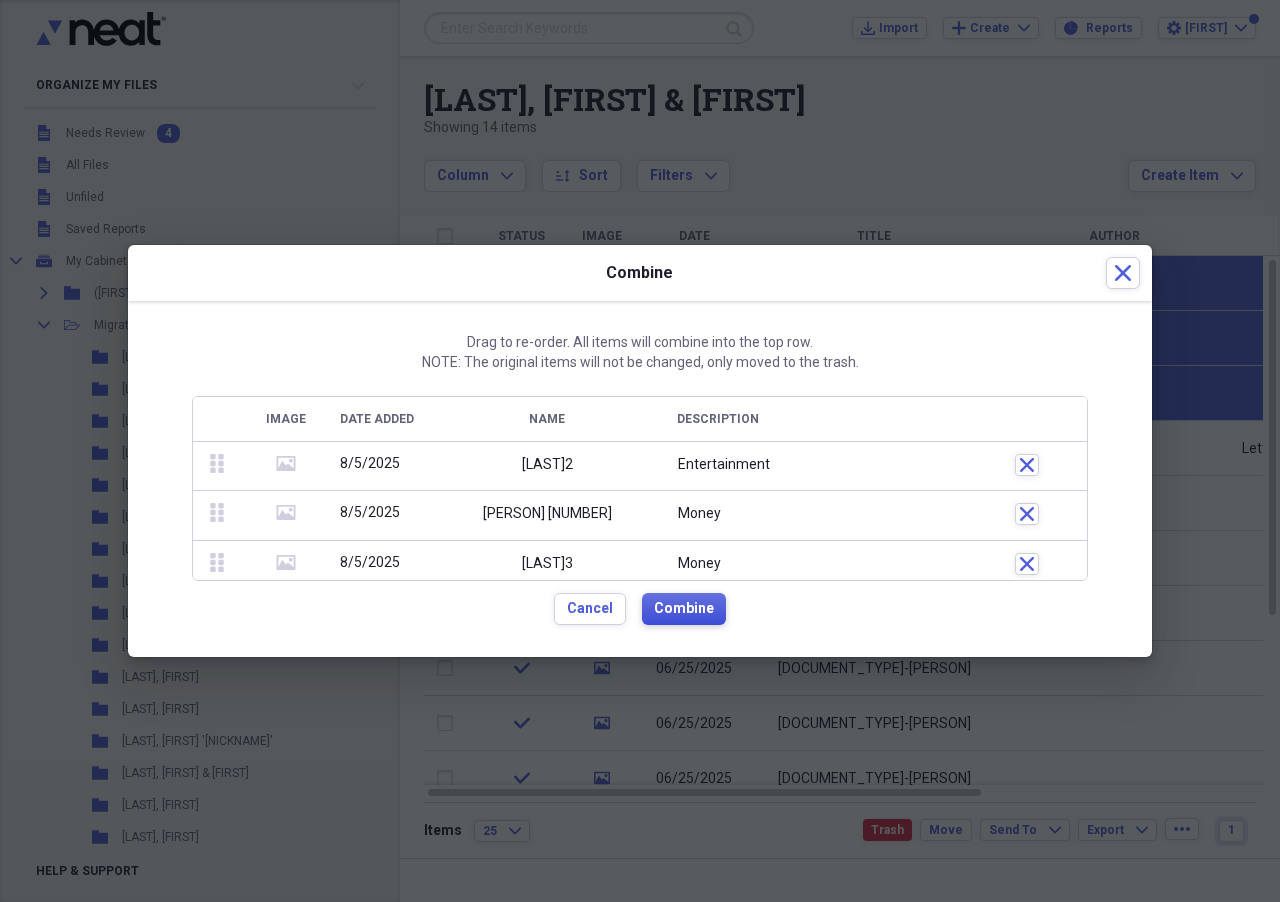 drag, startPoint x: 686, startPoint y: 607, endPoint x: 712, endPoint y: 600, distance: 26.925823 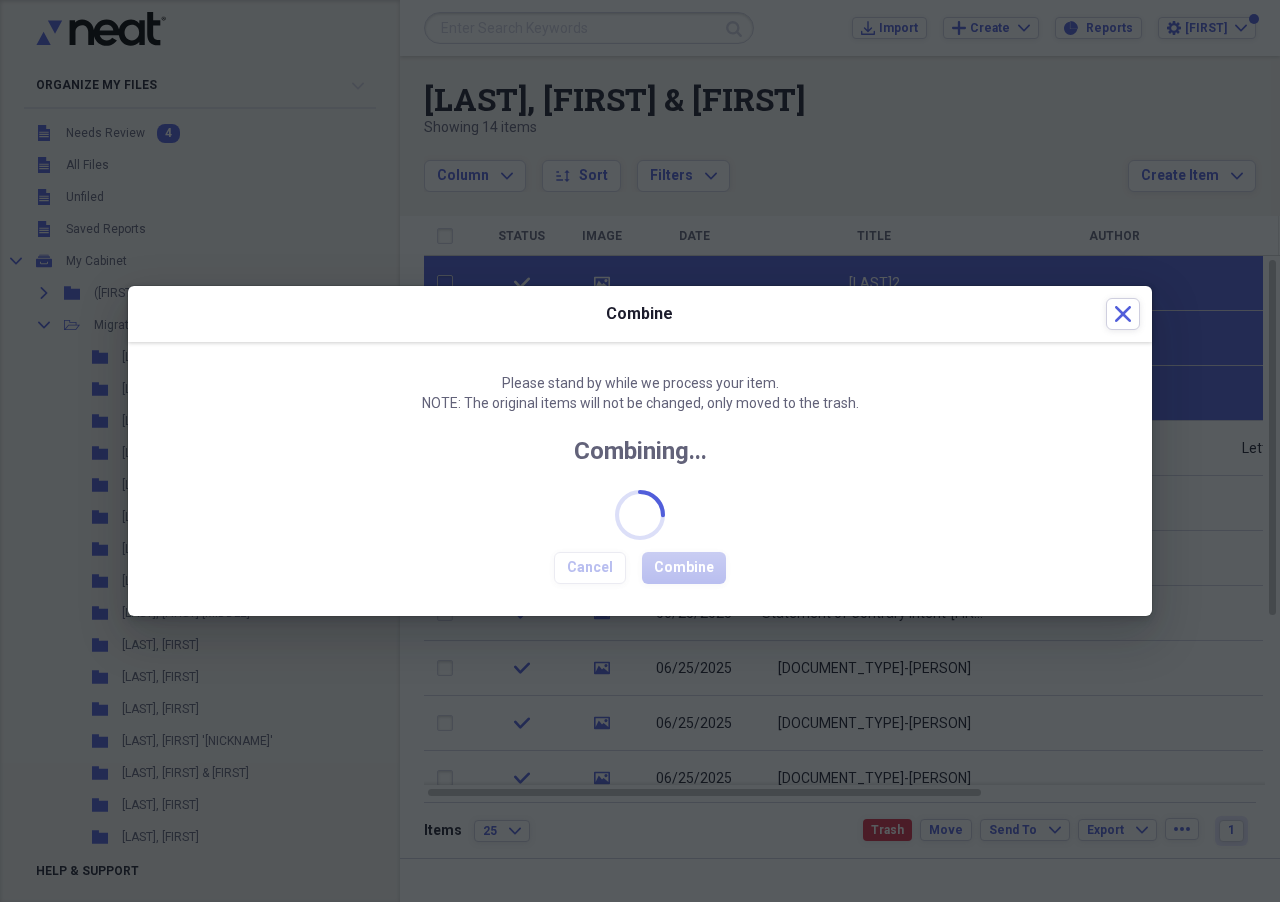 checkbox on "false" 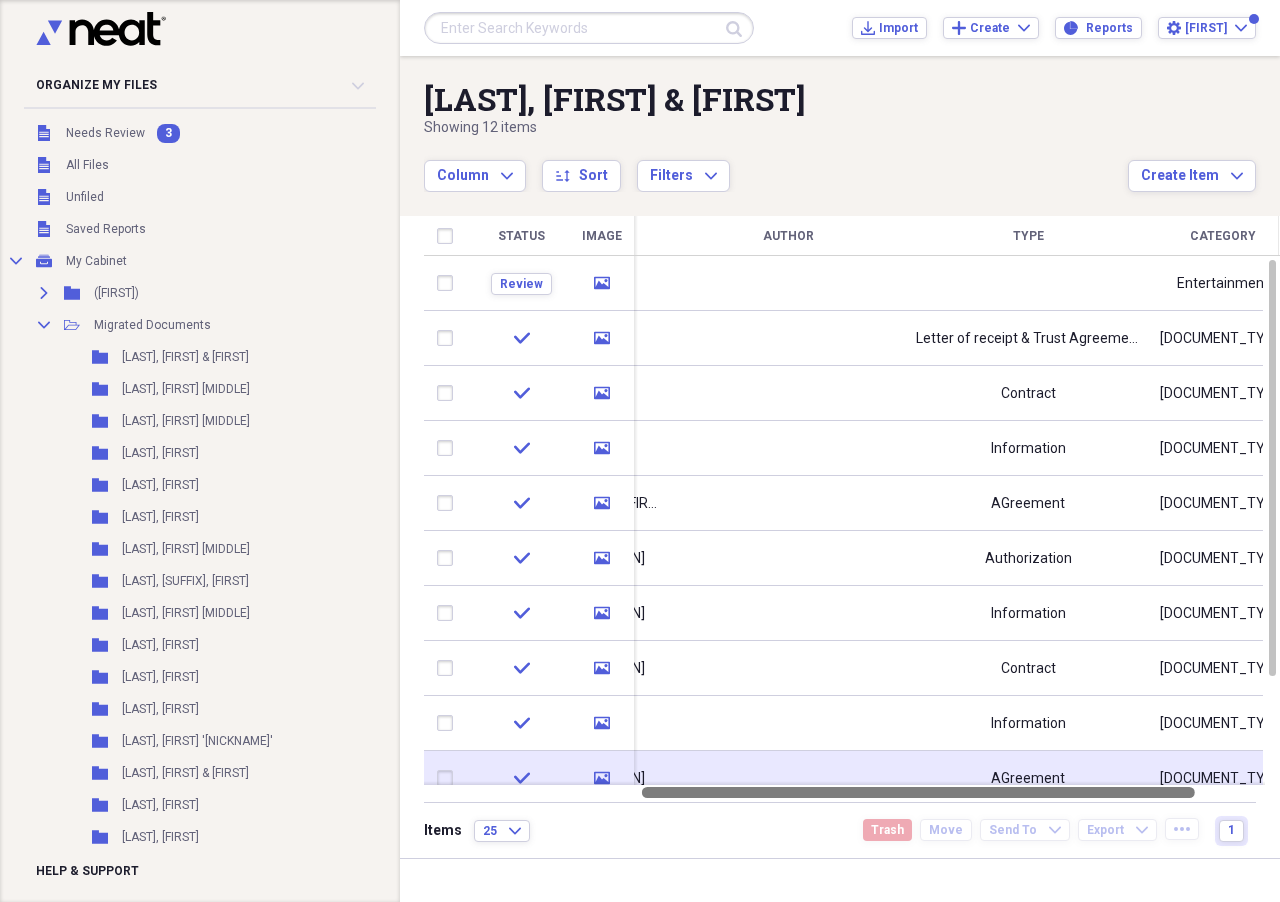 drag, startPoint x: 866, startPoint y: 785, endPoint x: 1080, endPoint y: 777, distance: 214.14948 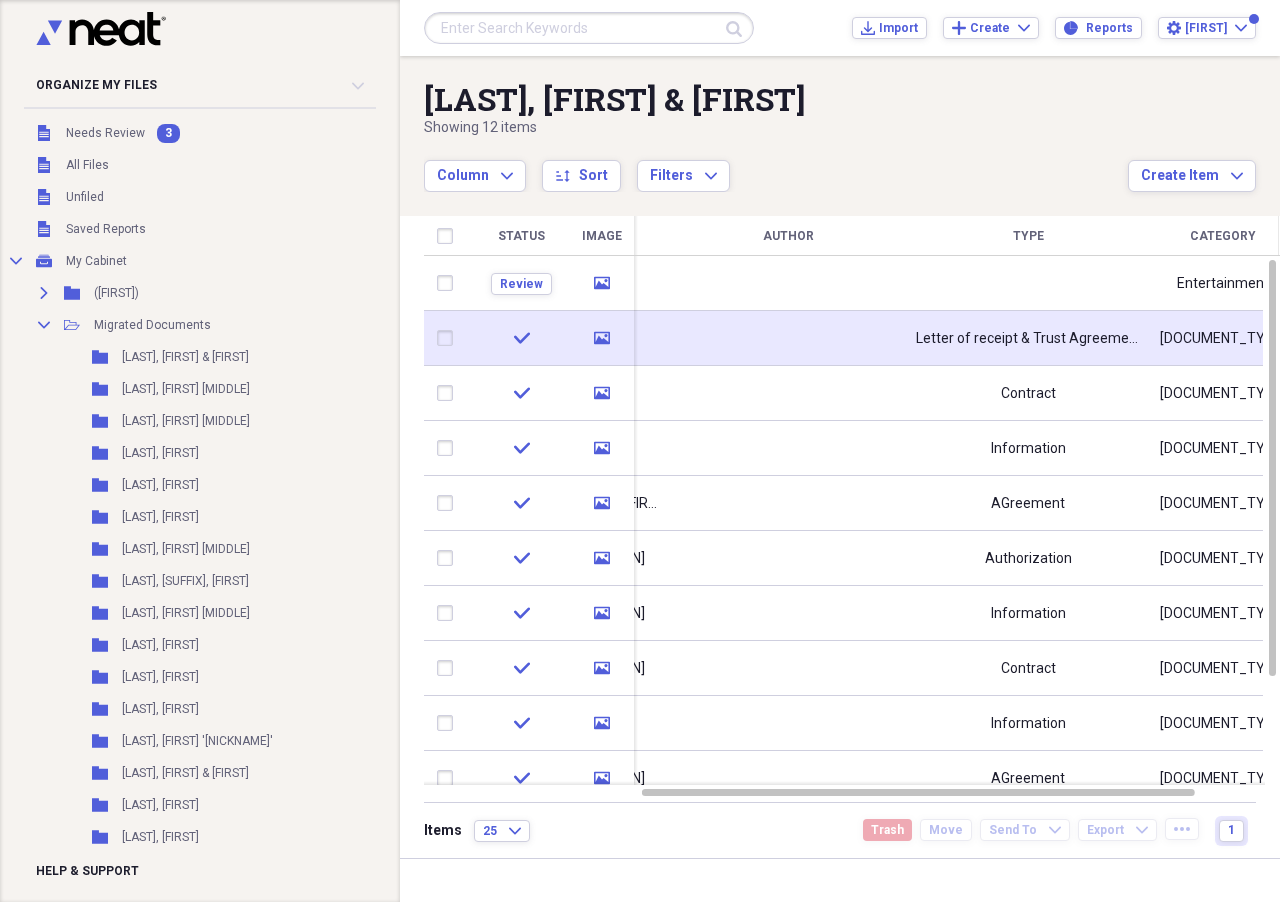 click on "media" at bounding box center [602, 338] 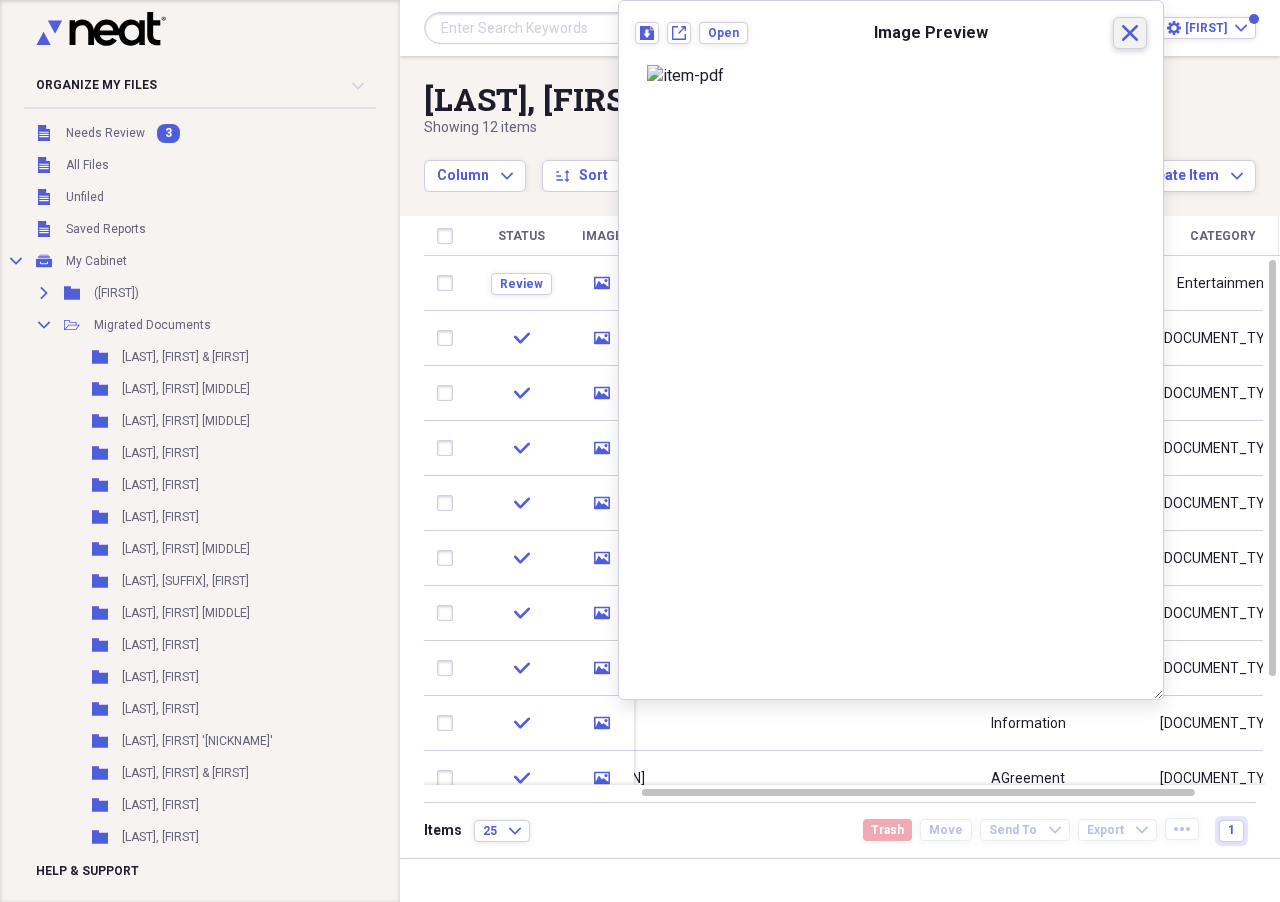 click 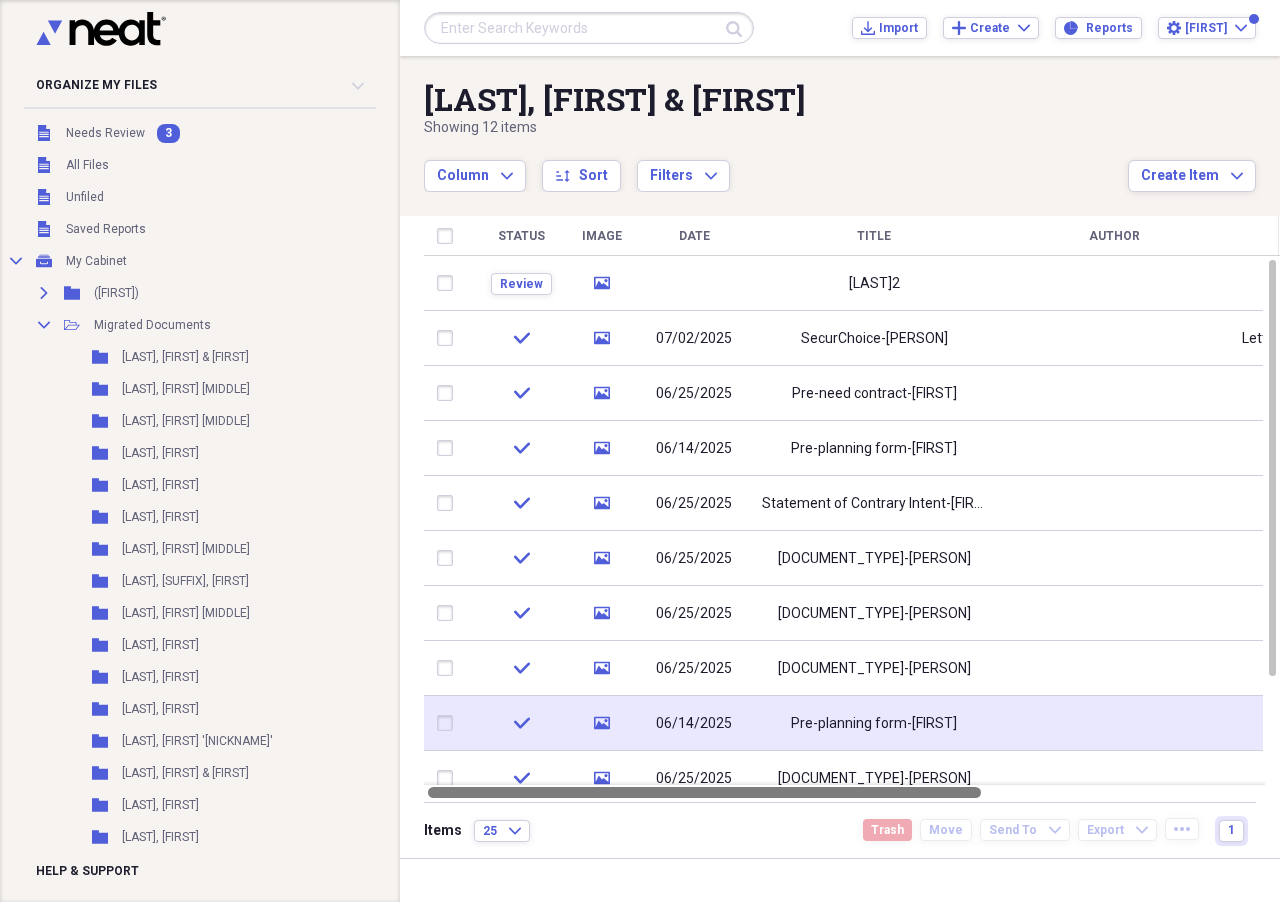 drag, startPoint x: 848, startPoint y: 793, endPoint x: 529, endPoint y: 730, distance: 325.1615 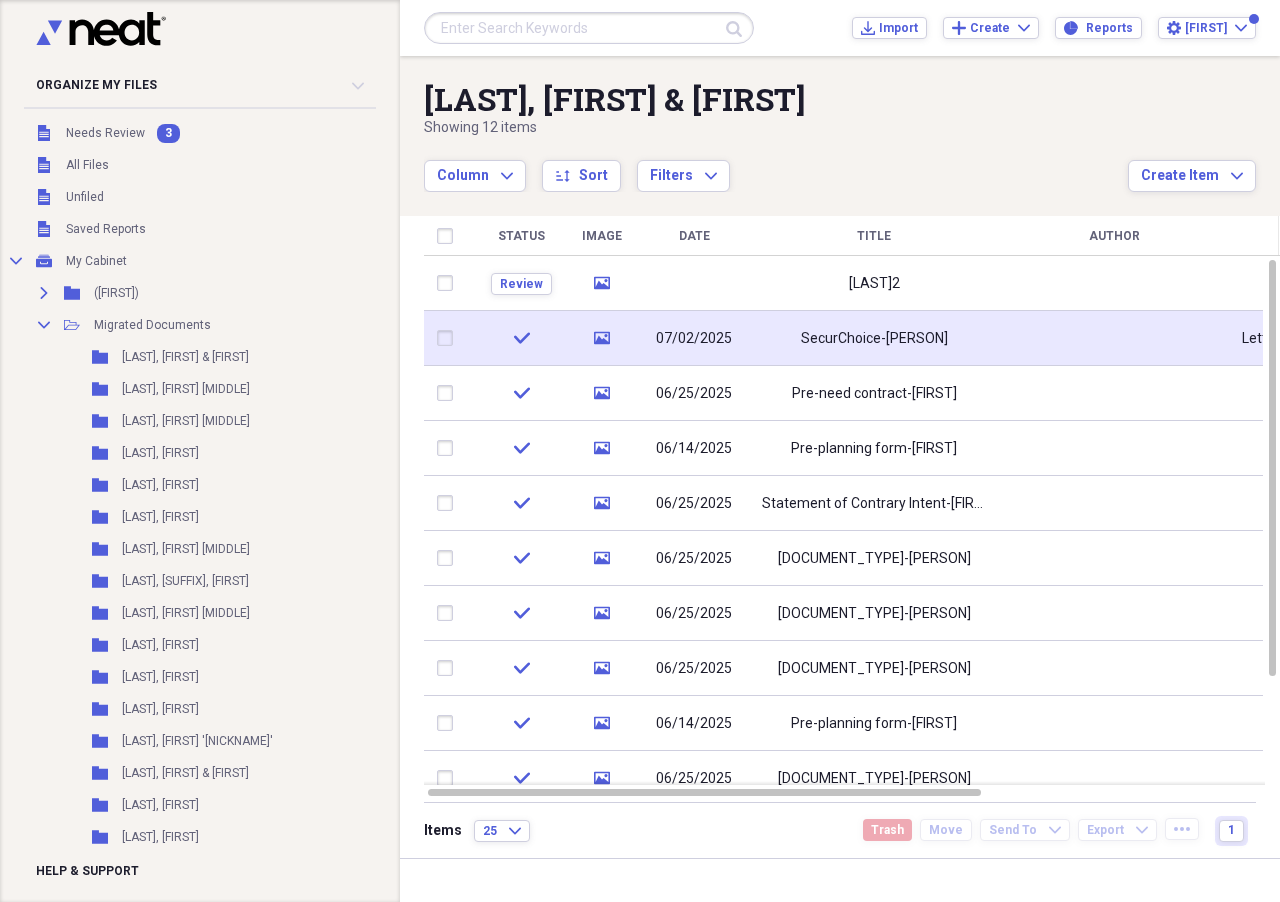 click on "check" at bounding box center [521, 338] 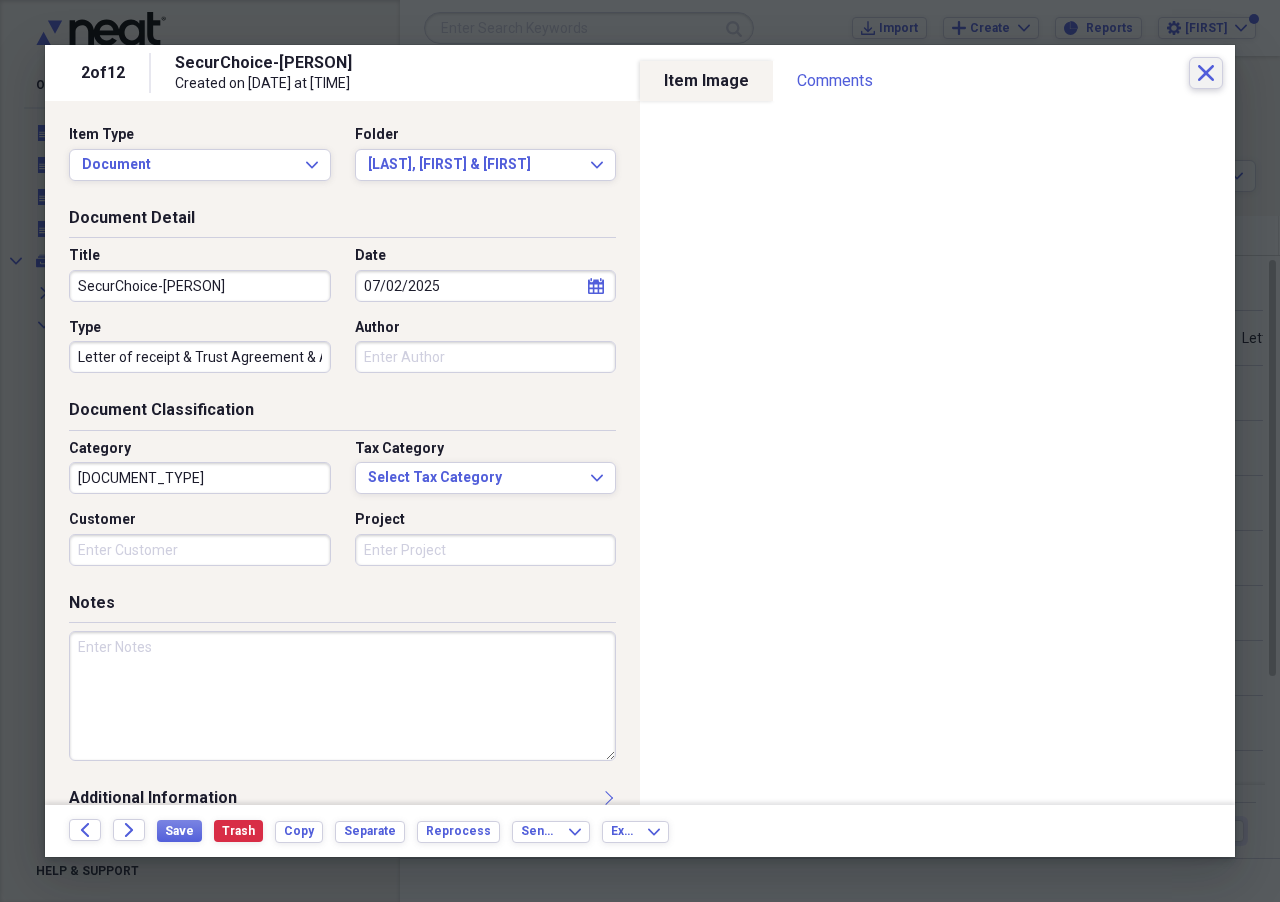 click on "Close" 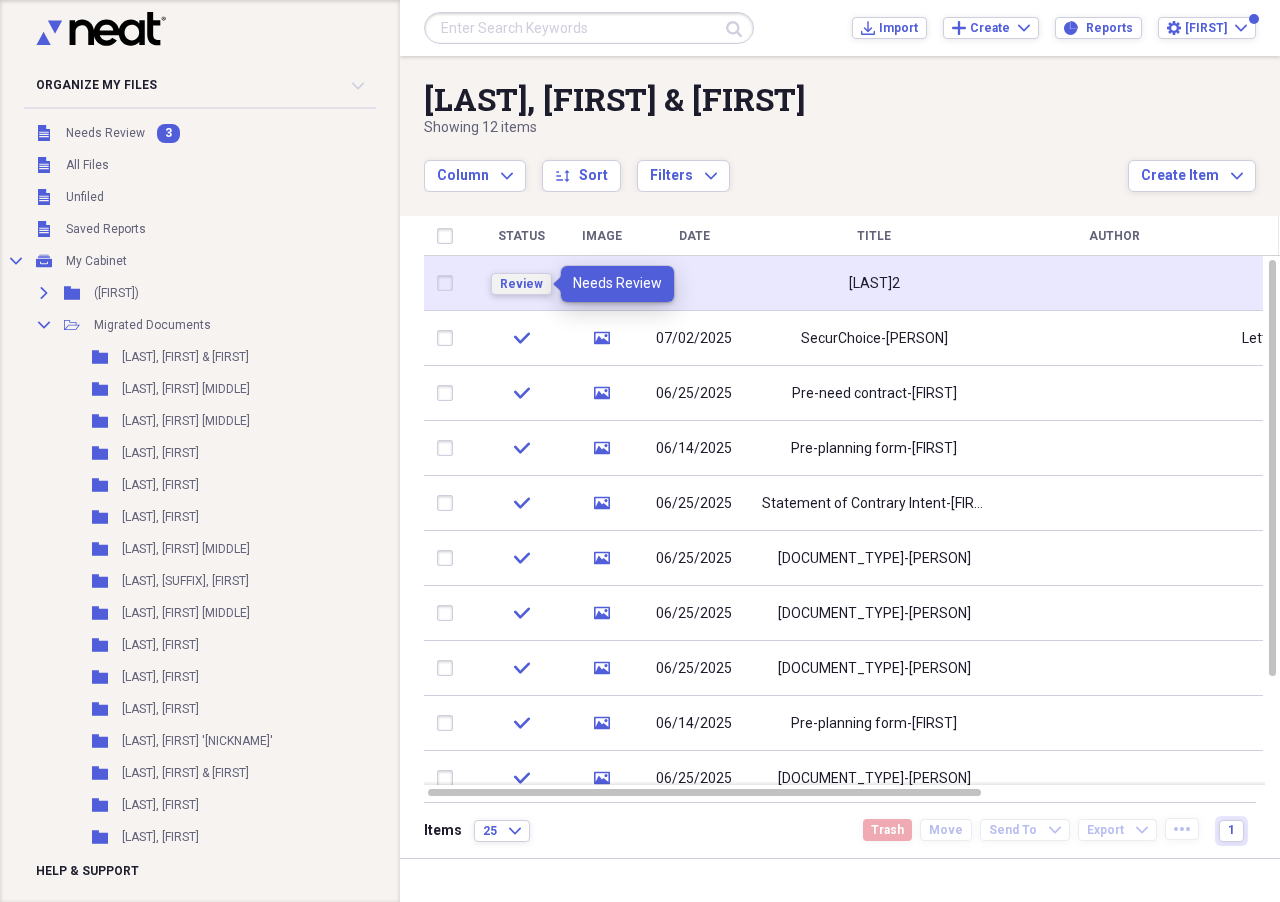 click on "Review" at bounding box center (521, 284) 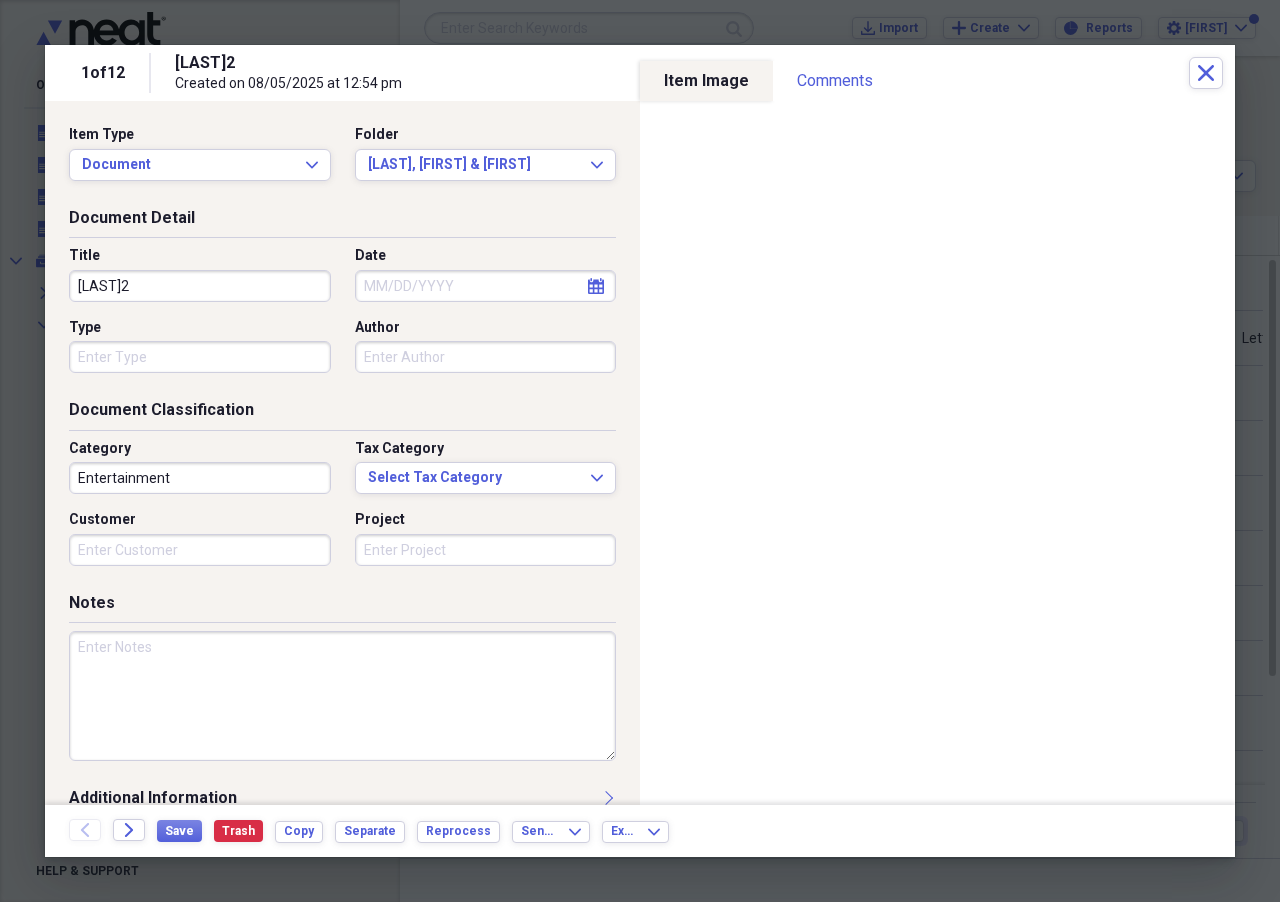 click on "[LAST]2" at bounding box center [200, 286] 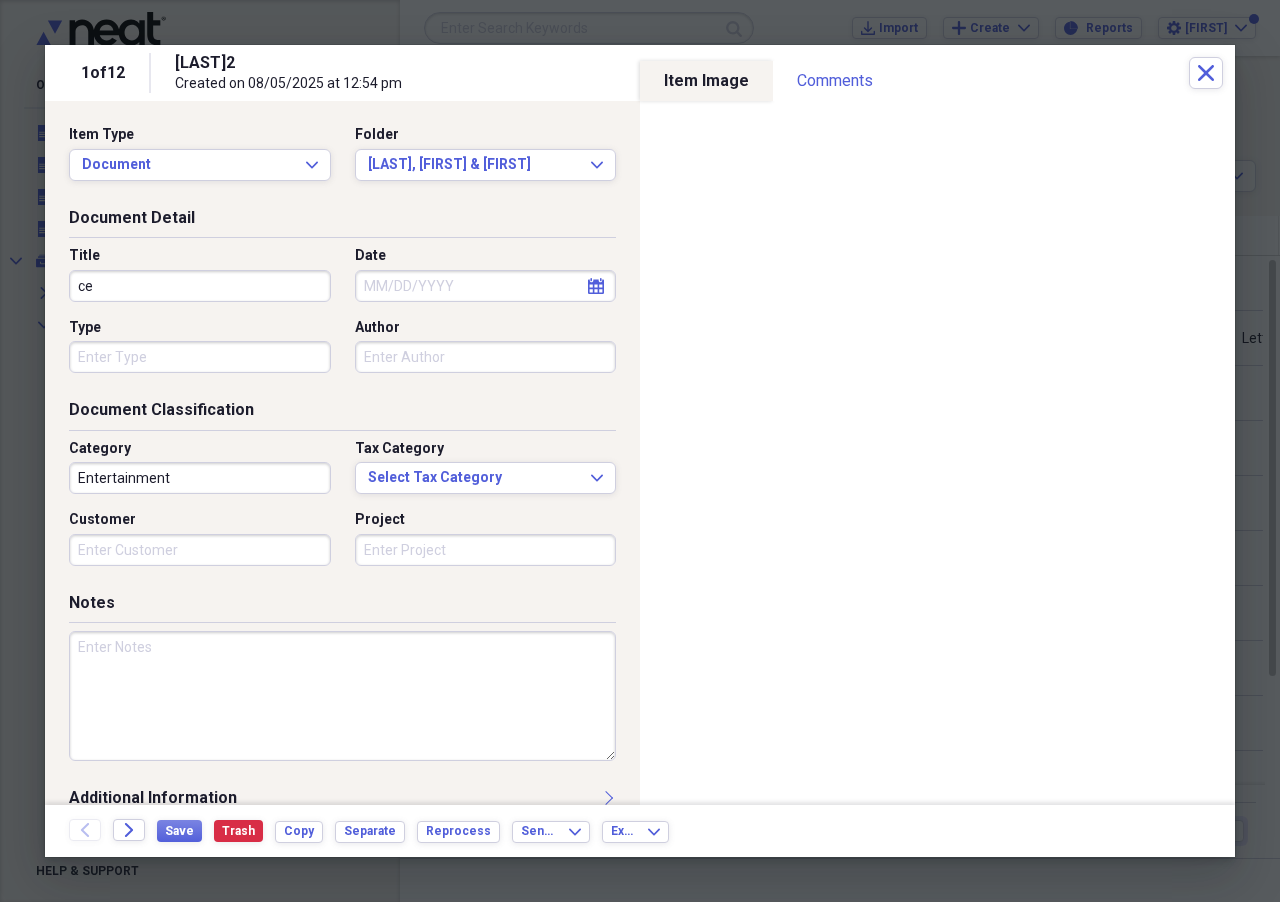 type on "c" 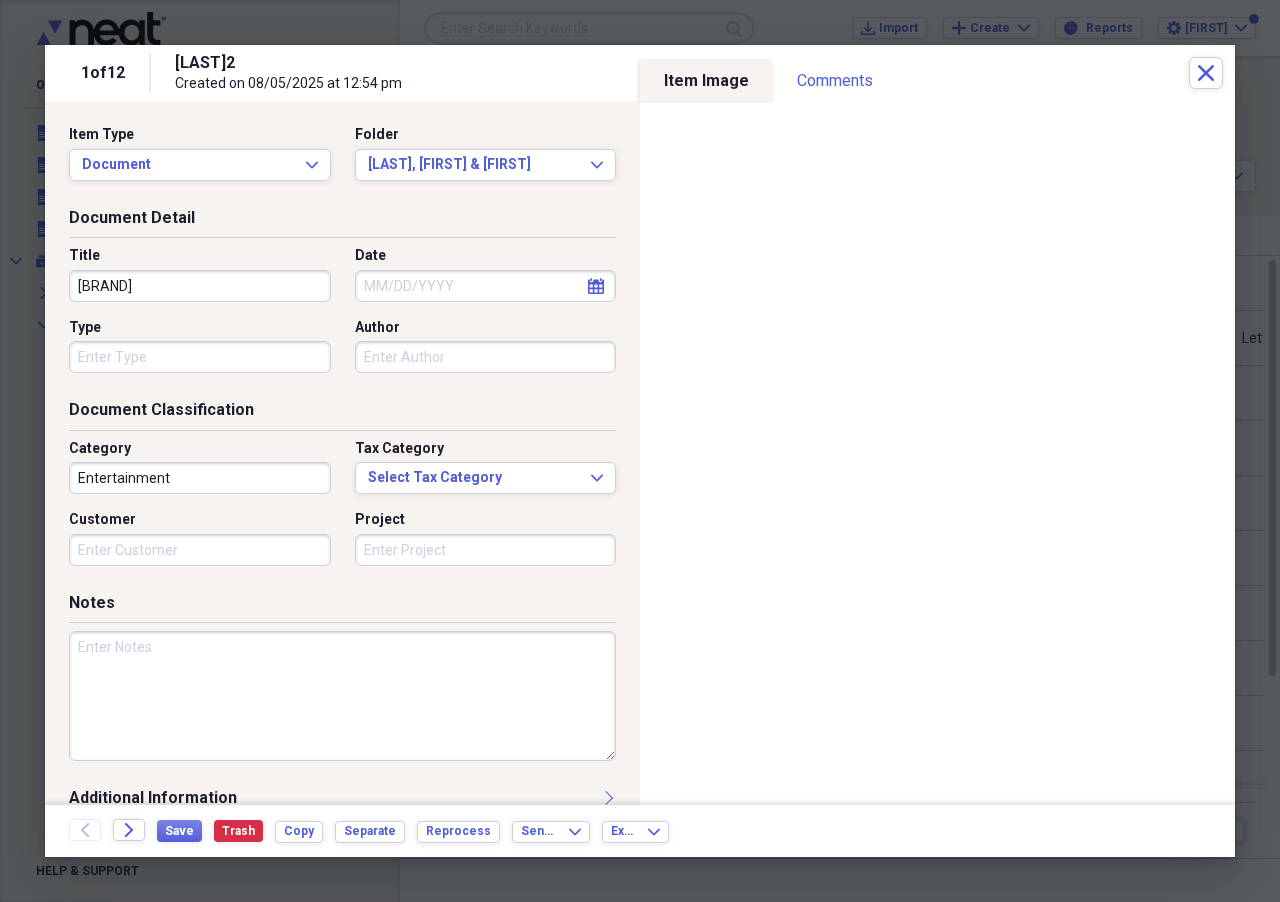 type on "[BRAND]" 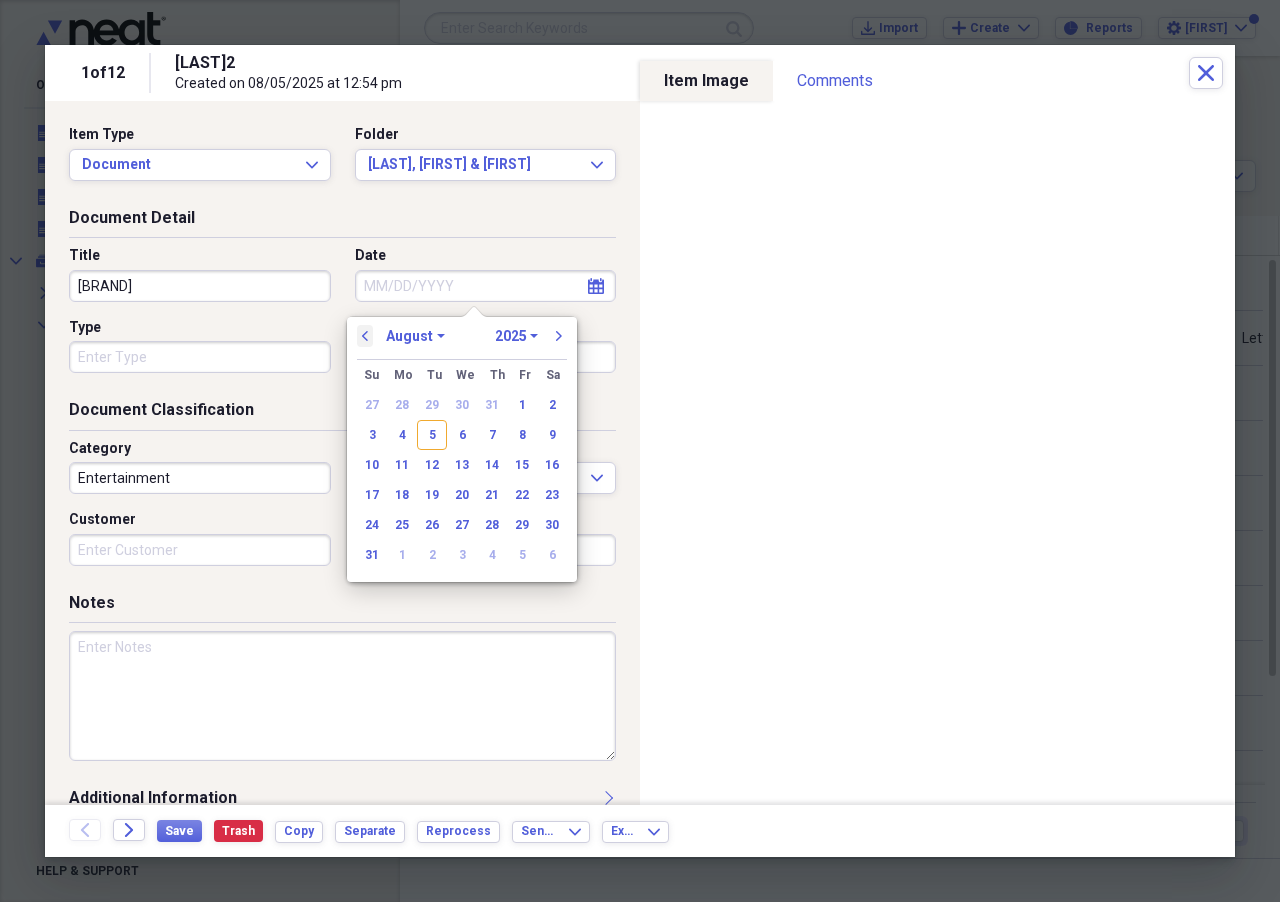 drag, startPoint x: 360, startPoint y: 337, endPoint x: 388, endPoint y: 341, distance: 28.284271 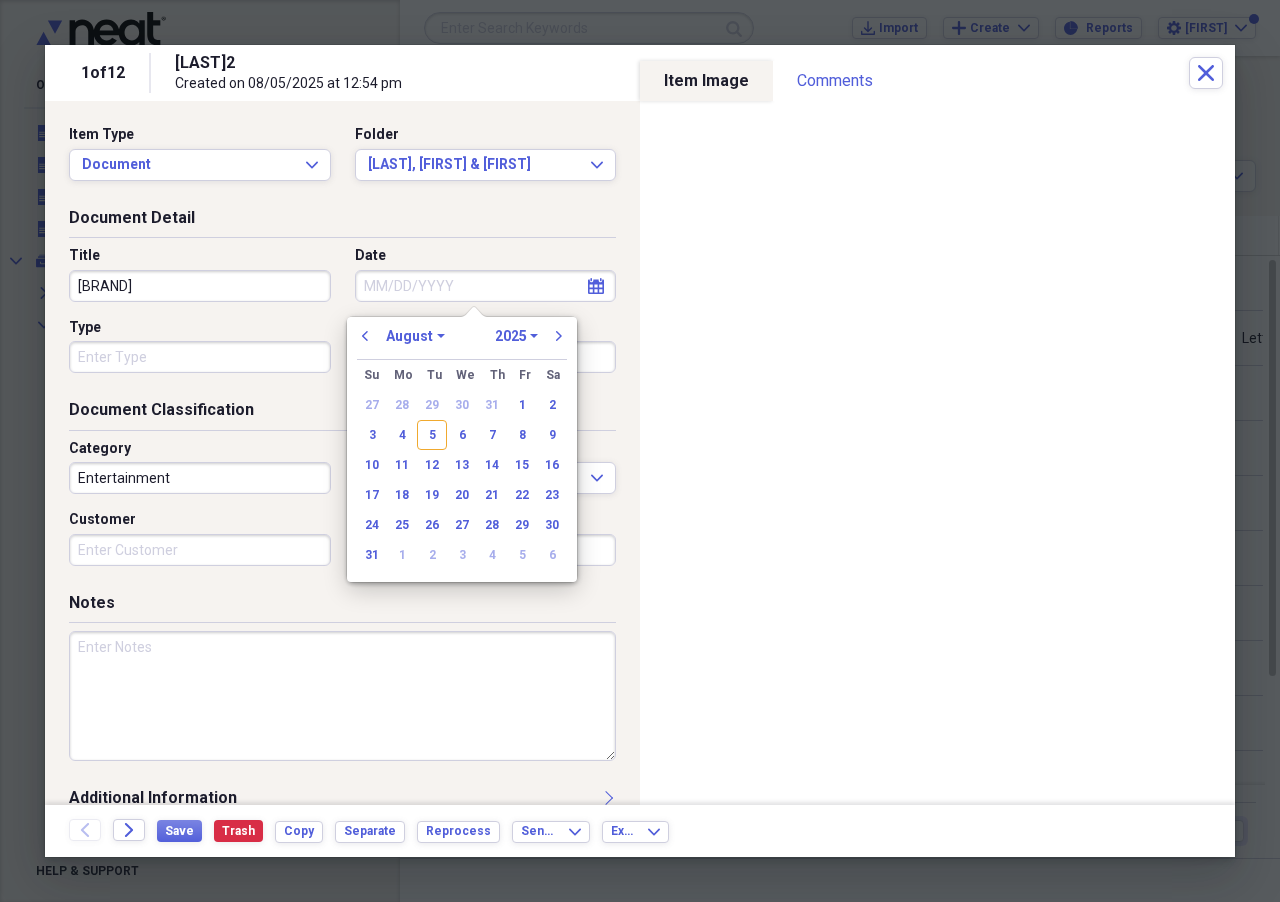 select on "6" 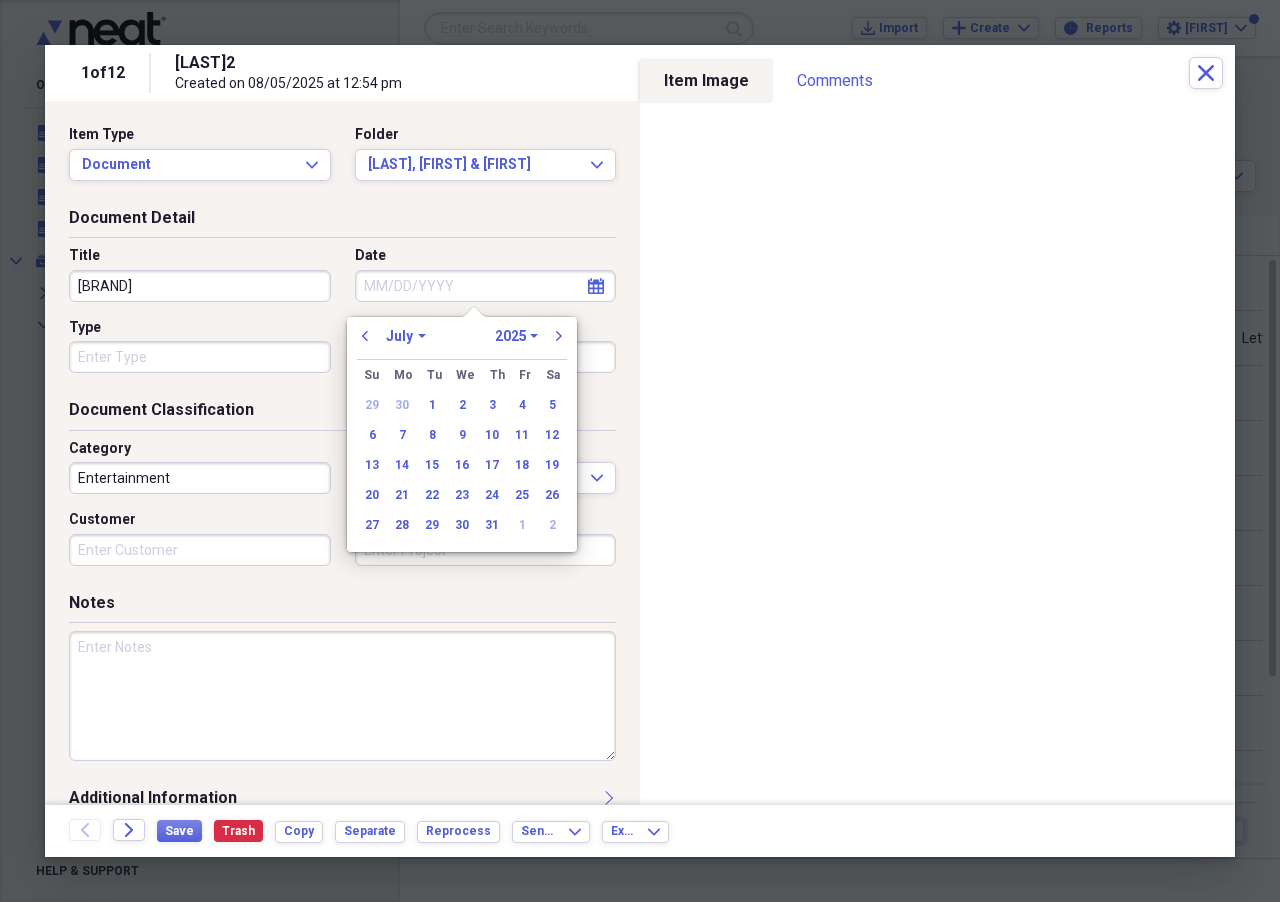 click on "2" at bounding box center (462, 405) 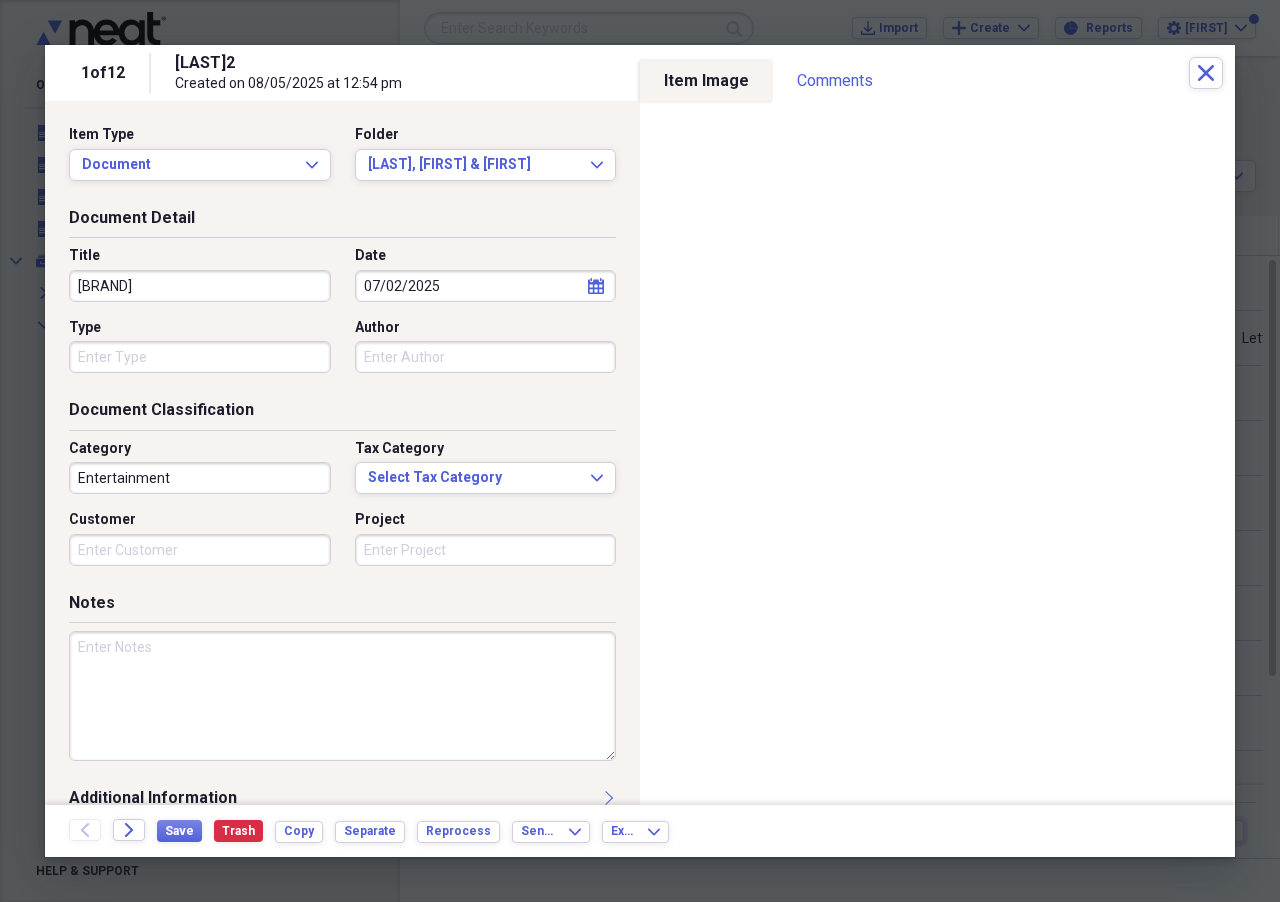 click on "Type" at bounding box center (200, 357) 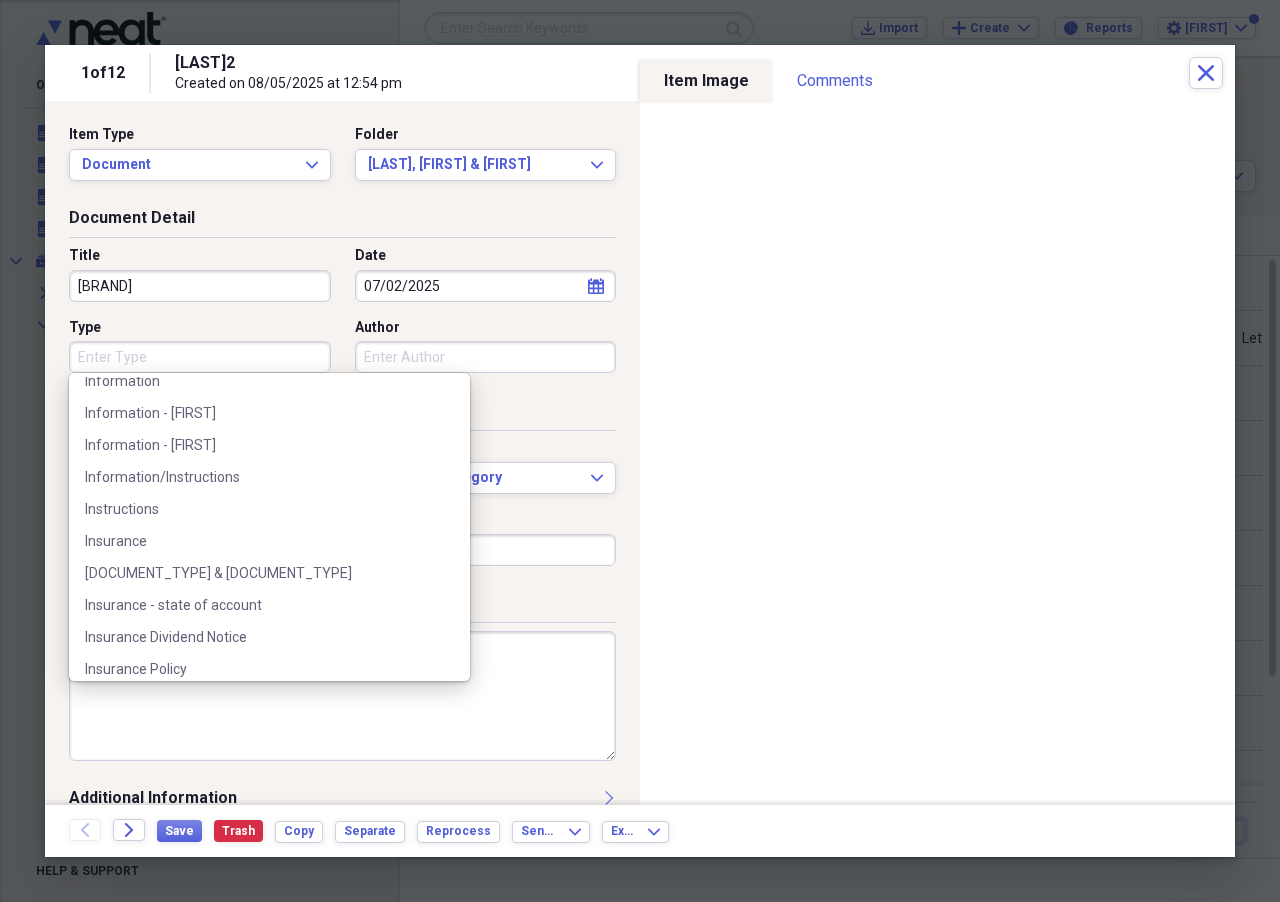scroll, scrollTop: 2700, scrollLeft: 0, axis: vertical 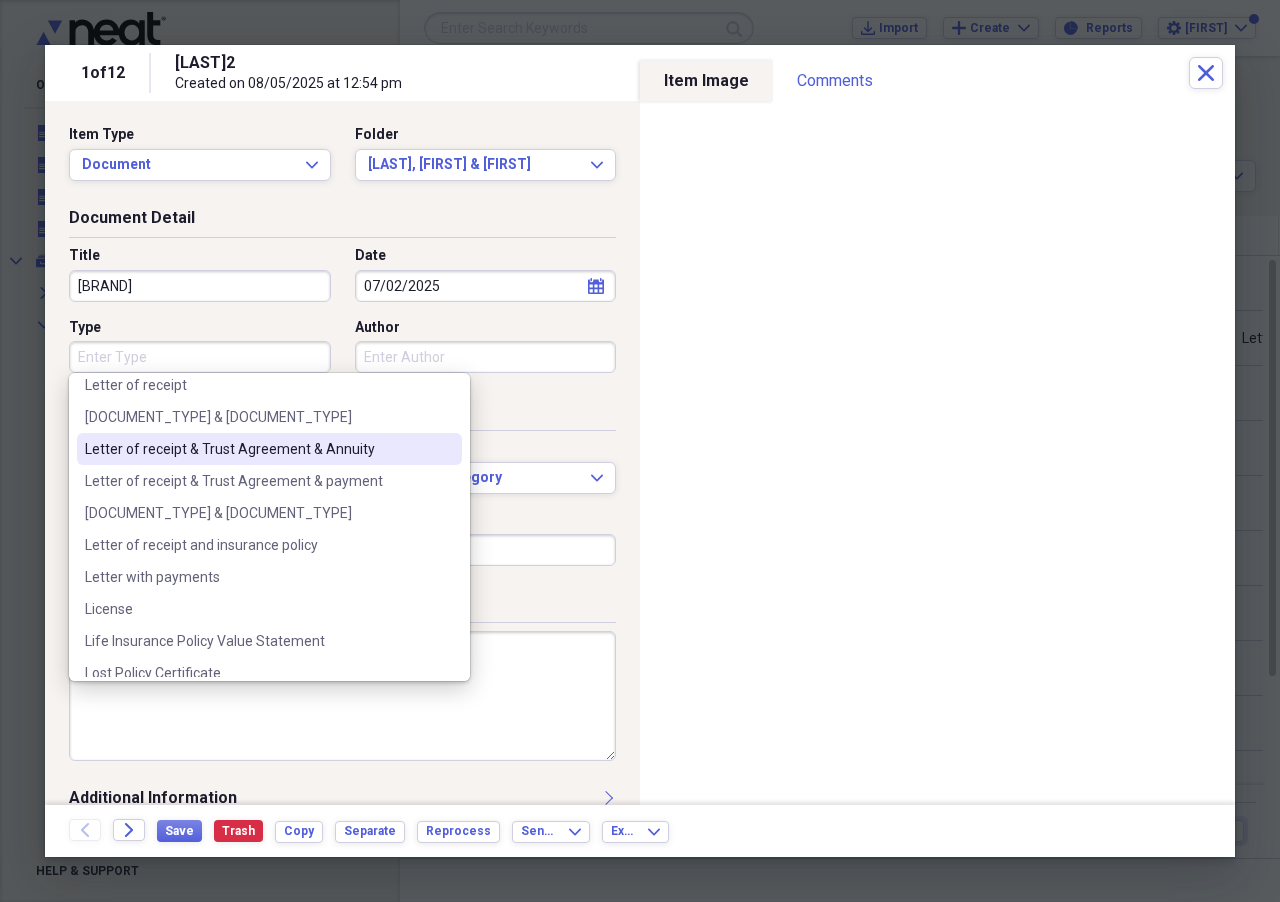 click on "Letter of receipt & Trust Agreement & Annuity" at bounding box center (257, 449) 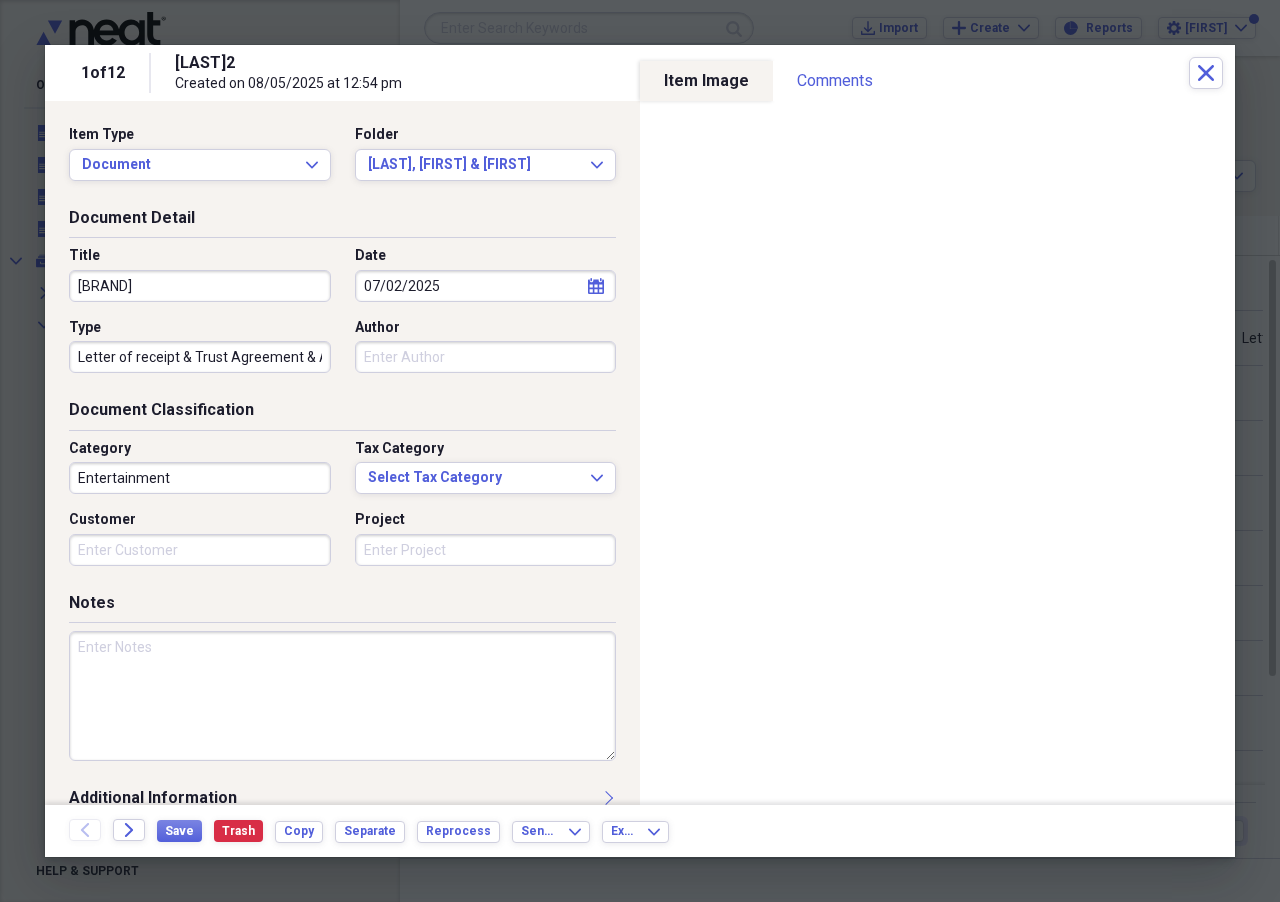 click on "Entertainment" at bounding box center (200, 478) 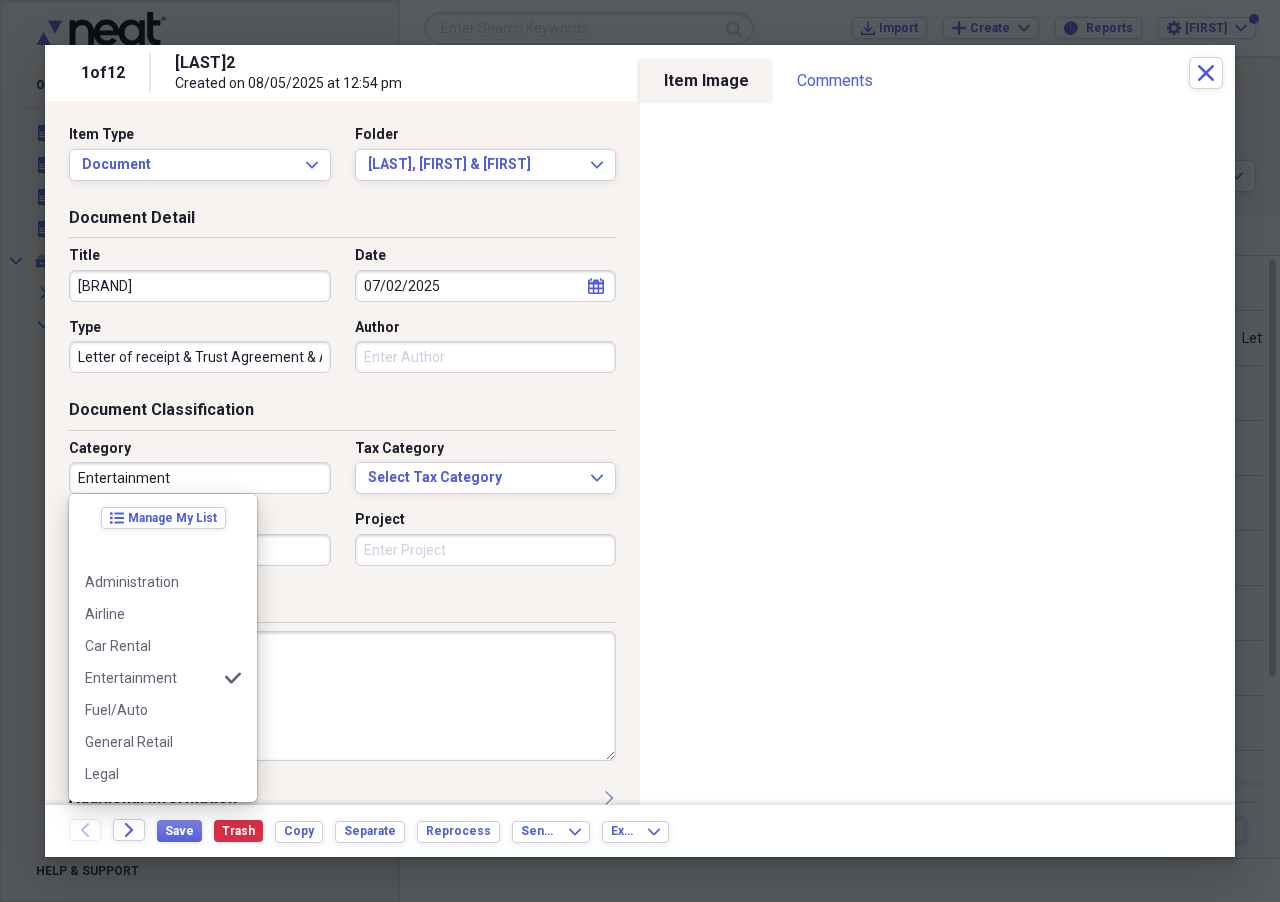 scroll, scrollTop: 444, scrollLeft: 0, axis: vertical 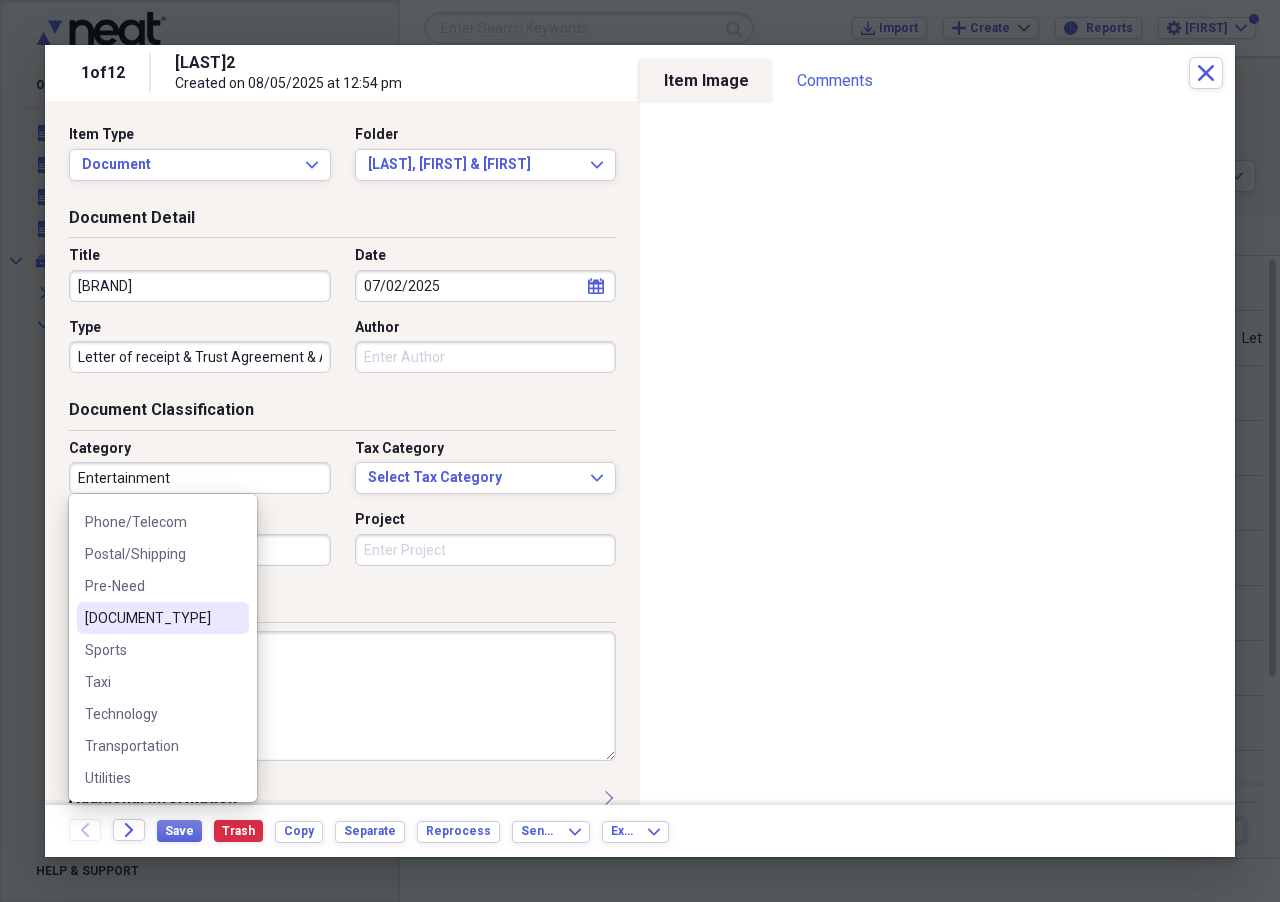 click on "[DOCUMENT_TYPE]" at bounding box center [151, 618] 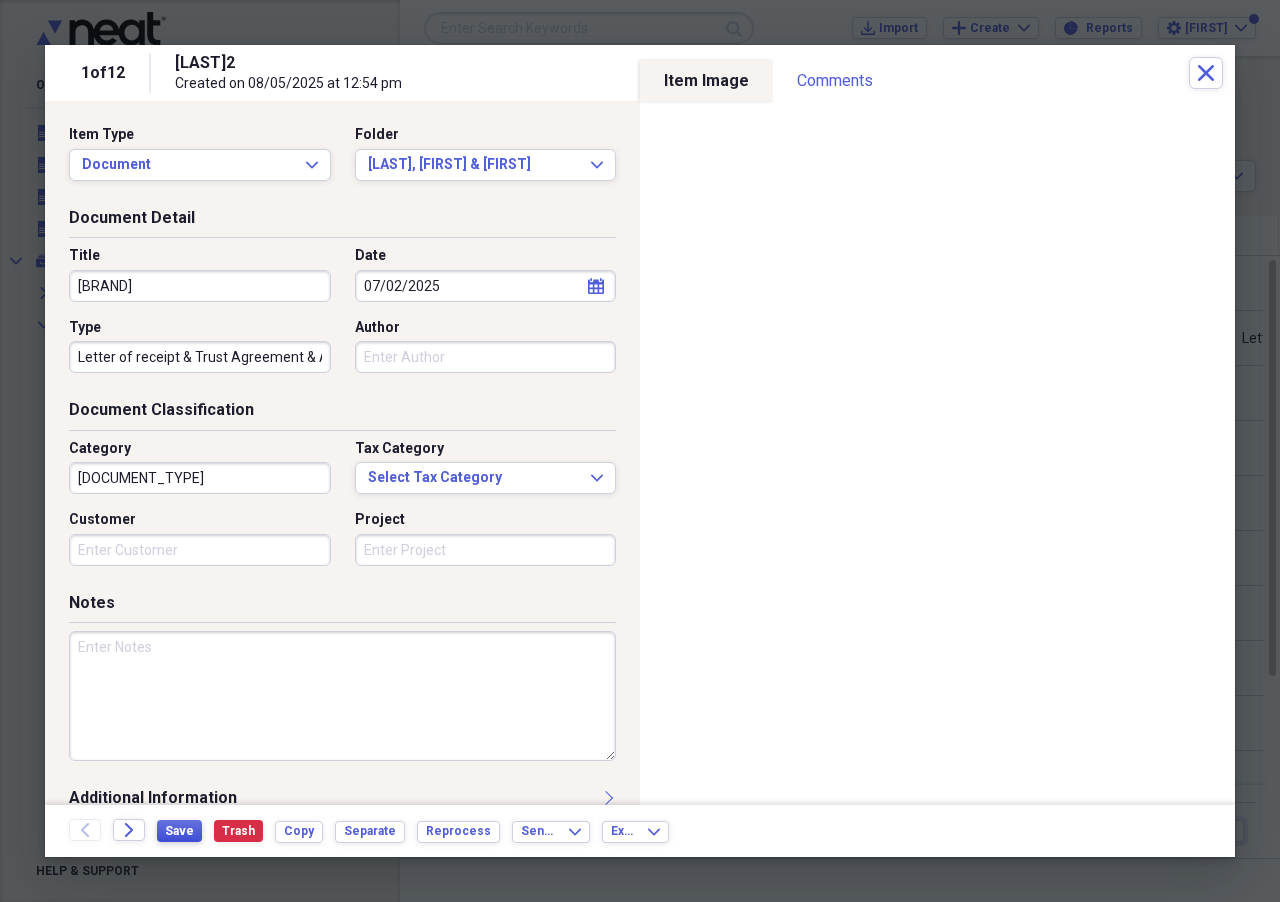 click on "Save" at bounding box center (179, 831) 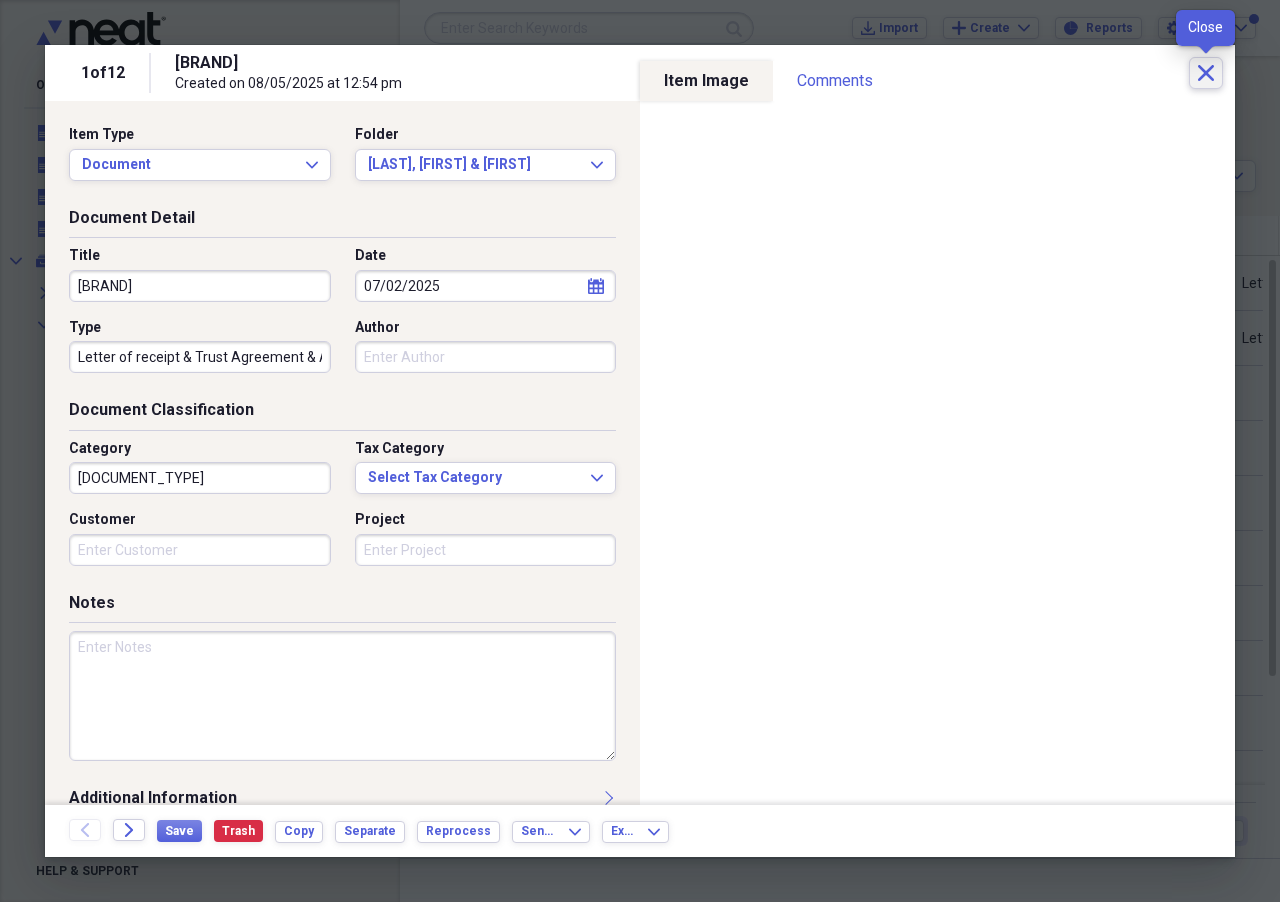 click 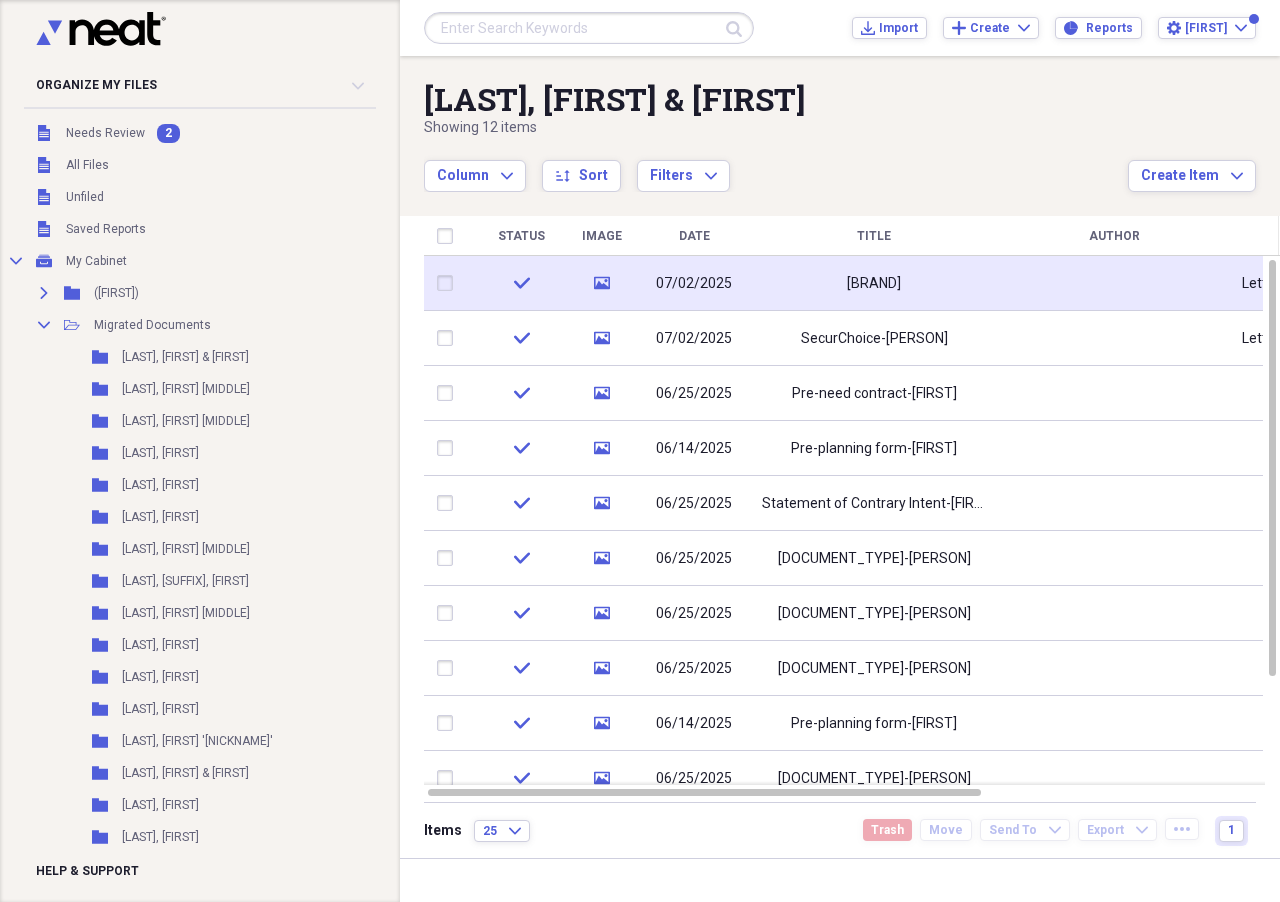 click 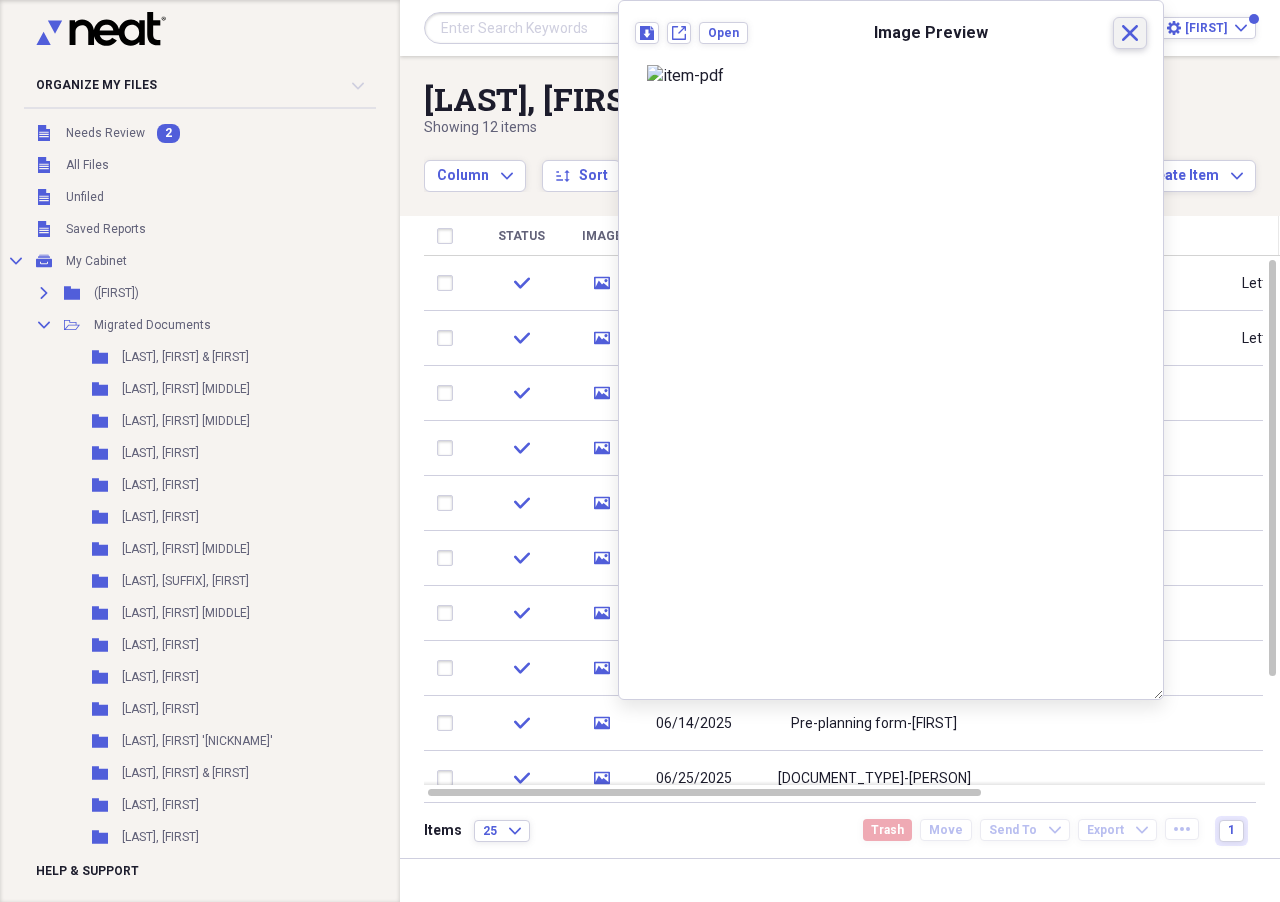 drag, startPoint x: 1117, startPoint y: 35, endPoint x: 925, endPoint y: 125, distance: 212.04716 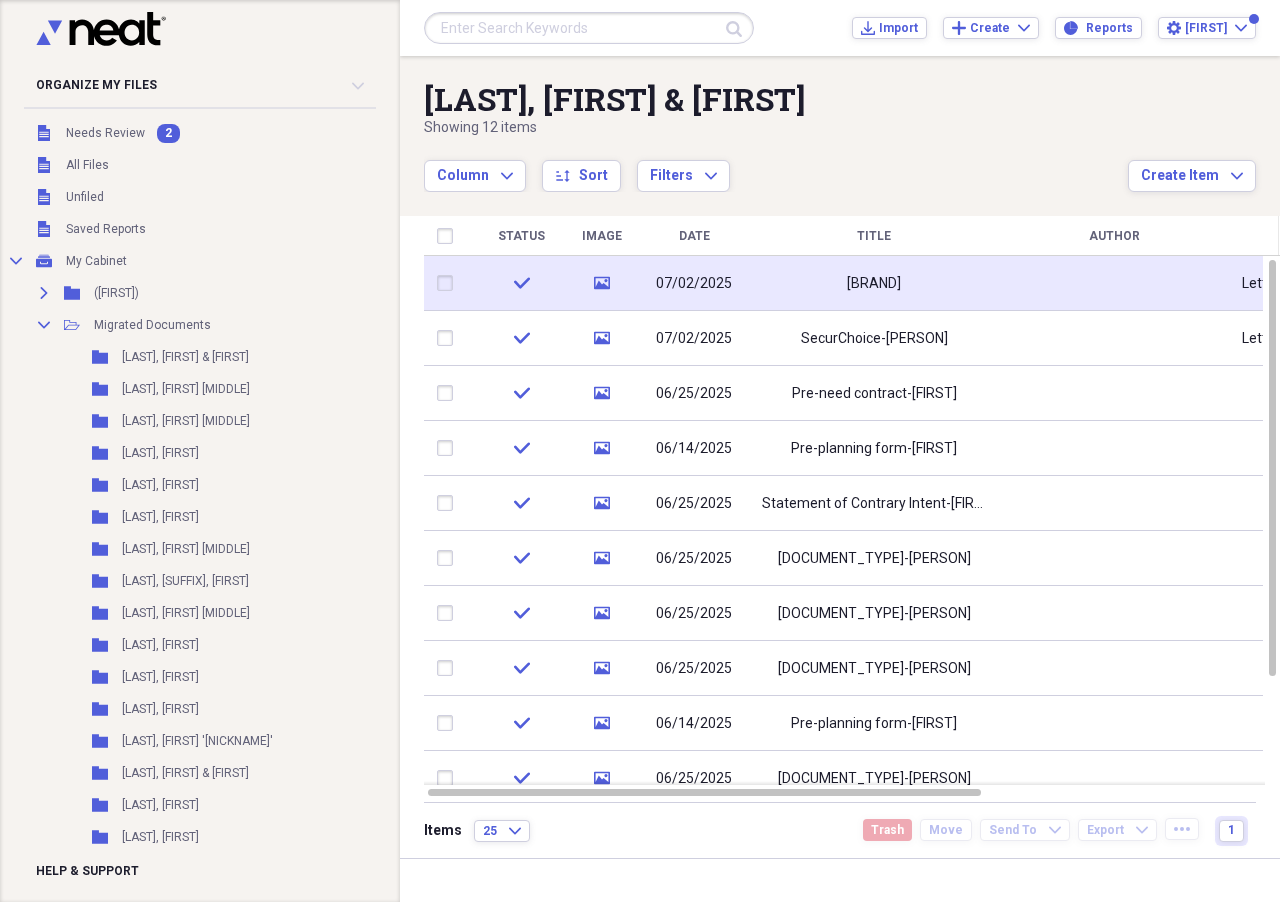 click on "check" at bounding box center (521, 283) 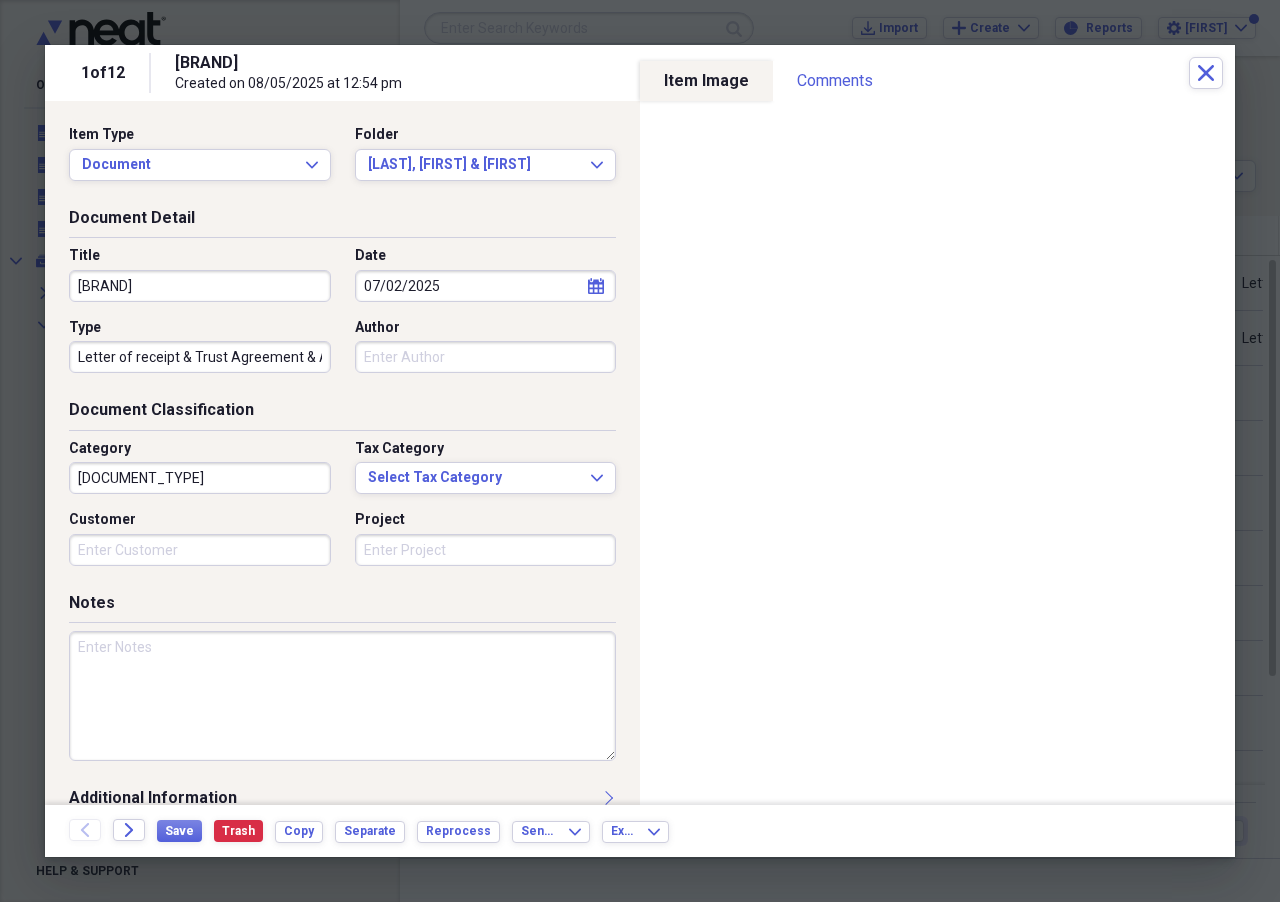 click on "[BRAND]" at bounding box center [200, 286] 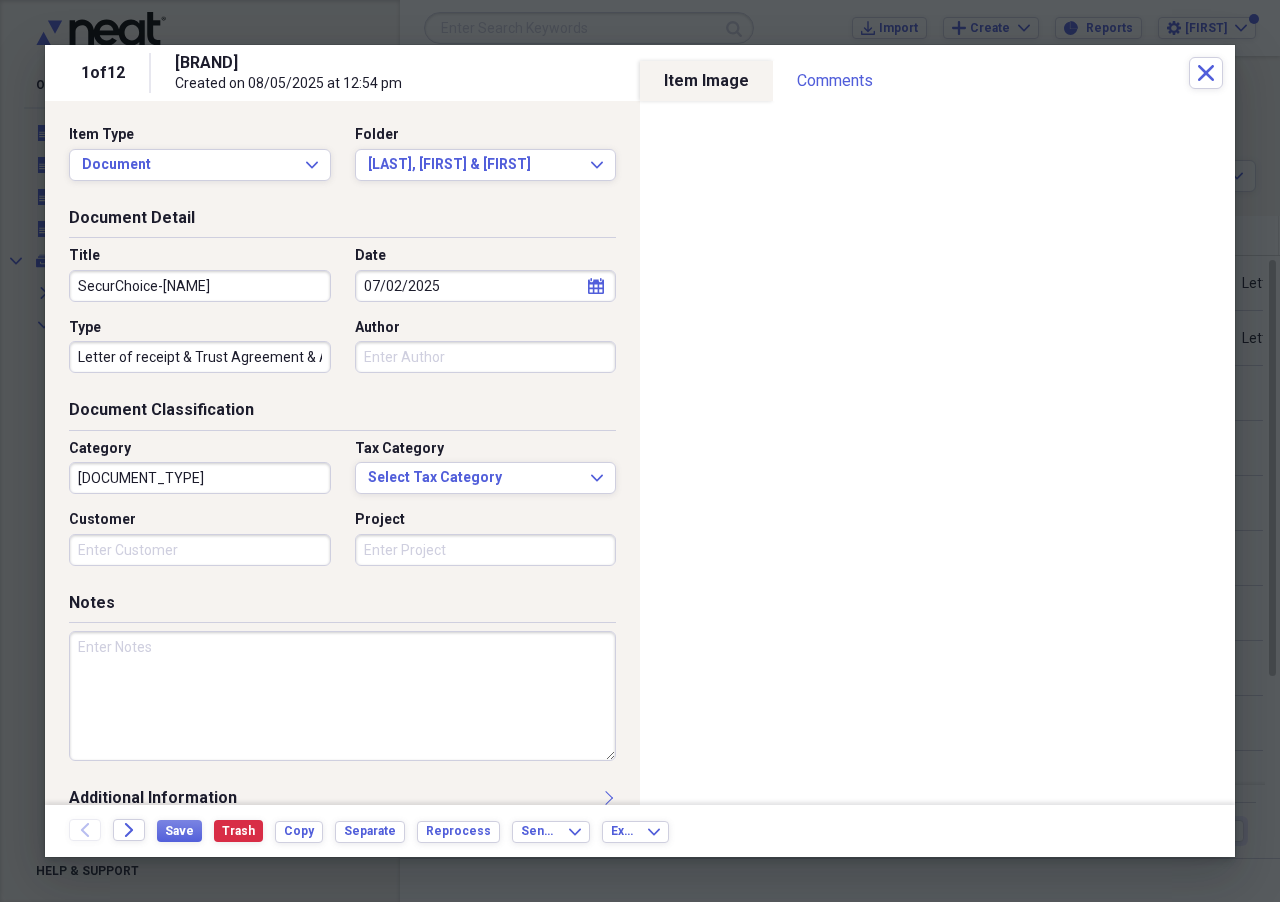 type on "SecurChoice-[NAME]" 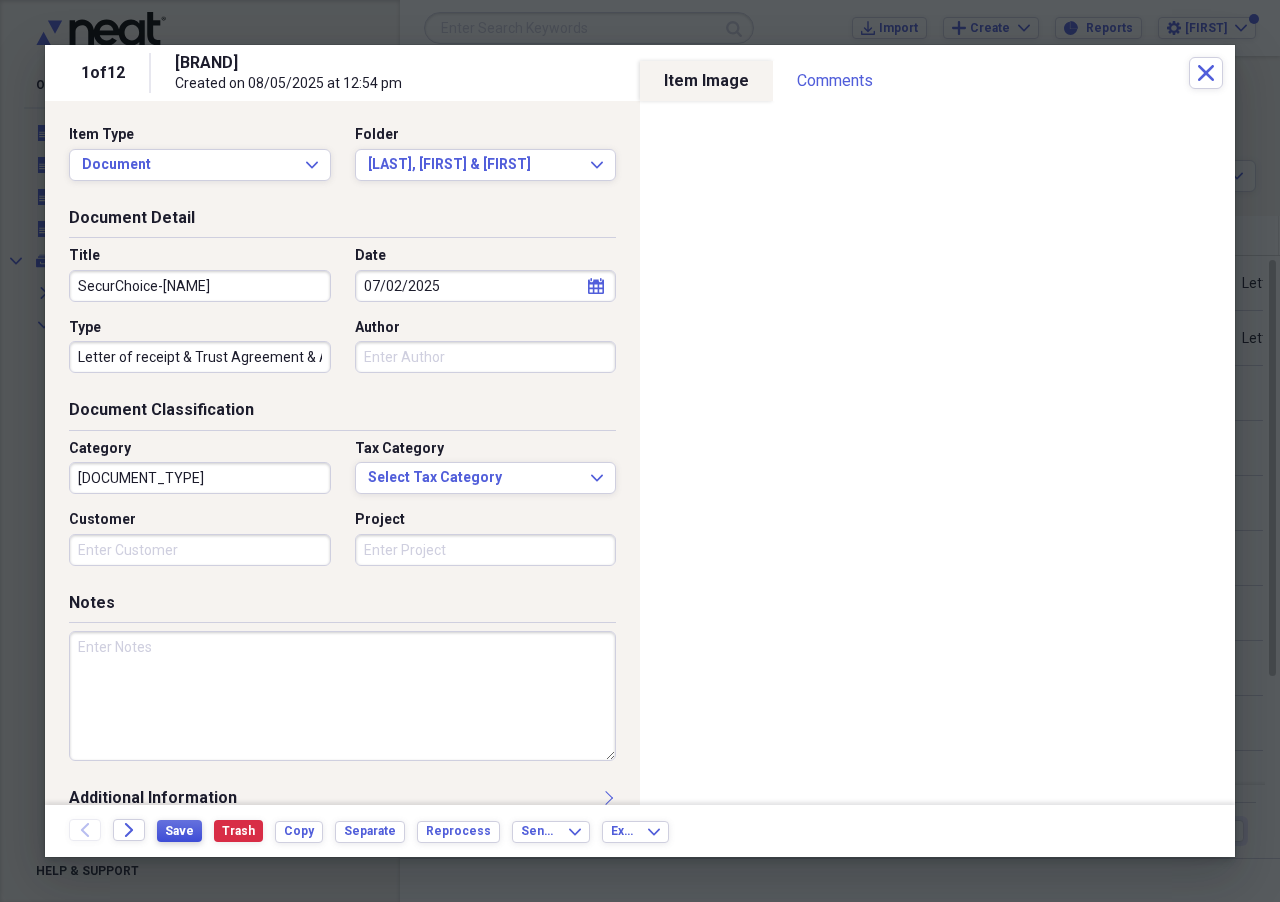 click on "Save" at bounding box center [179, 831] 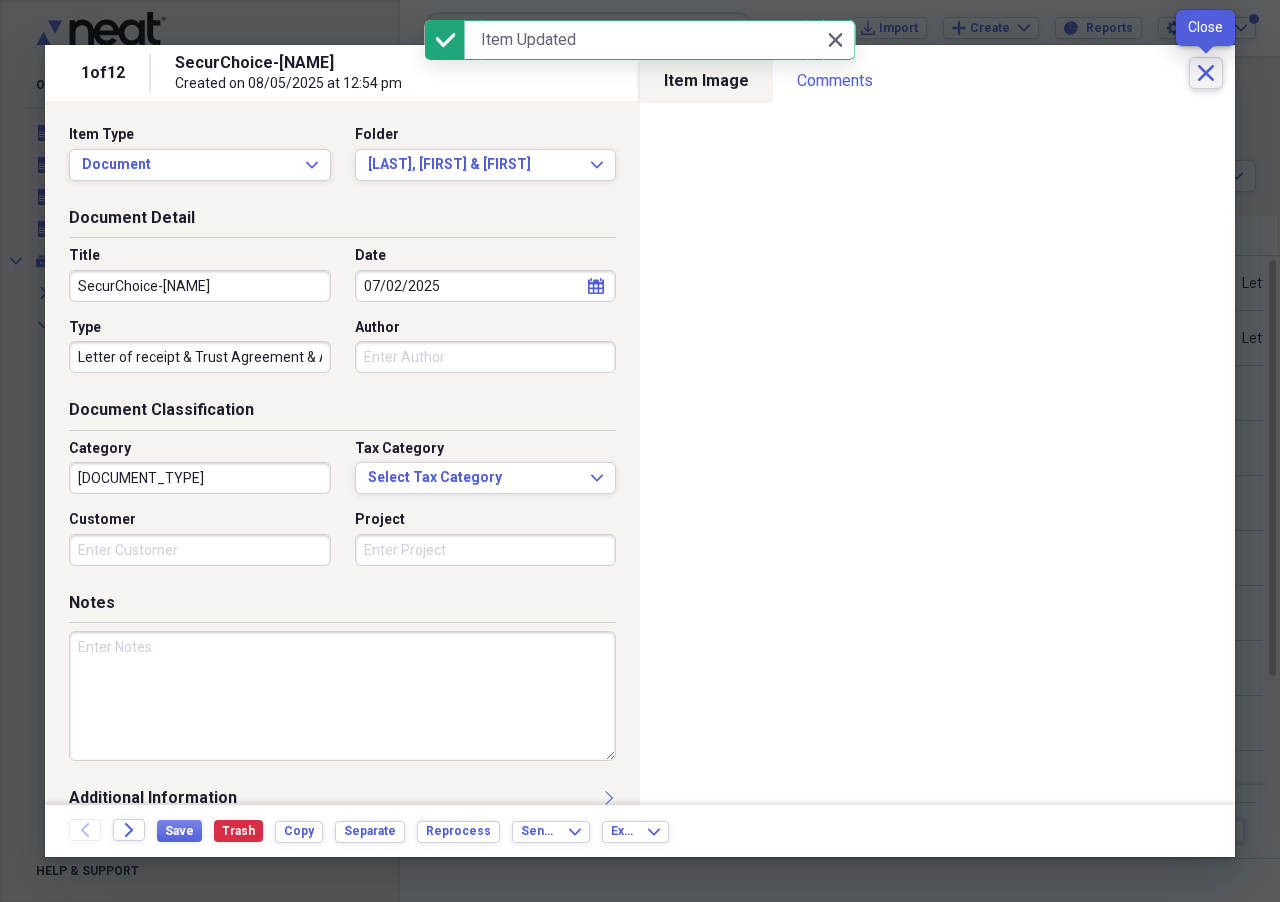 click on "Close" 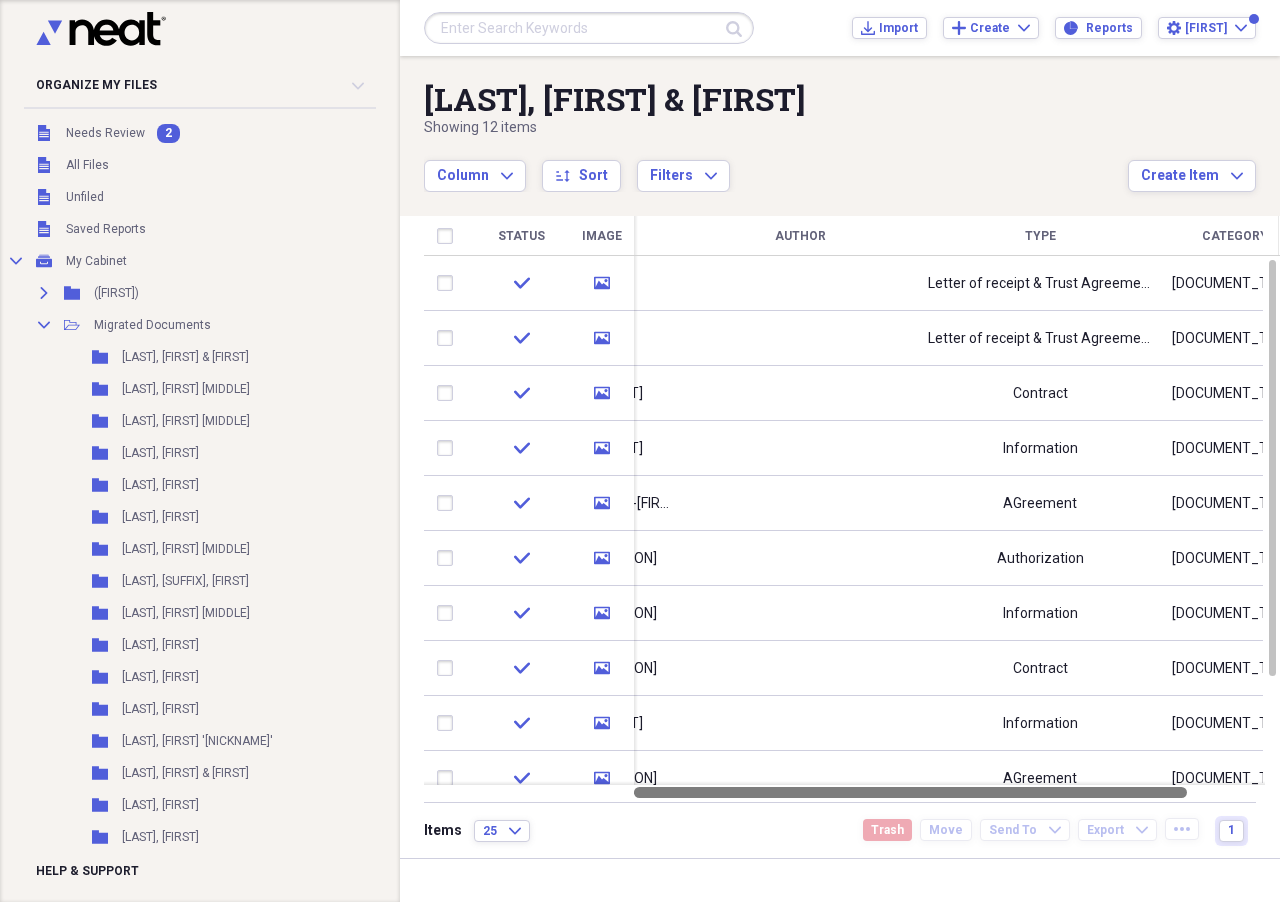 drag, startPoint x: 900, startPoint y: 792, endPoint x: 809, endPoint y: 813, distance: 93.39165 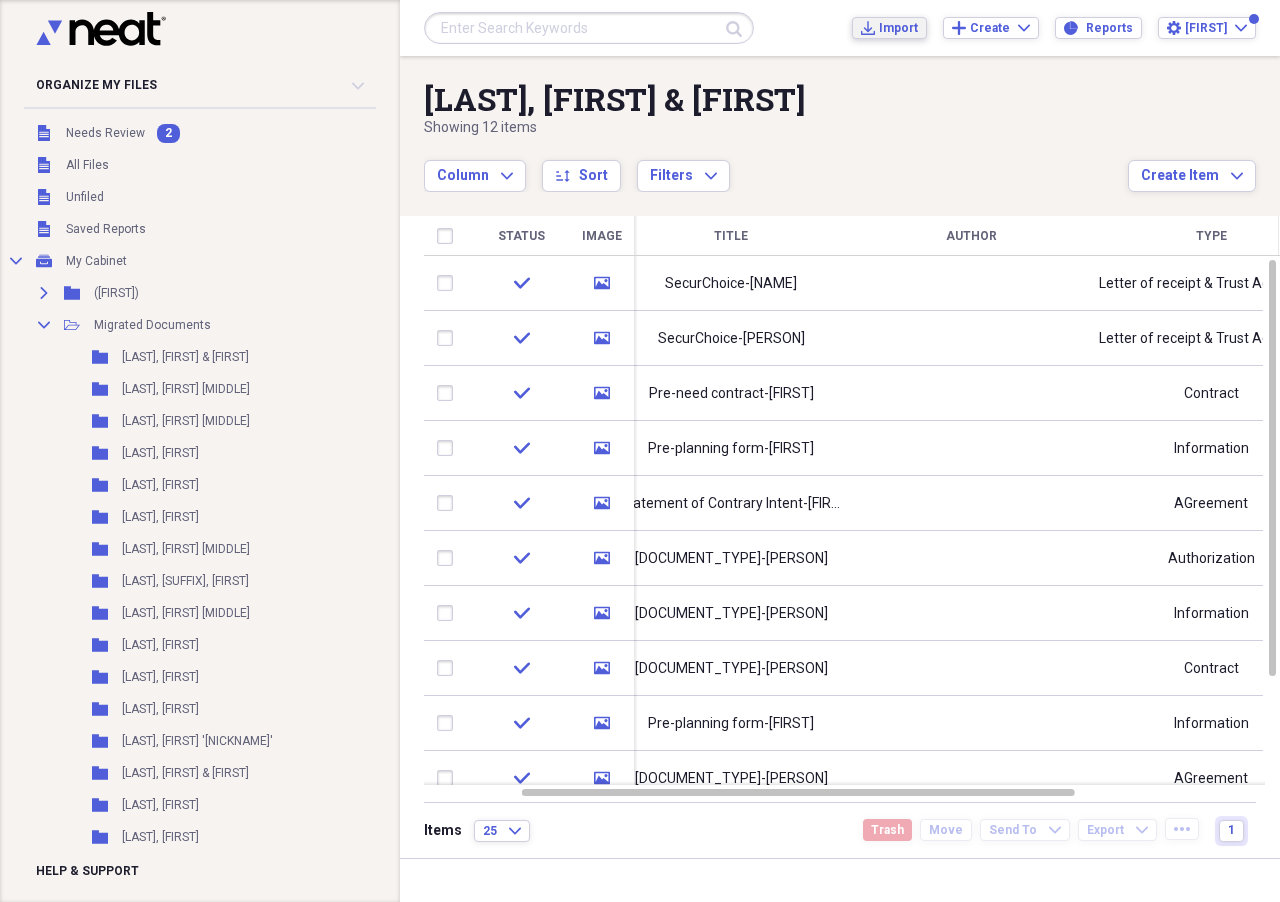 click on "Import" at bounding box center (898, 28) 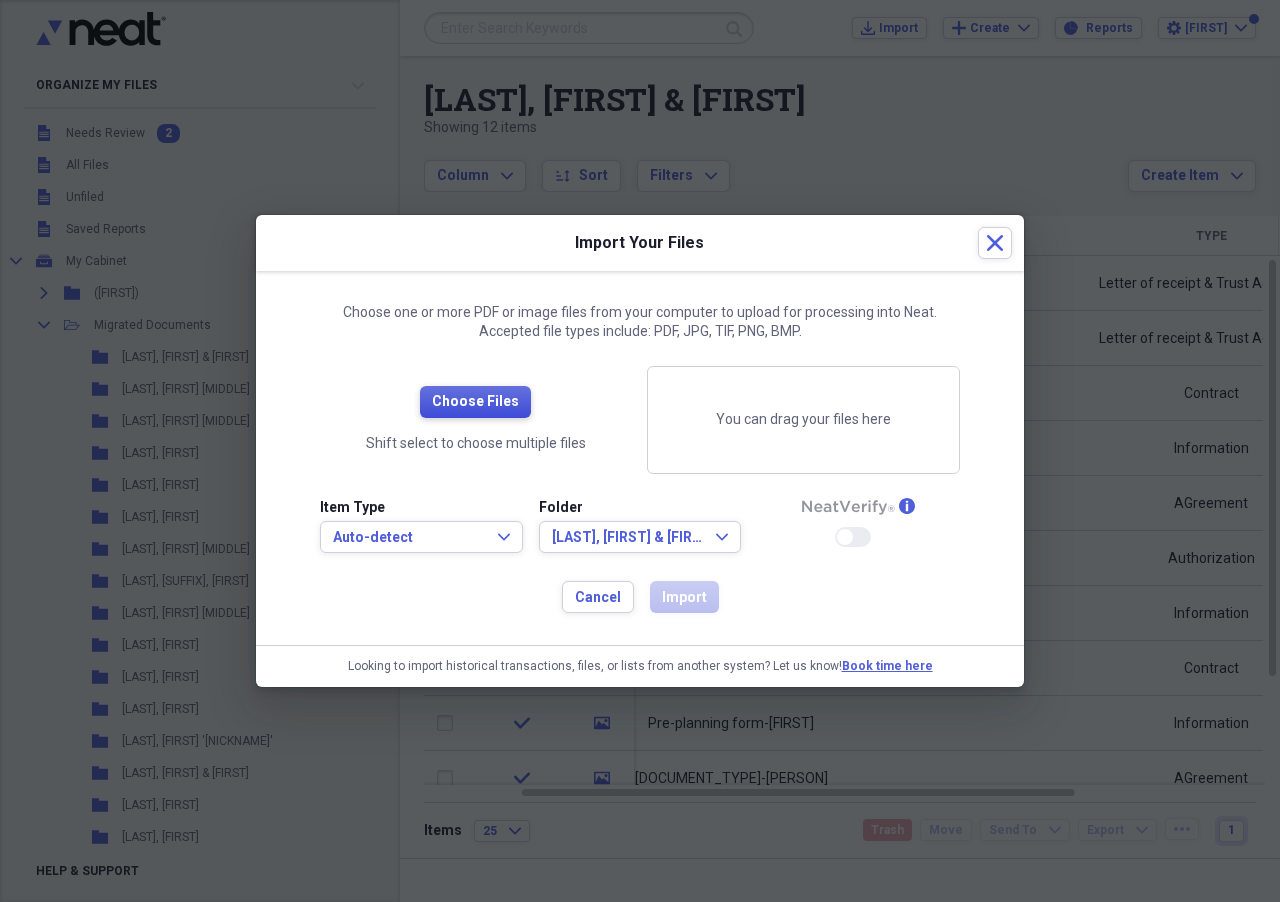 click on "Choose Files" at bounding box center [475, 402] 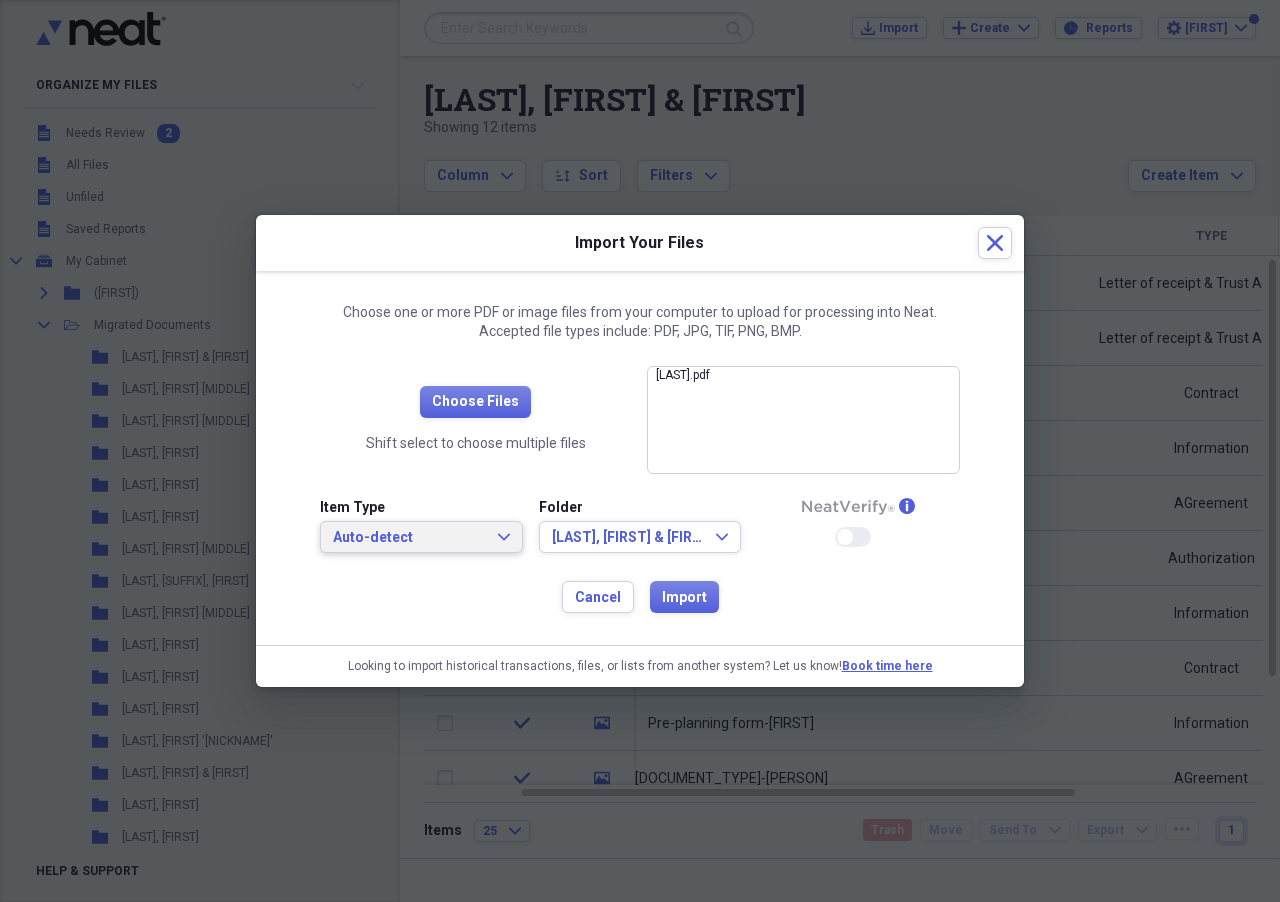 click on "Expand" 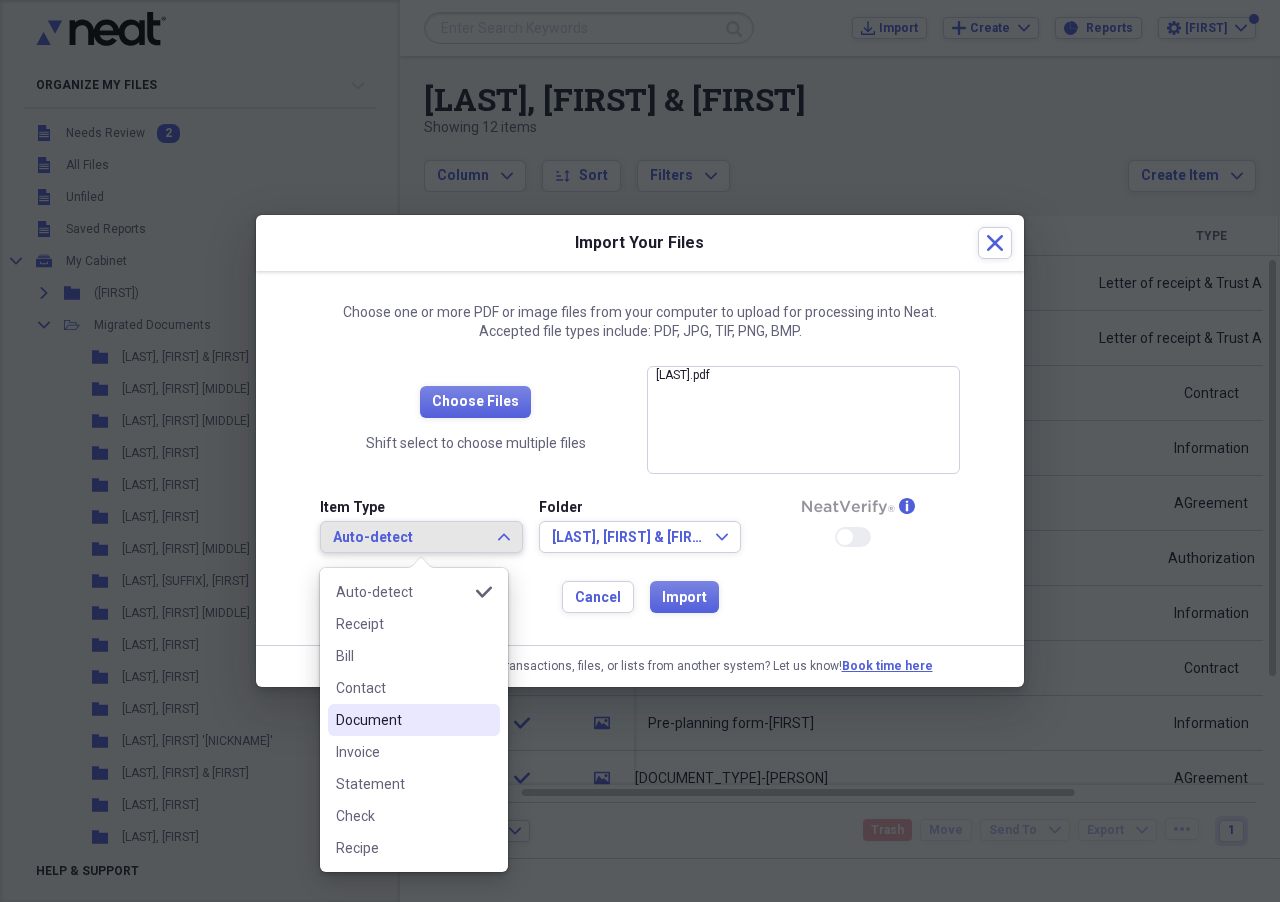 click on "Document" at bounding box center [402, 720] 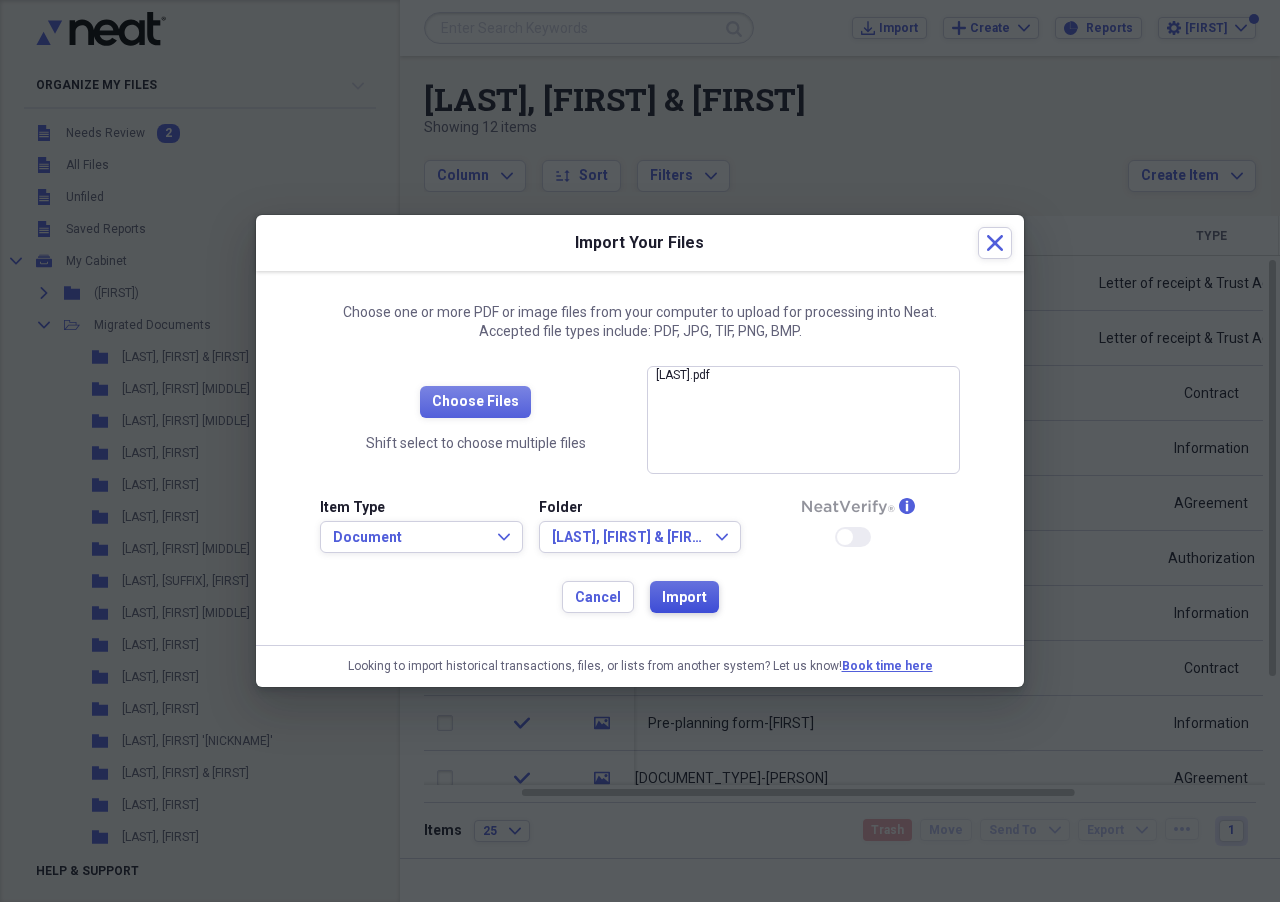 click on "Import" at bounding box center (684, 598) 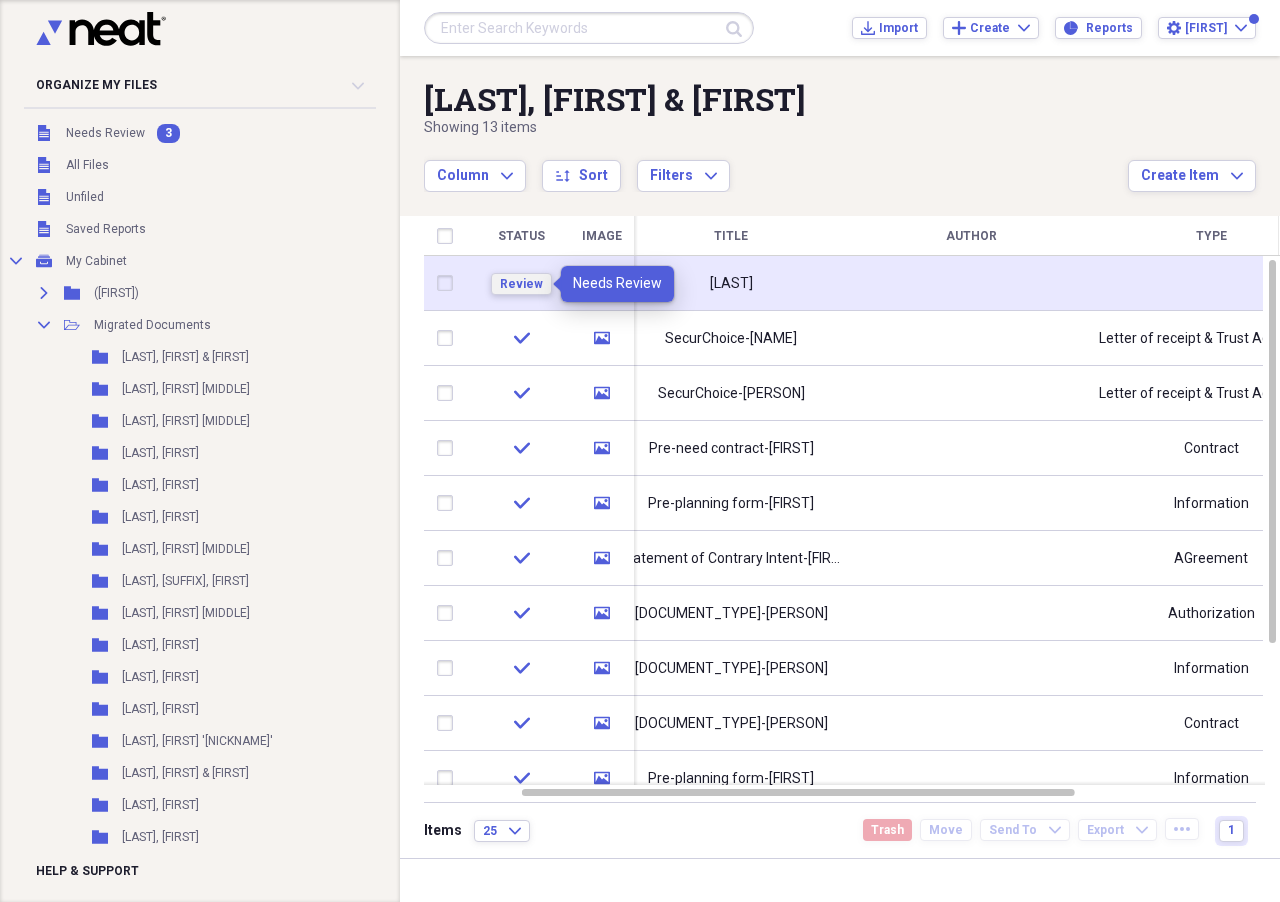click on "Review" at bounding box center [521, 284] 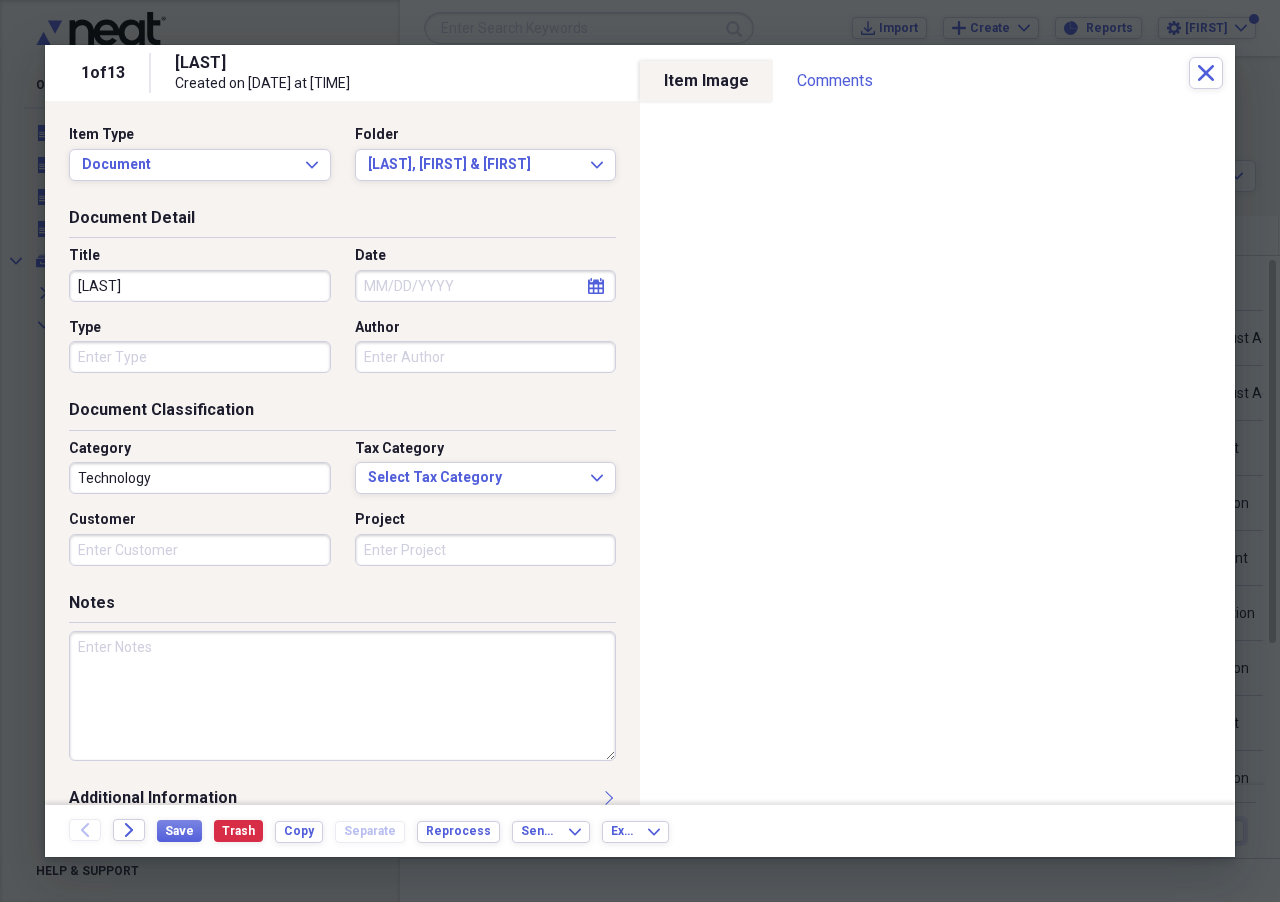 click on "[LAST]" at bounding box center (200, 286) 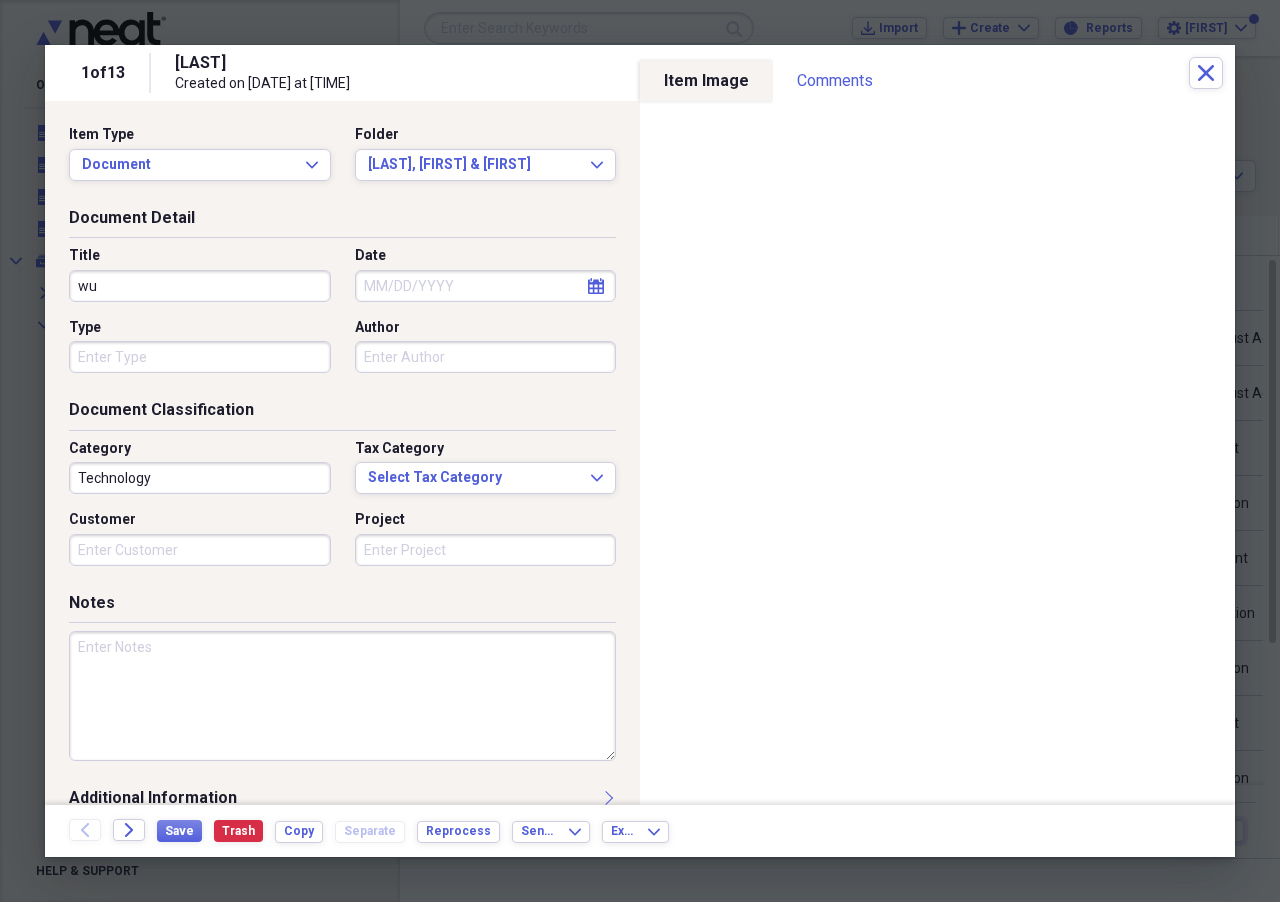 type on "w" 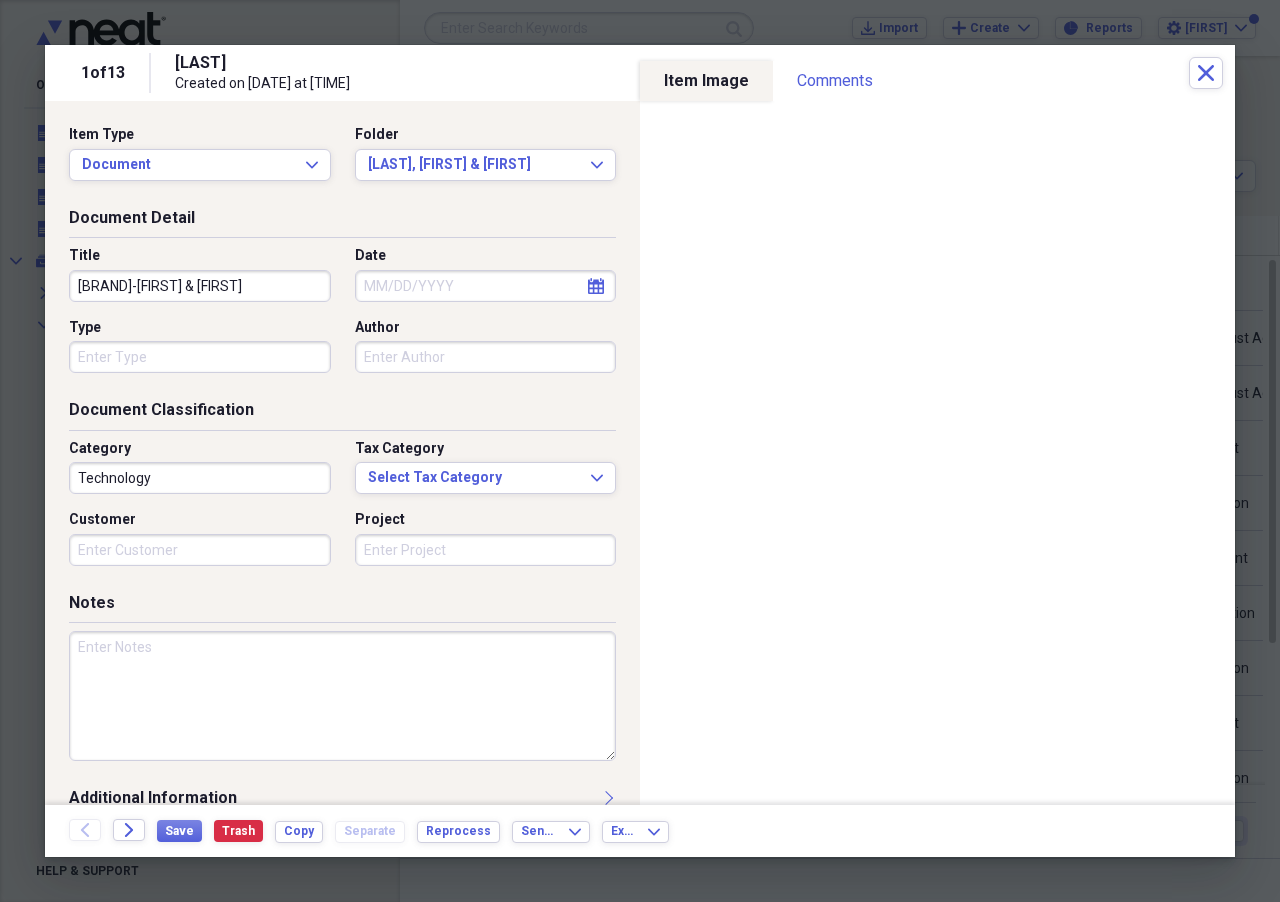 type on "[BRAND]-[FIRST] & [FIRST]" 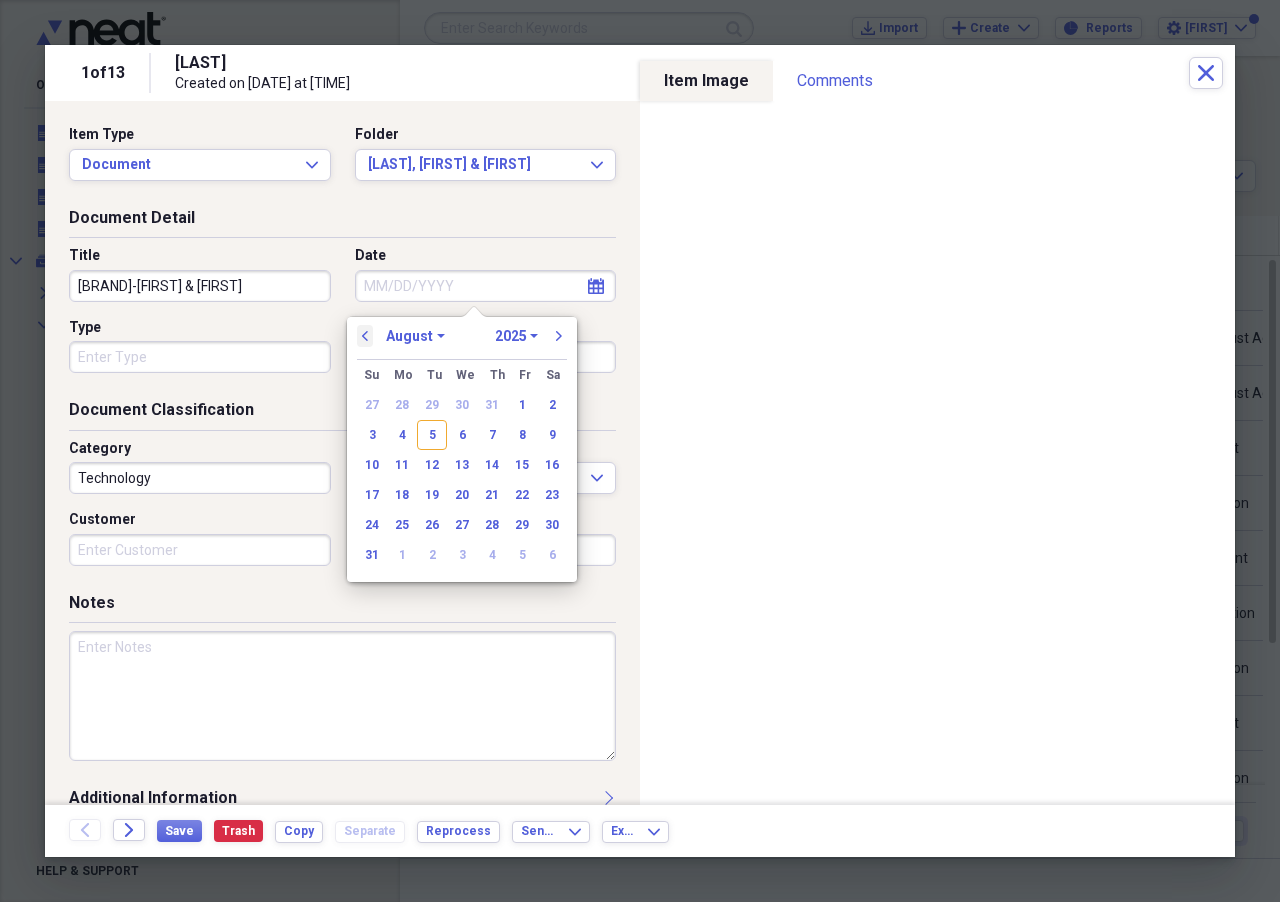 click on "previous" at bounding box center [365, 336] 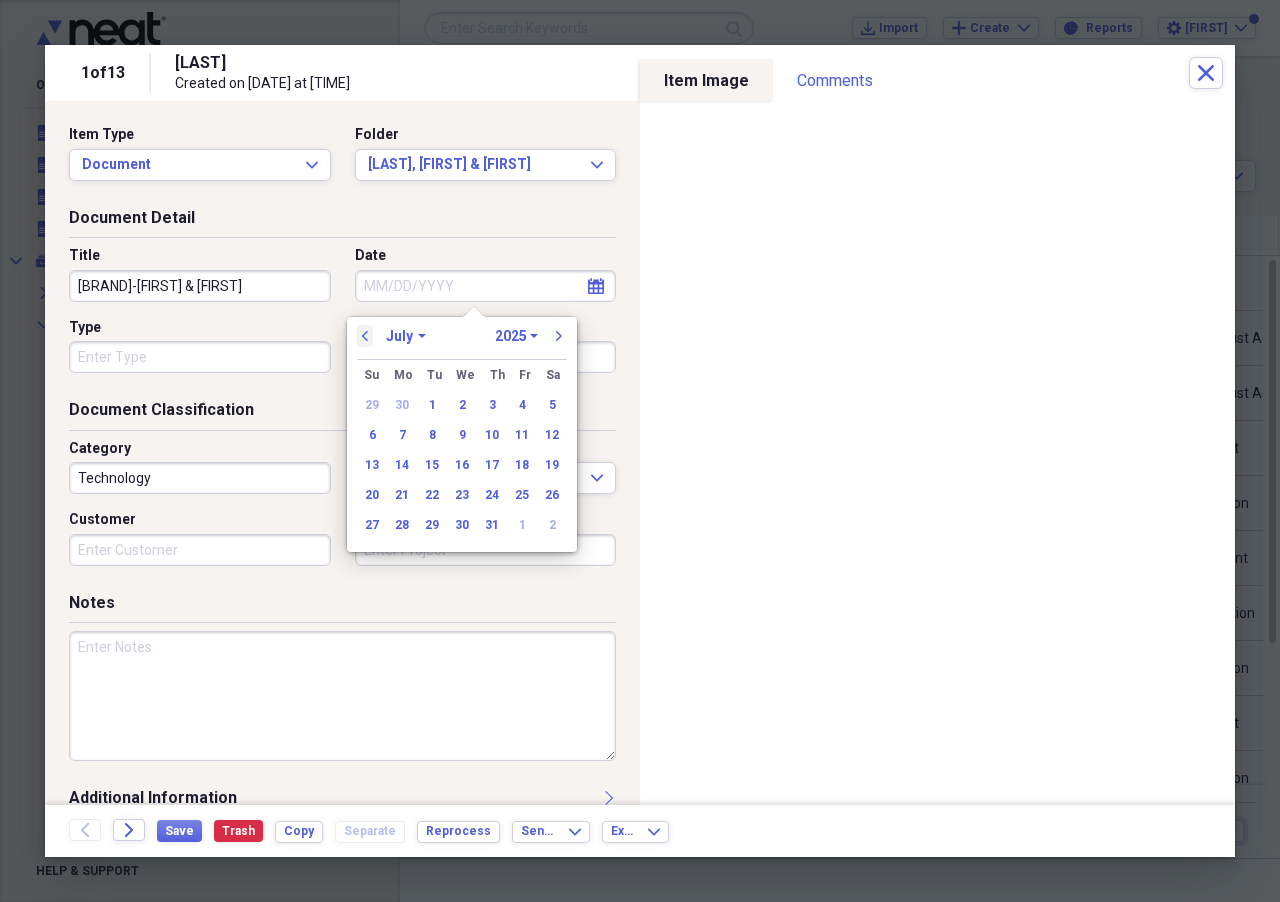 click on "previous" at bounding box center (365, 336) 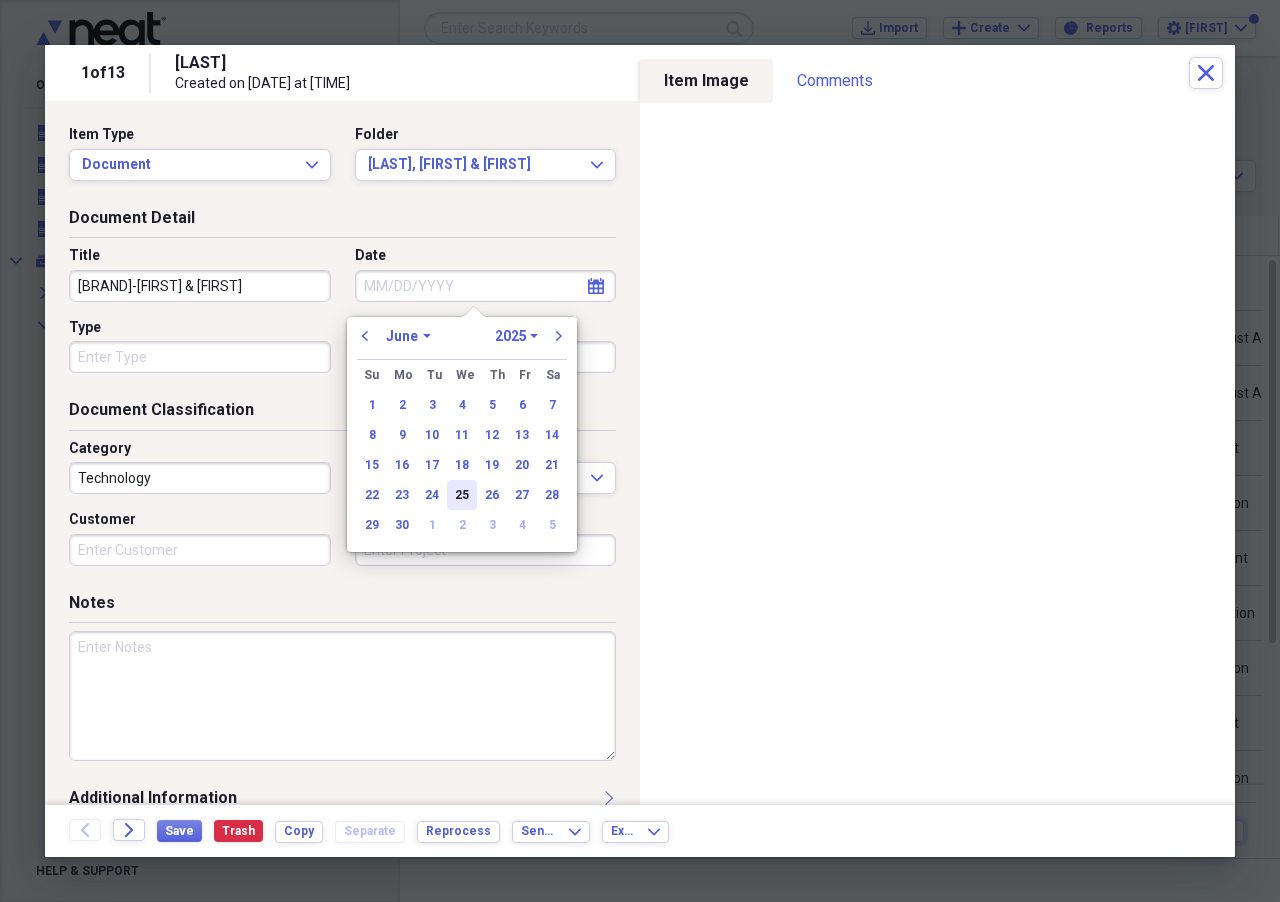 click on "25" at bounding box center (462, 495) 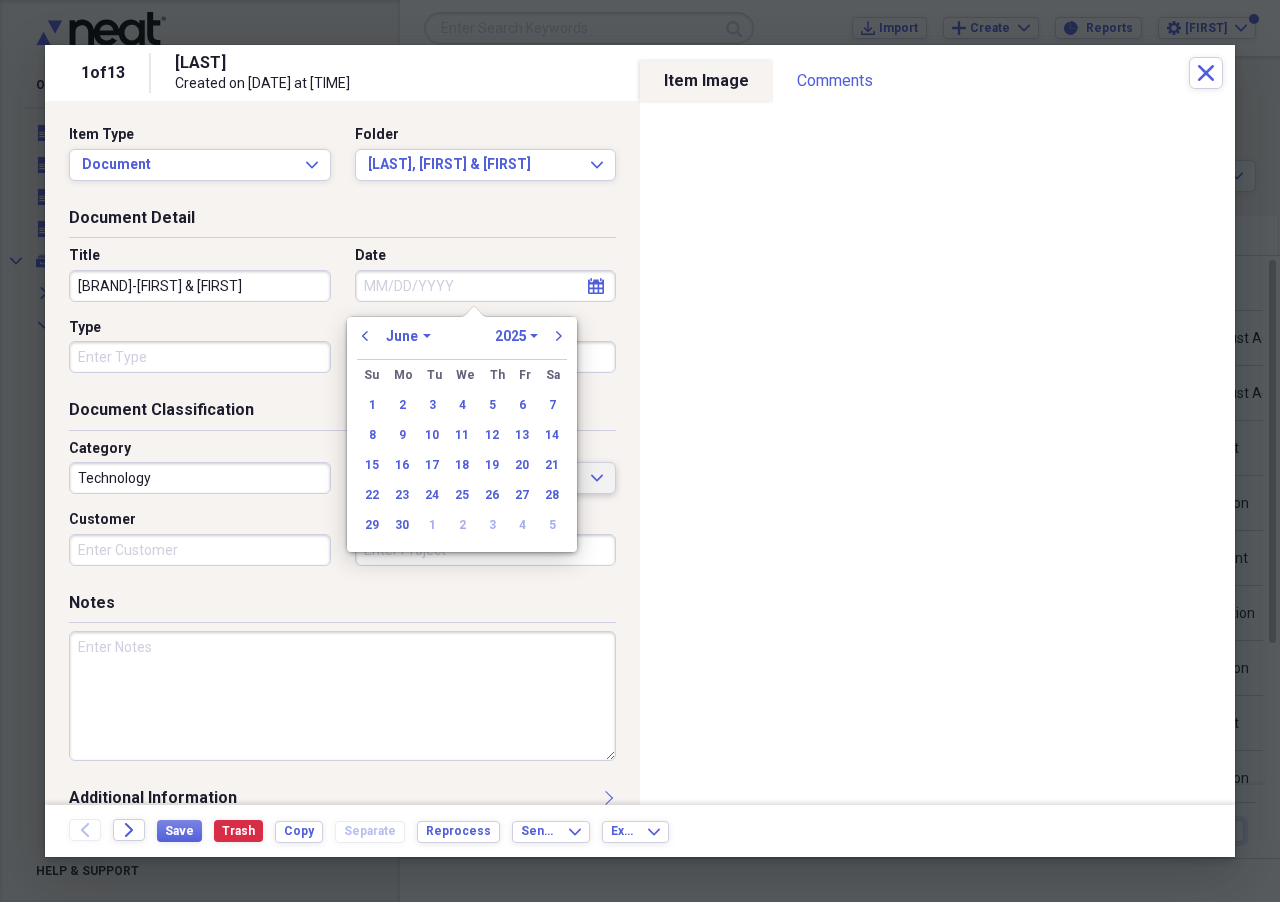 type on "06/25/2025" 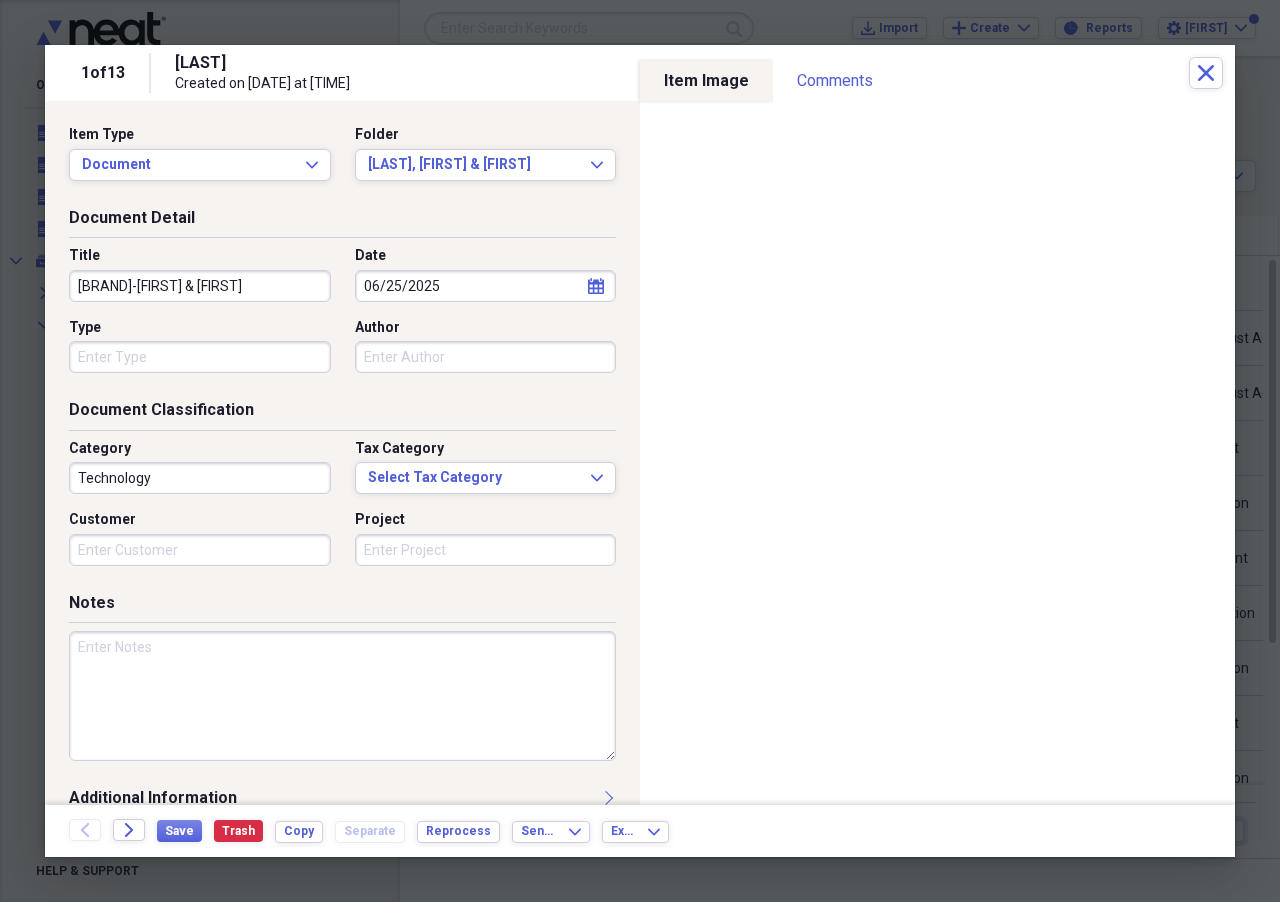 click on "Type" at bounding box center (200, 357) 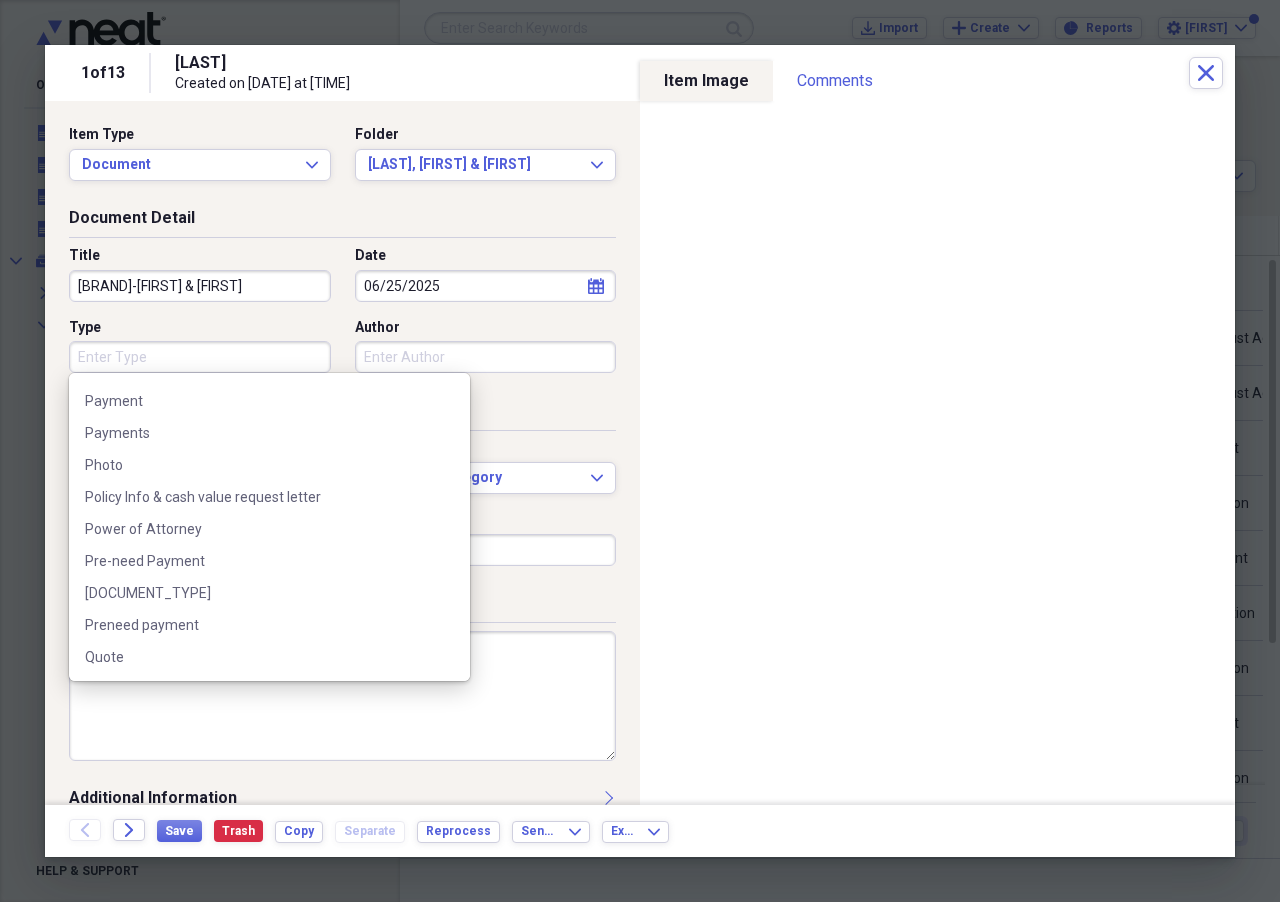 scroll, scrollTop: 3000, scrollLeft: 0, axis: vertical 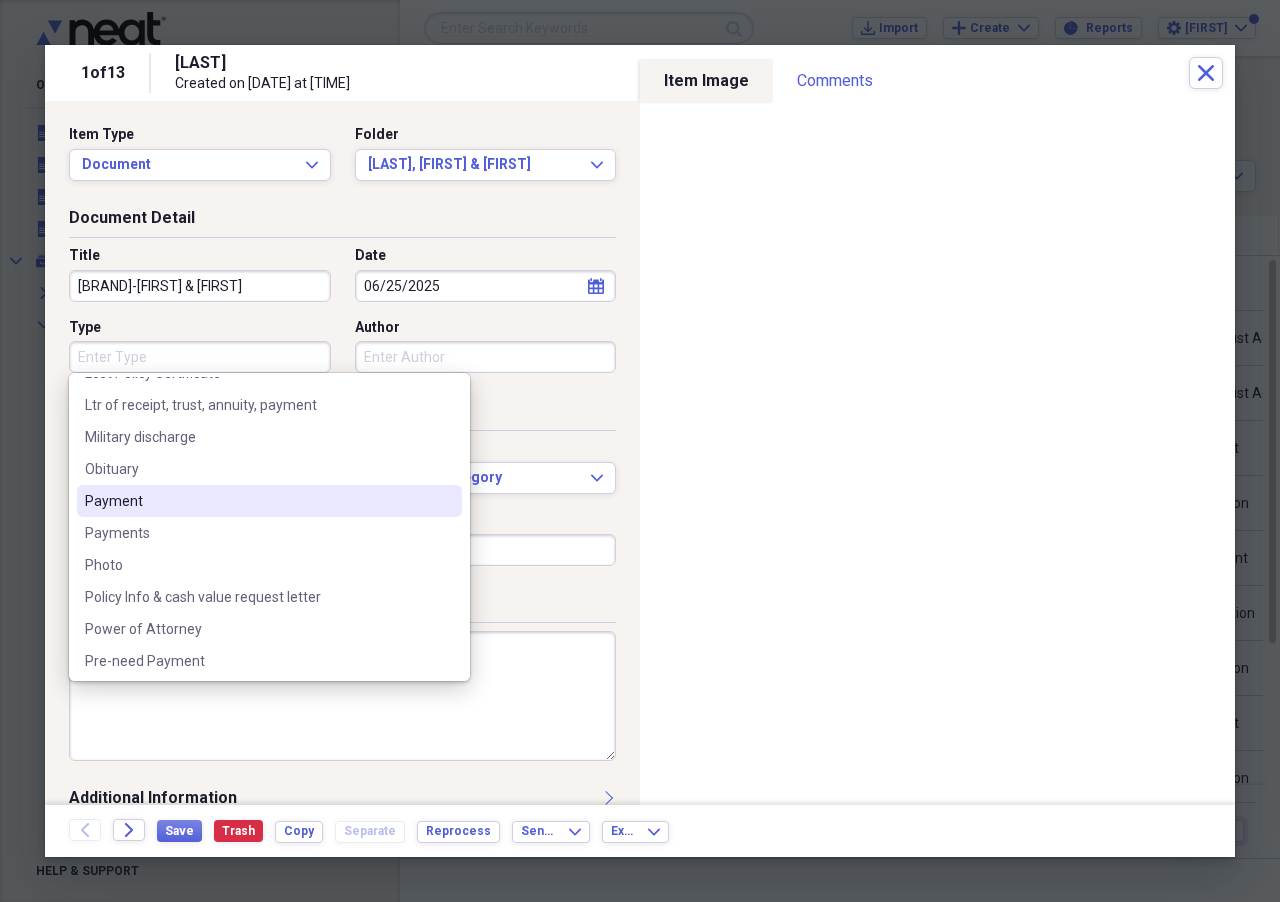 click on "Payment" at bounding box center (257, 501) 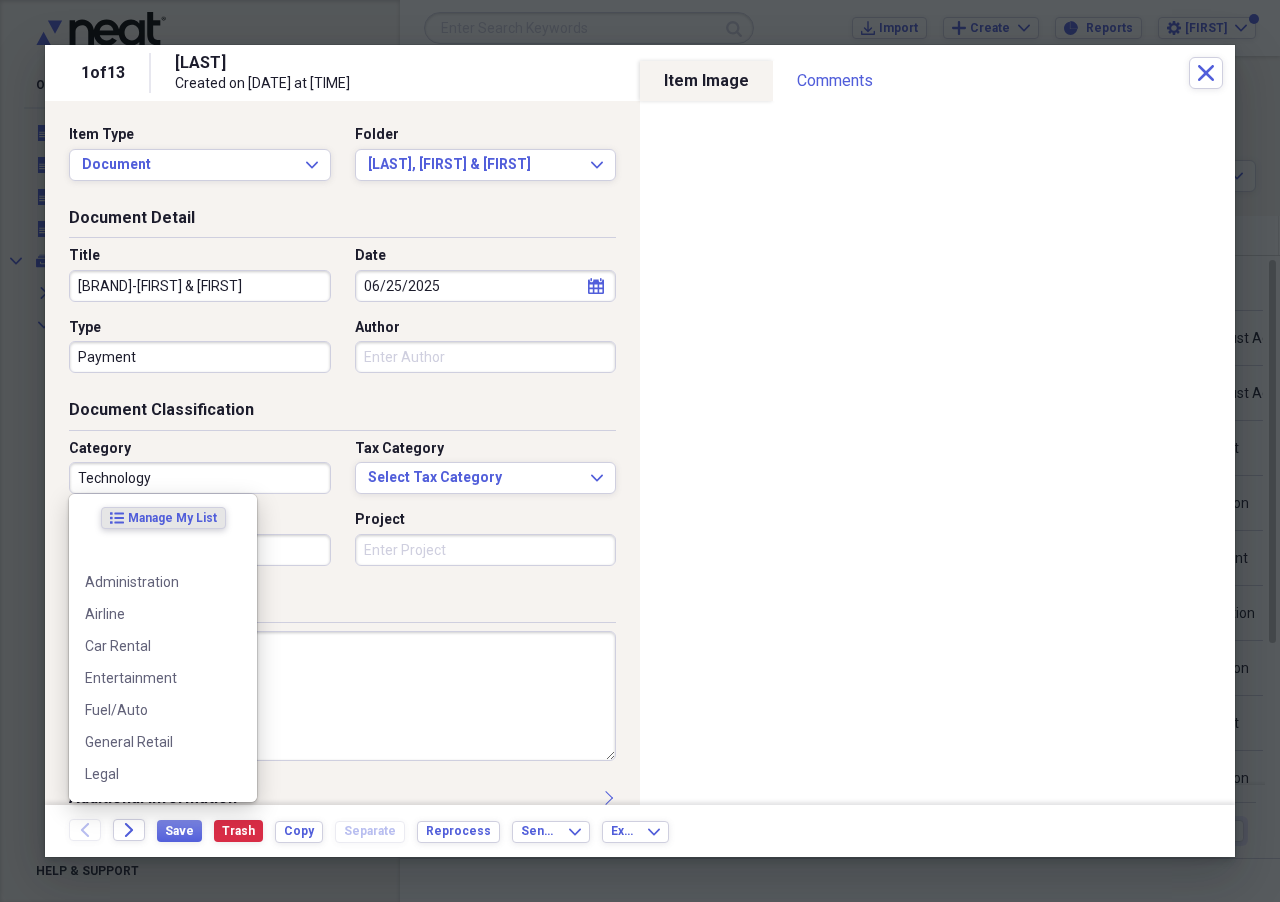 click on "Technology" at bounding box center [200, 478] 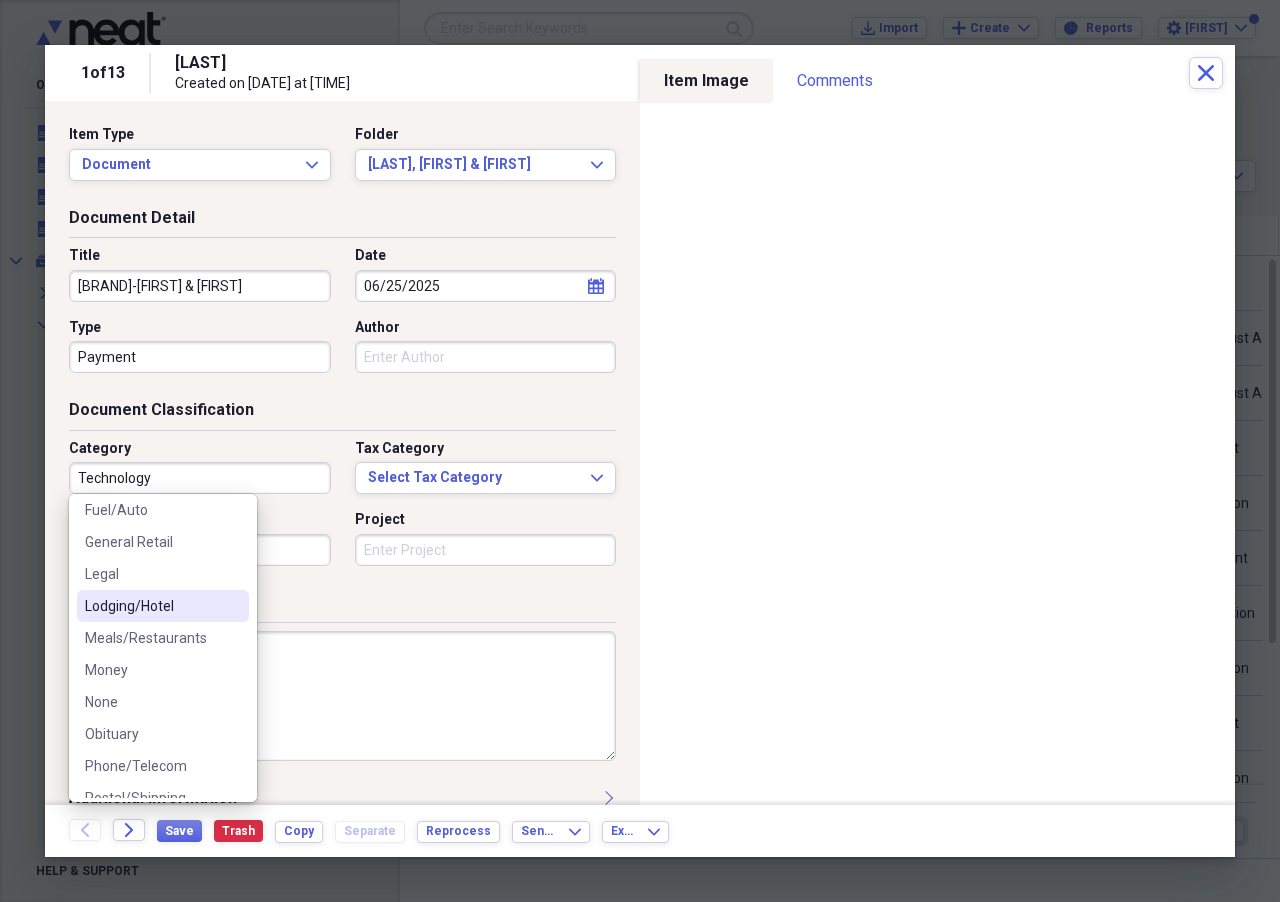 scroll, scrollTop: 300, scrollLeft: 0, axis: vertical 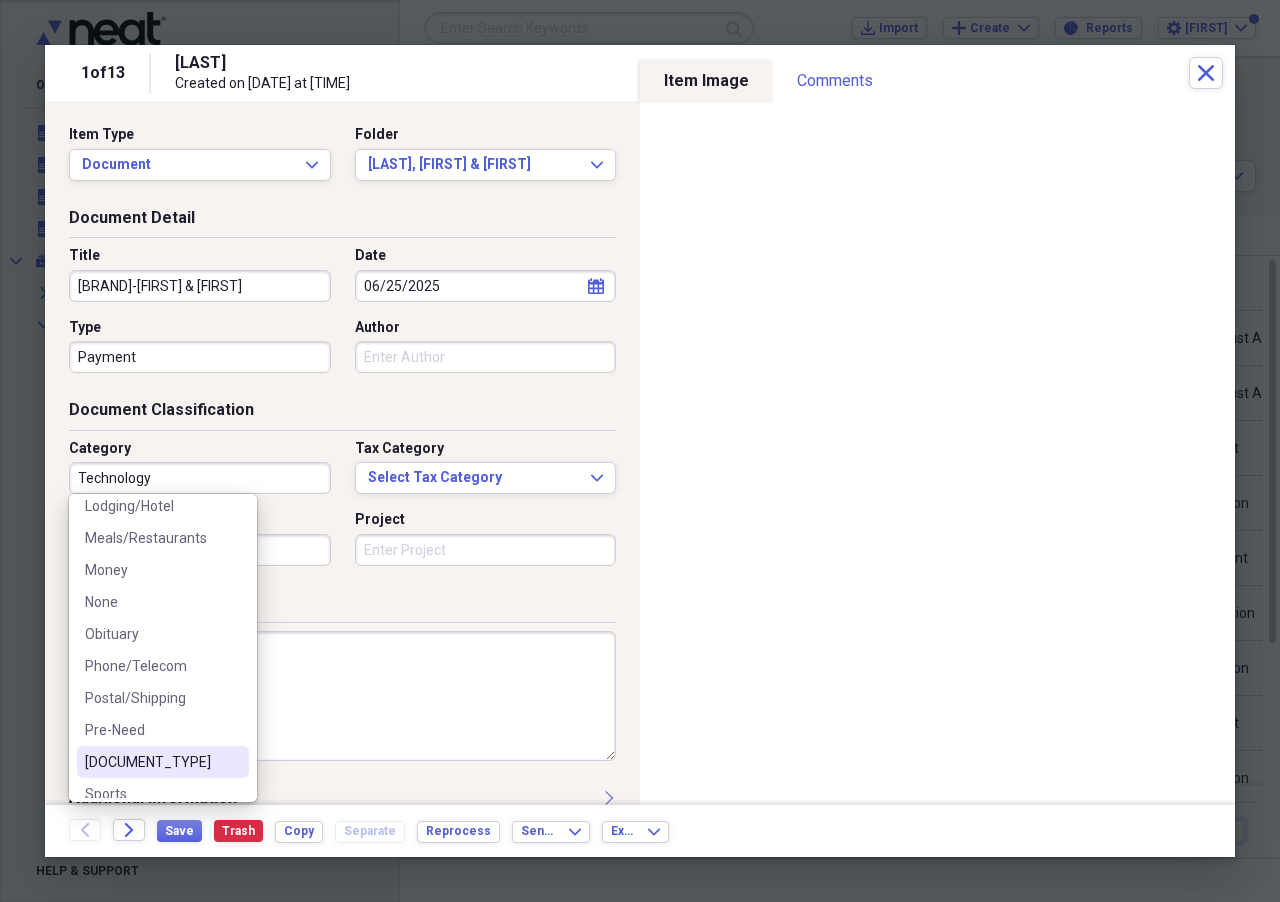 drag, startPoint x: 165, startPoint y: 759, endPoint x: 167, endPoint y: 742, distance: 17.117243 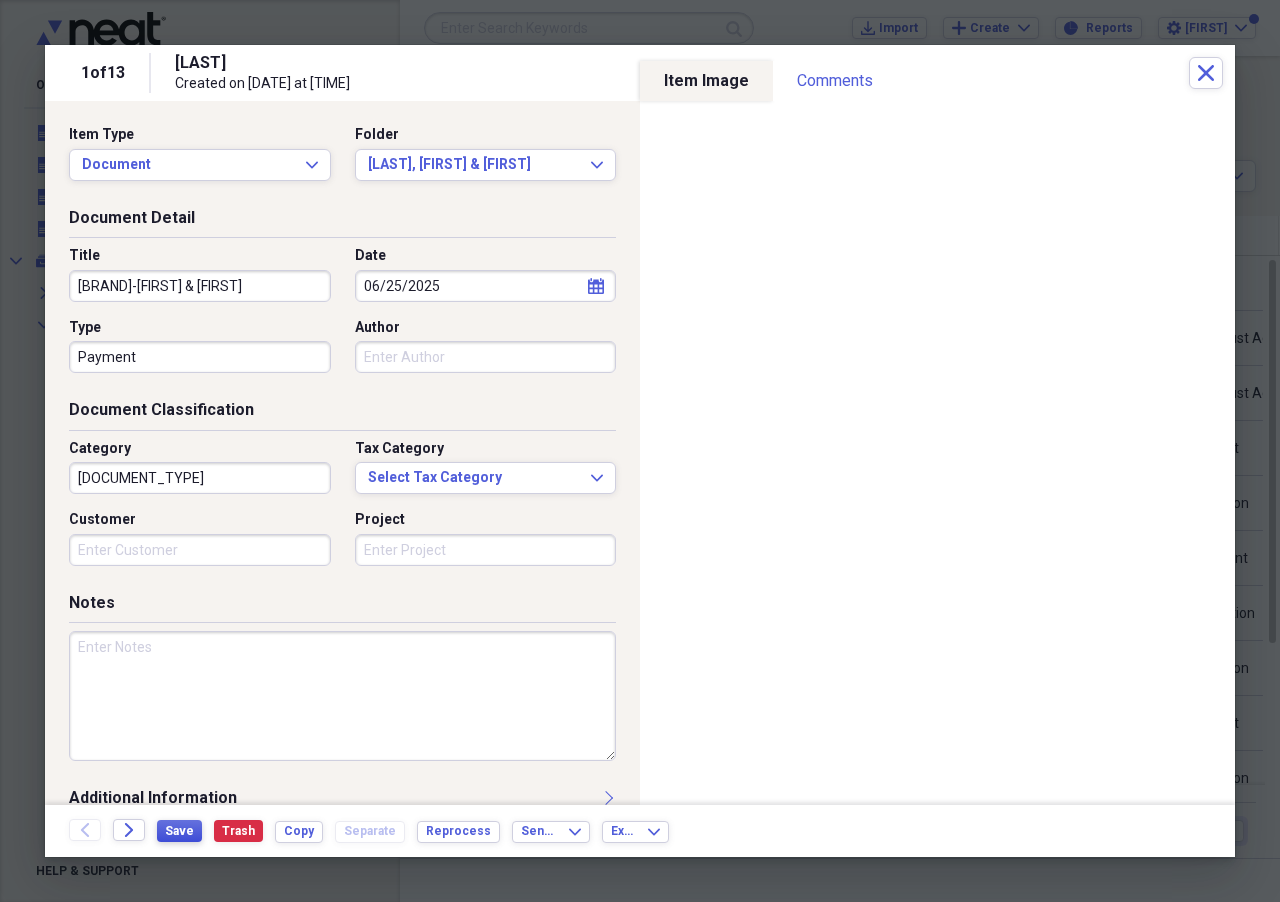 click on "Save" at bounding box center (179, 831) 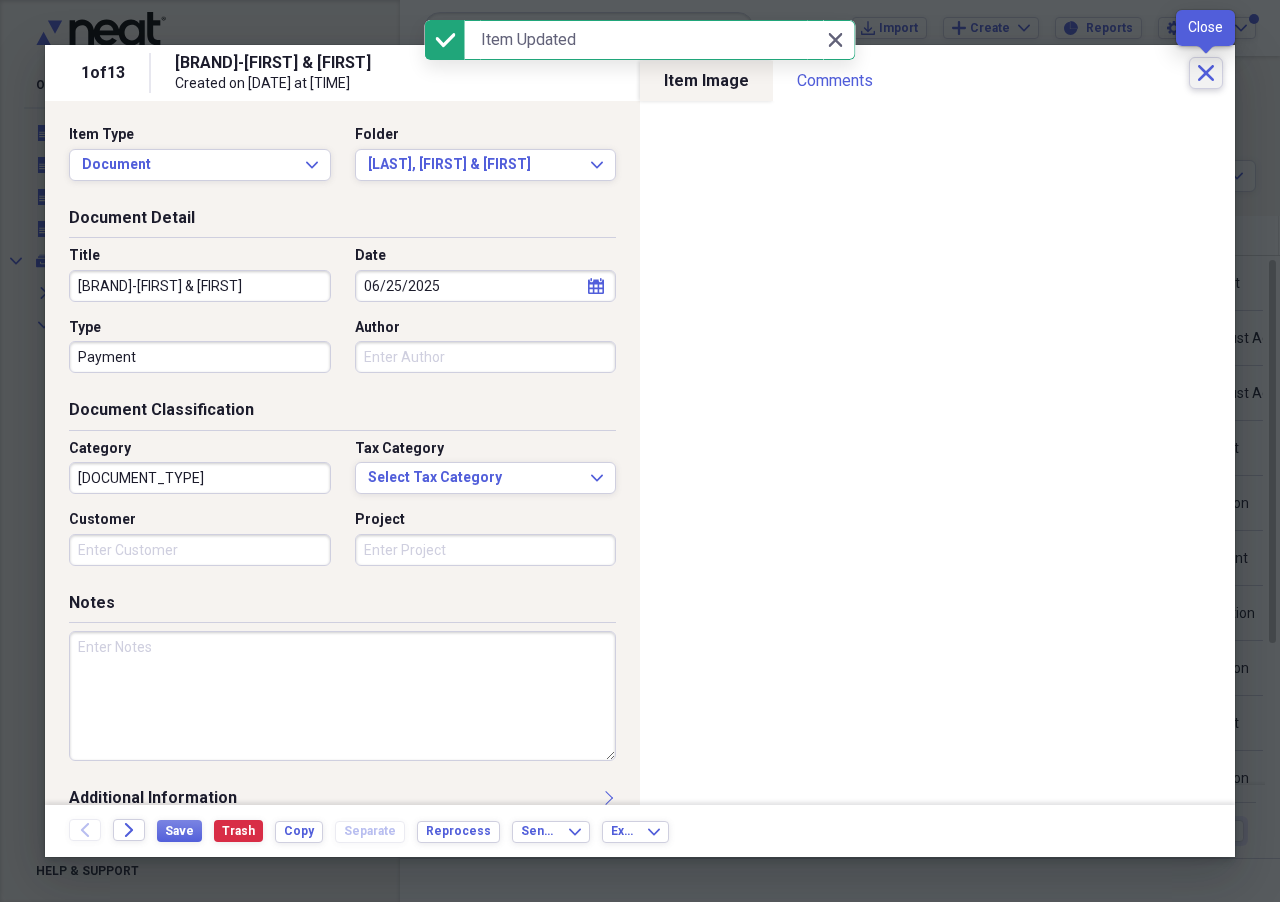 click on "Close" at bounding box center (1206, 73) 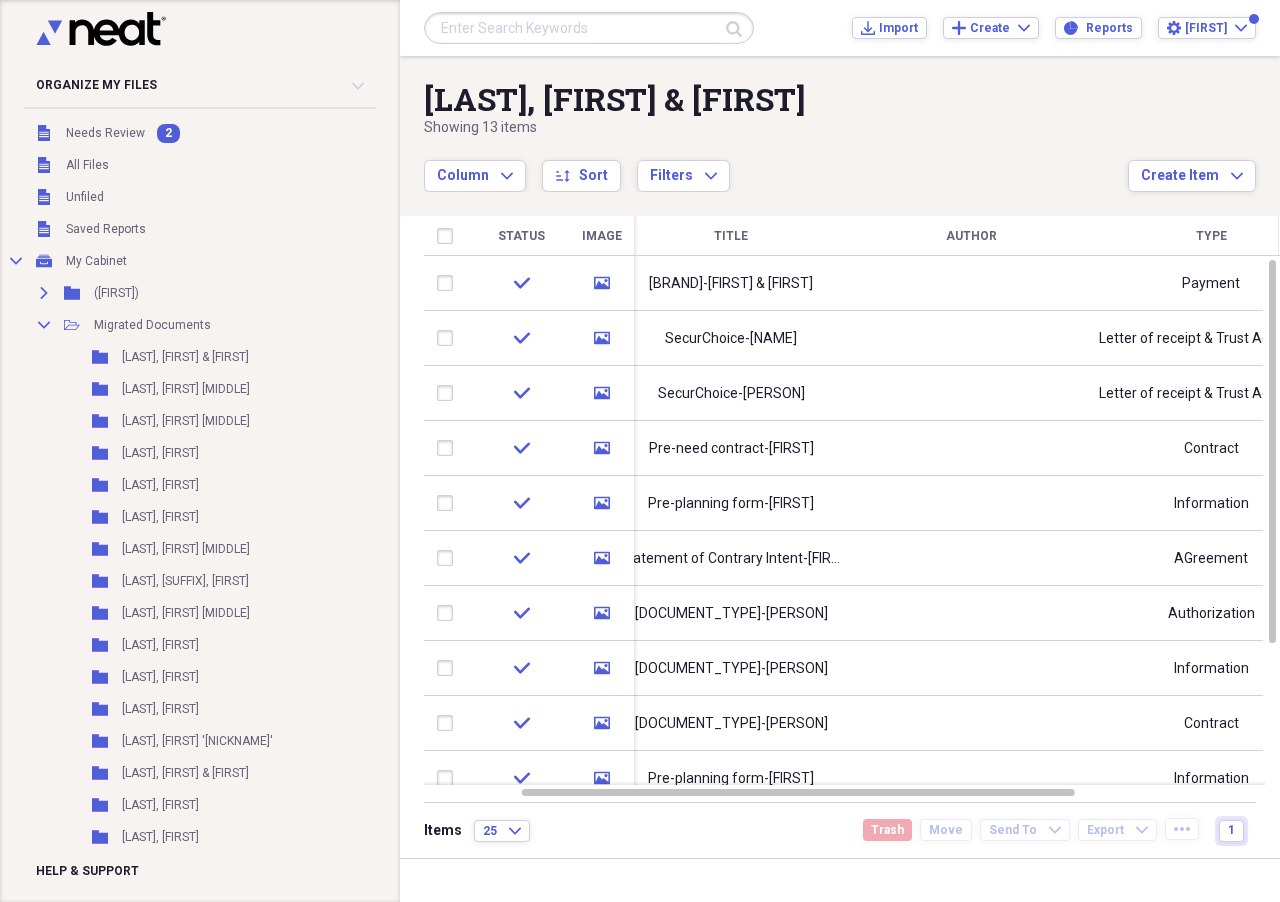 scroll, scrollTop: 200, scrollLeft: 0, axis: vertical 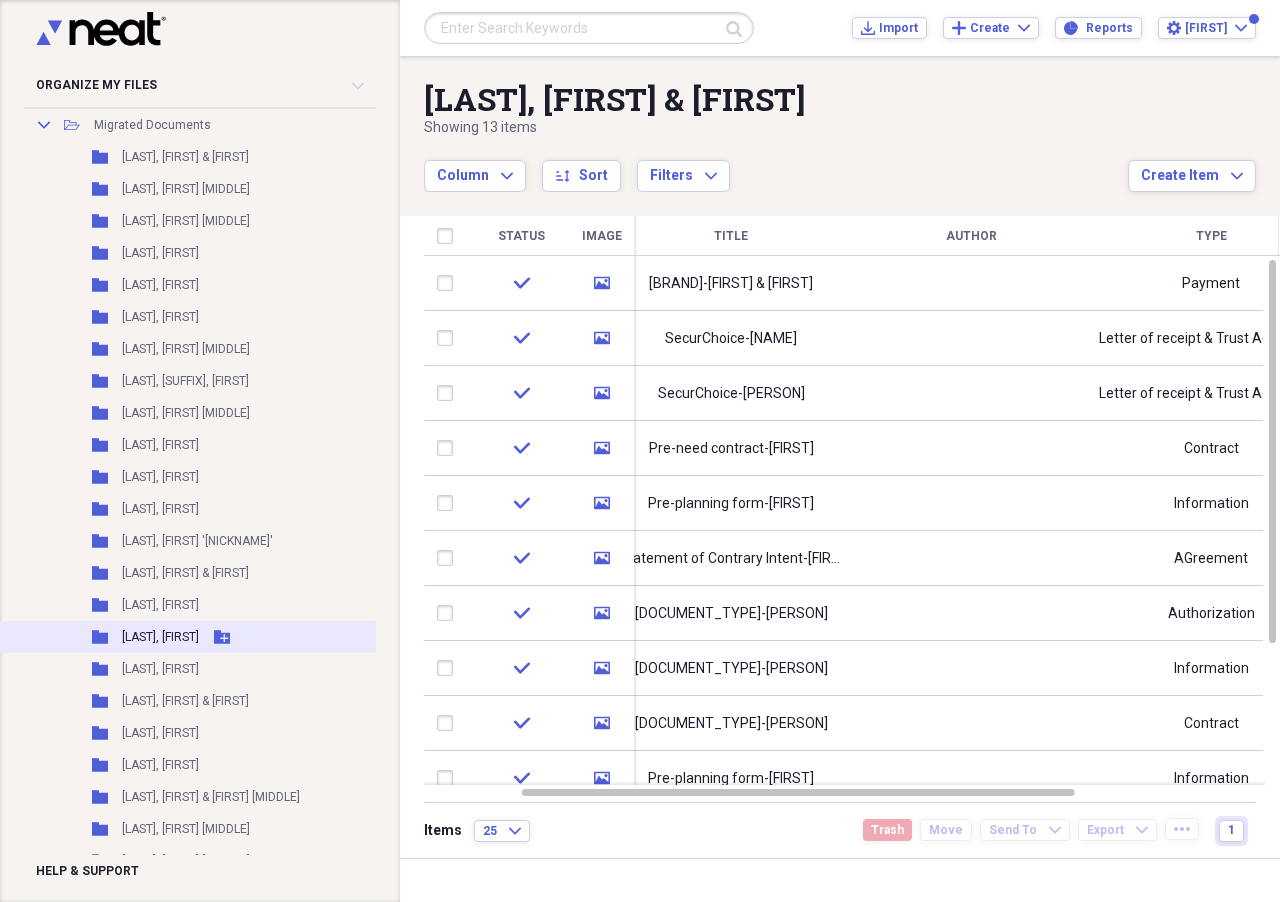 click on "[LAST], [FIRST]" at bounding box center [160, 637] 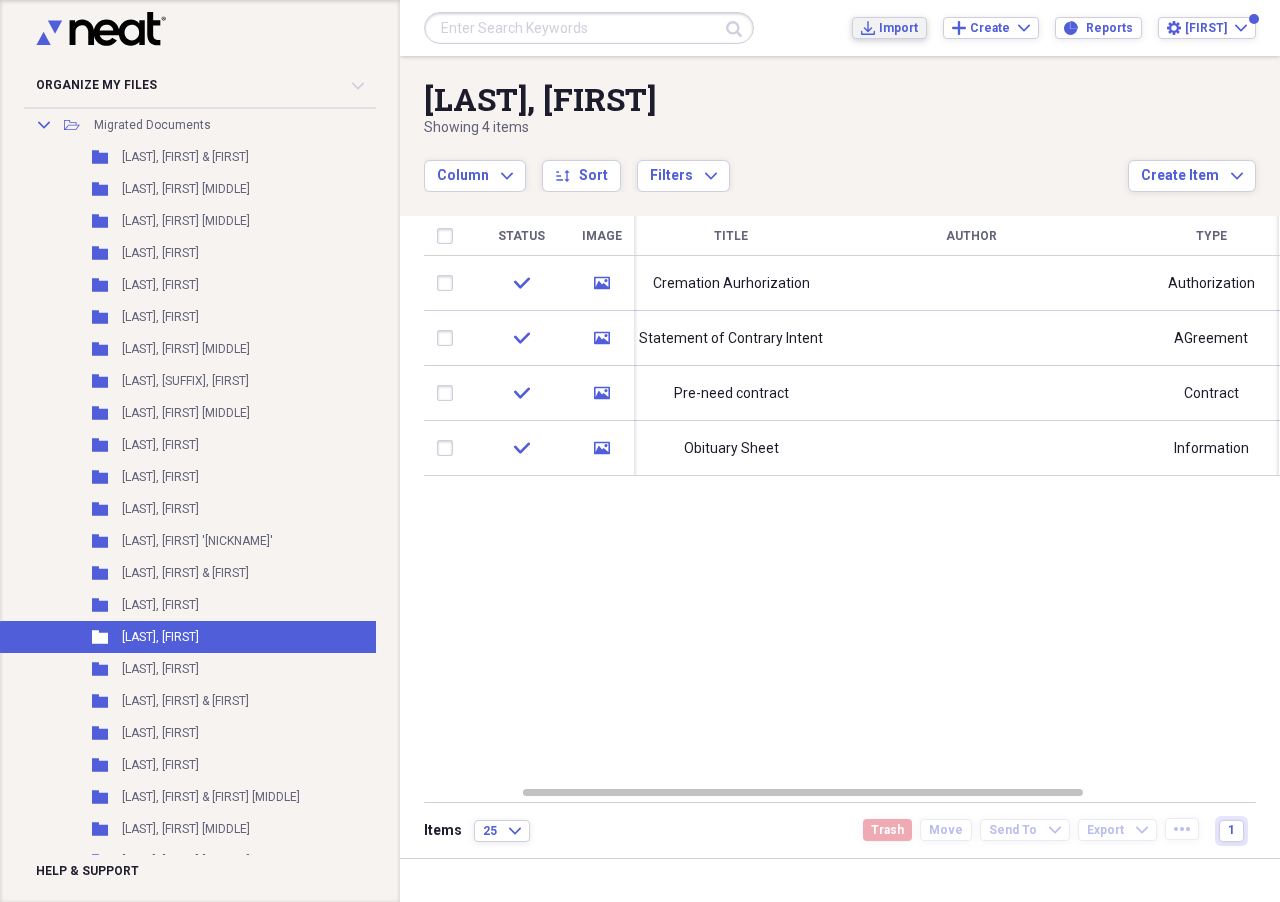 click on "Import" at bounding box center [898, 28] 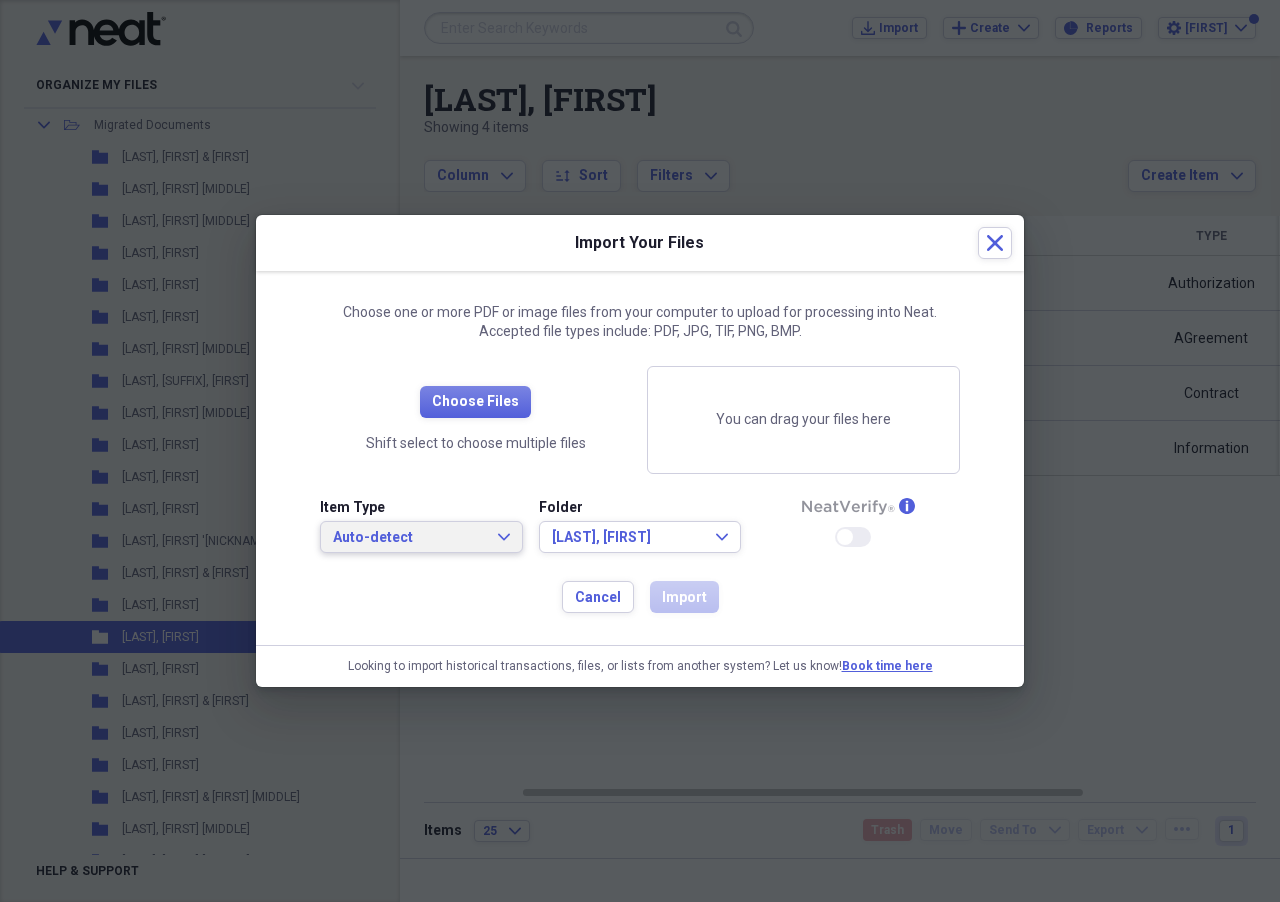 click 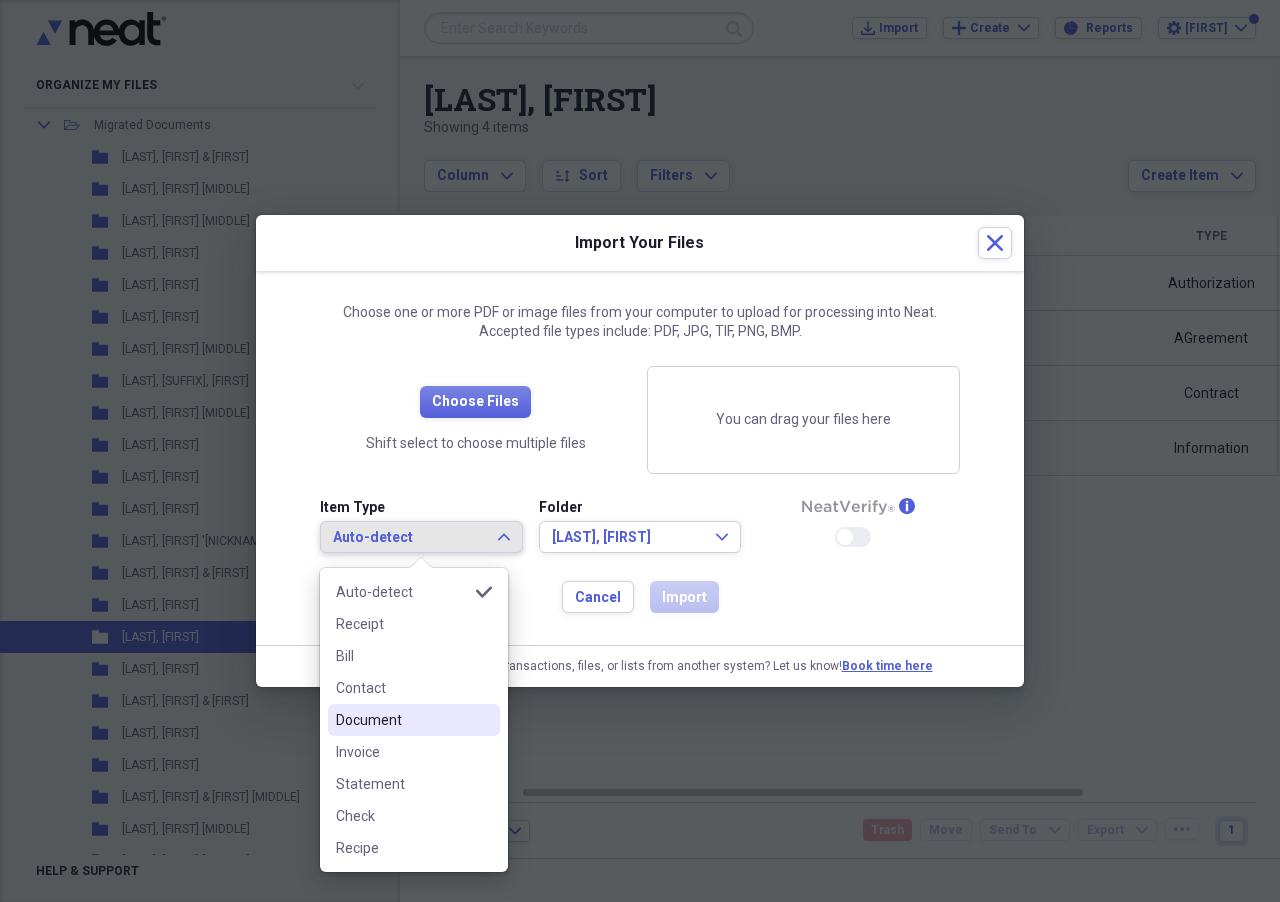 click on "Document" at bounding box center [402, 720] 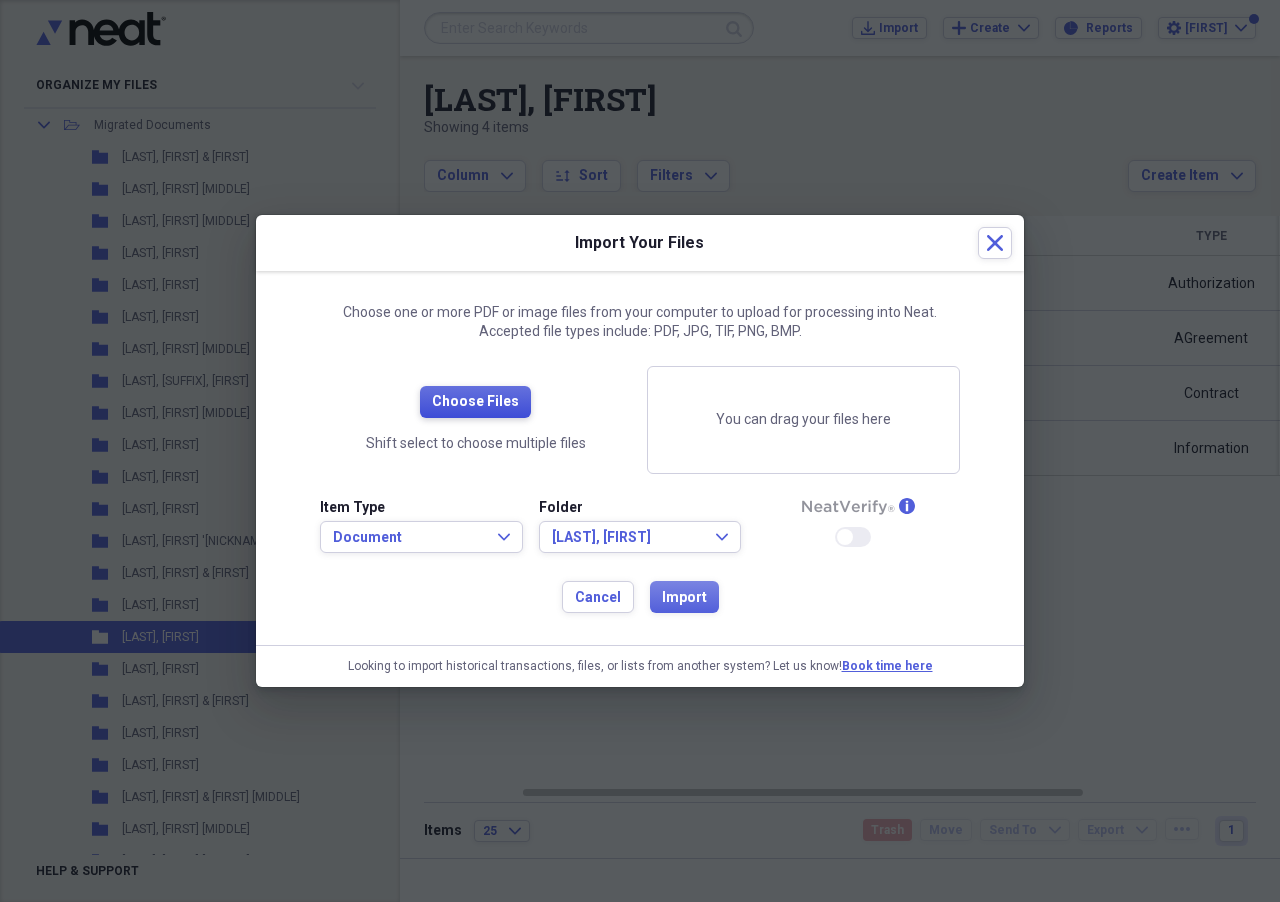 click on "Choose Files" at bounding box center [475, 402] 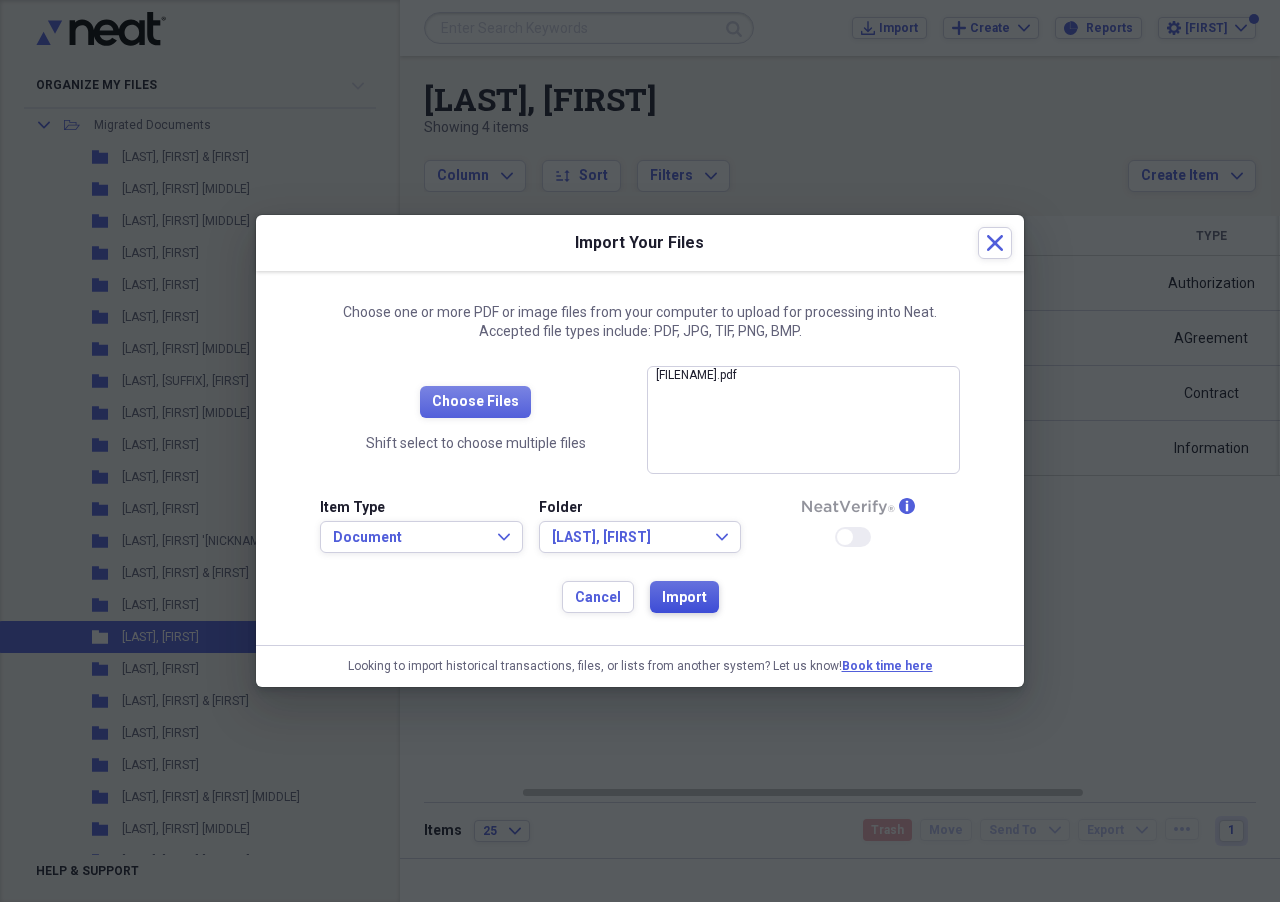 click on "Import" at bounding box center [684, 597] 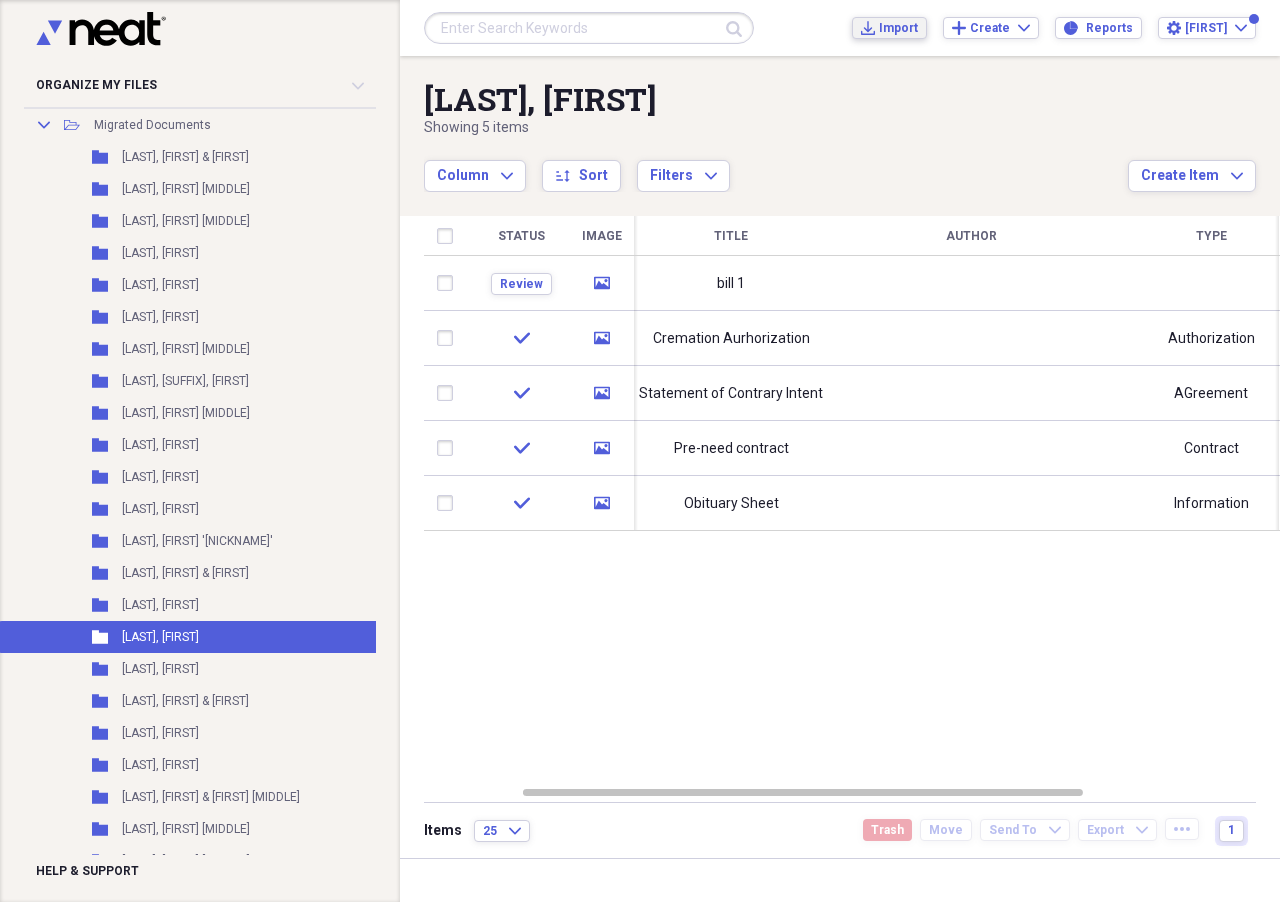 click on "Import" at bounding box center [898, 28] 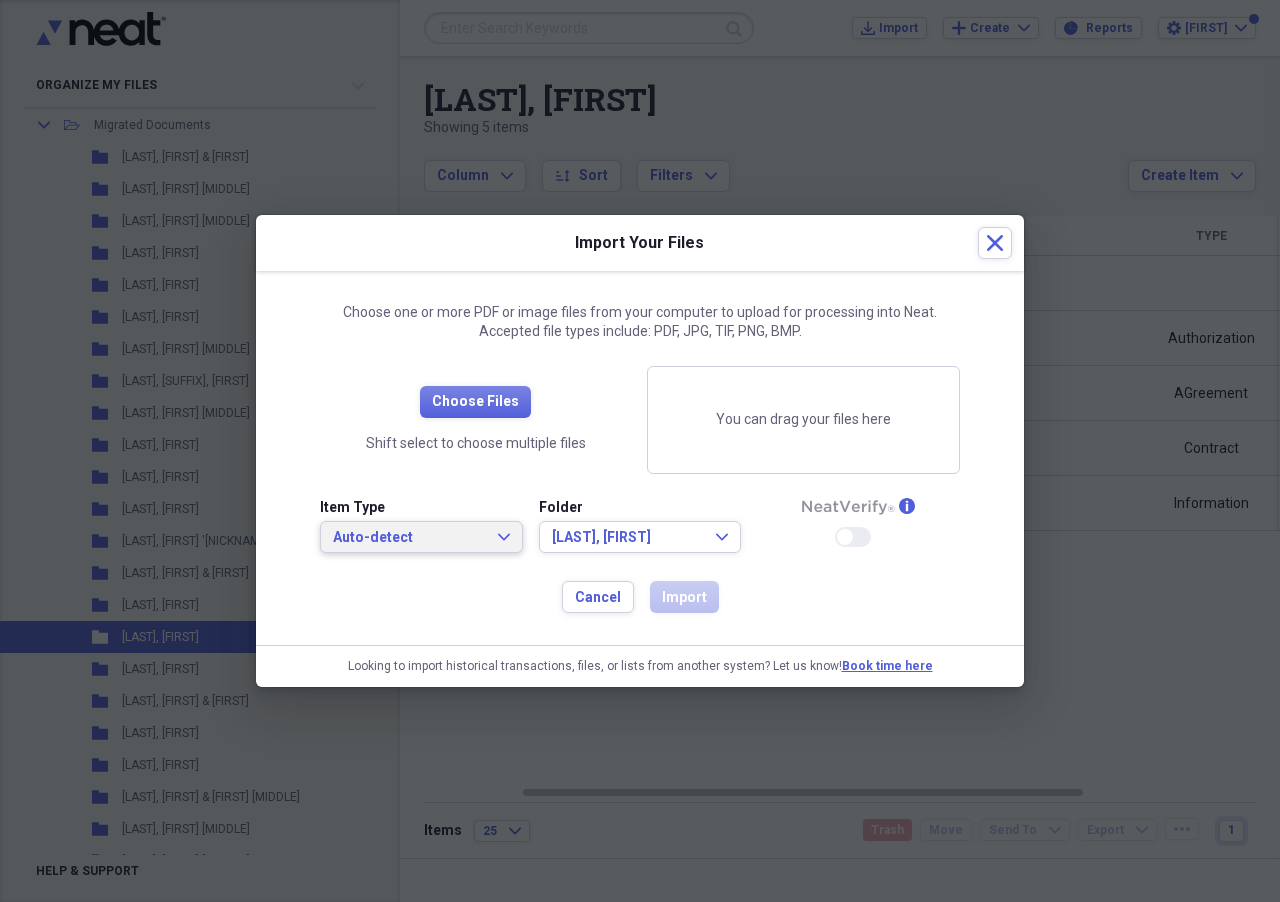 click on "Expand" 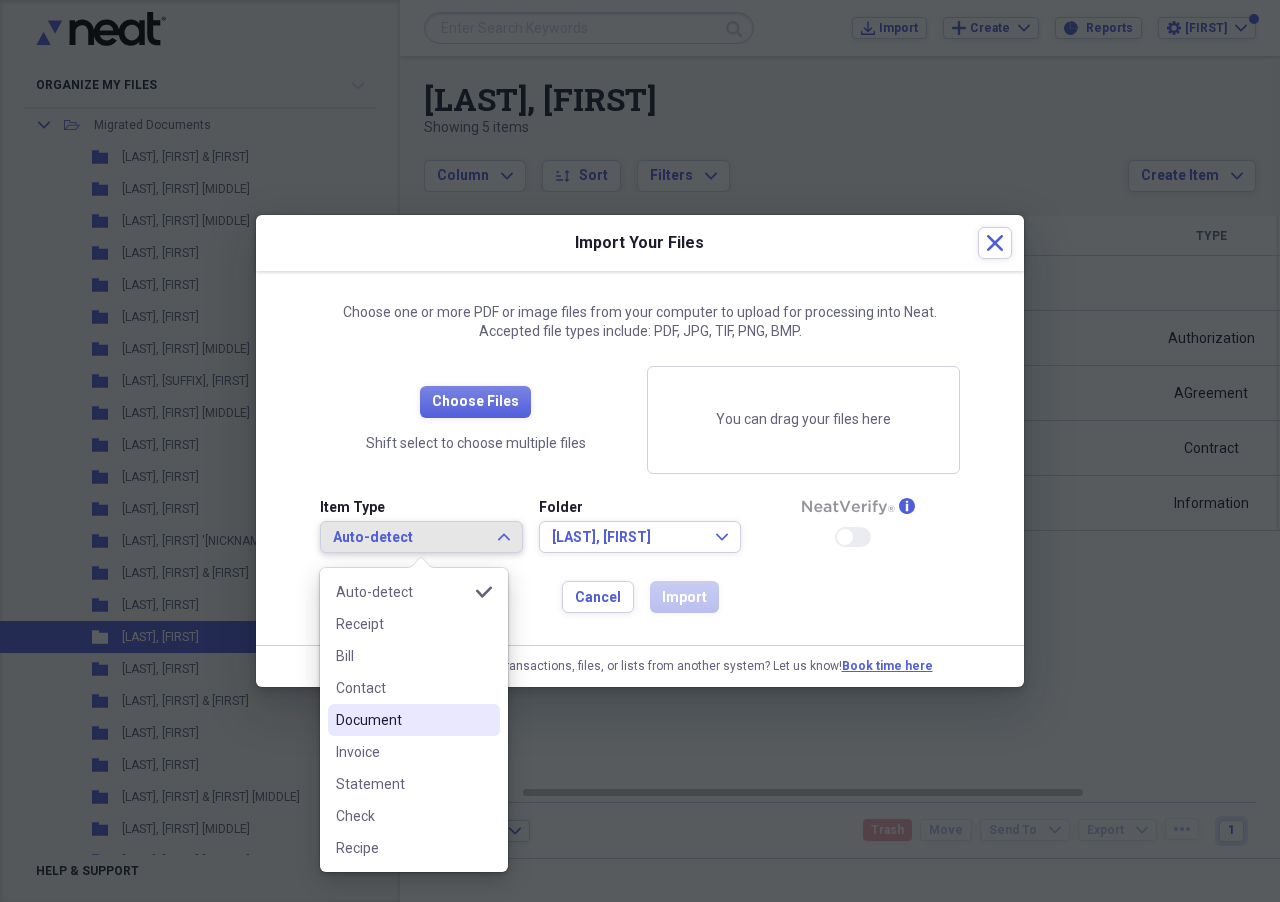 drag, startPoint x: 406, startPoint y: 719, endPoint x: 460, endPoint y: 598, distance: 132.50282 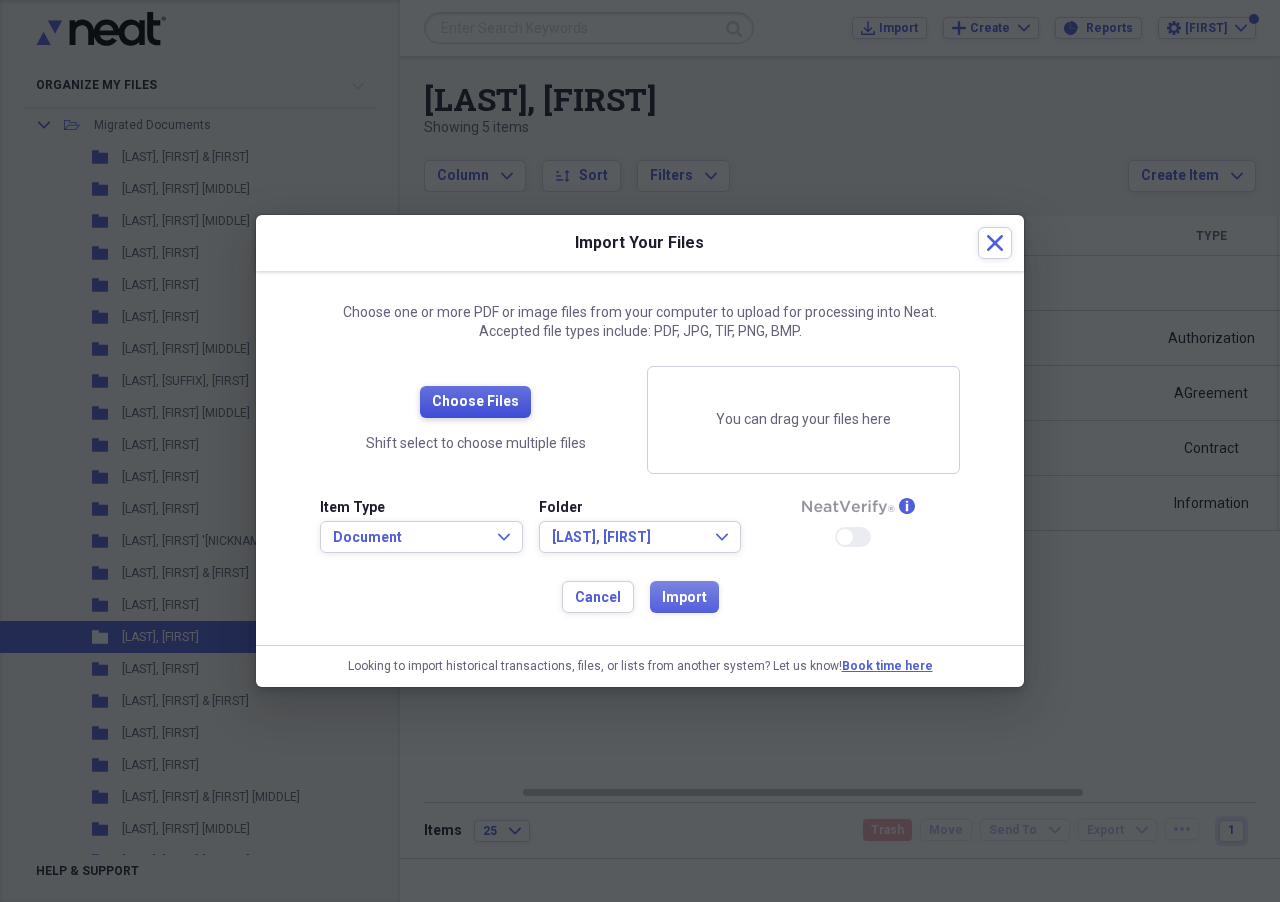 click on "Choose Files" at bounding box center (475, 402) 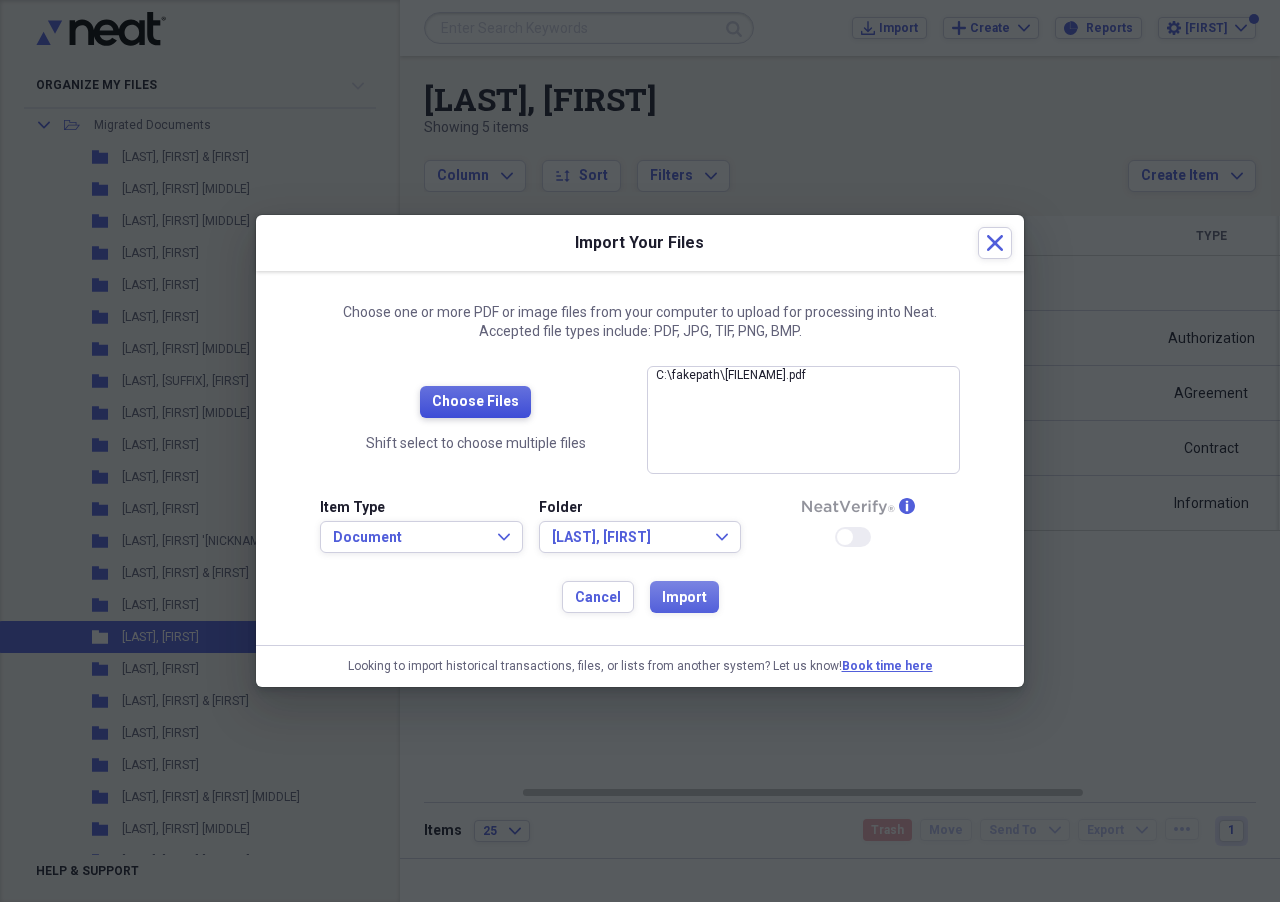 click on "Choose Files" at bounding box center (475, 402) 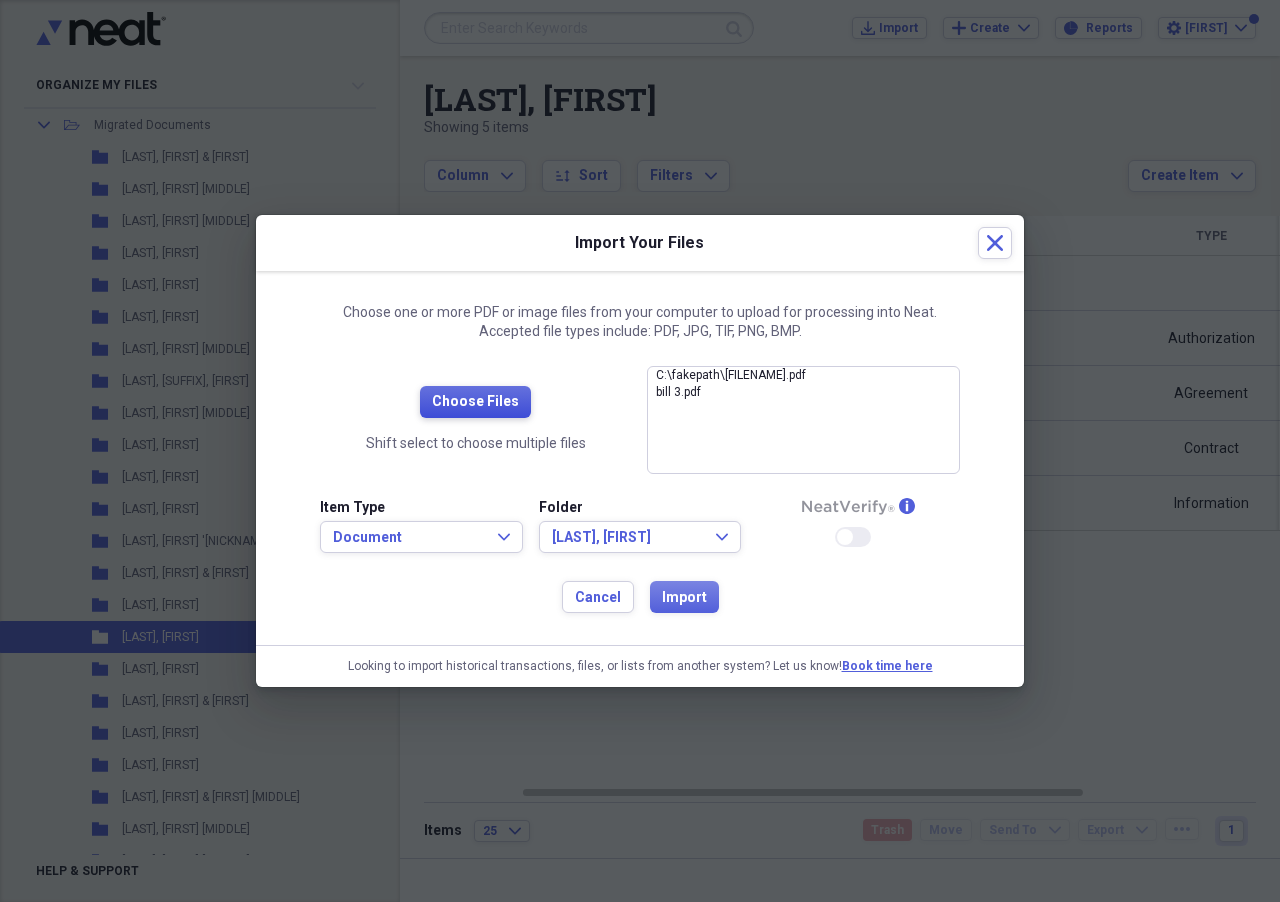 click on "Choose Files" at bounding box center (475, 402) 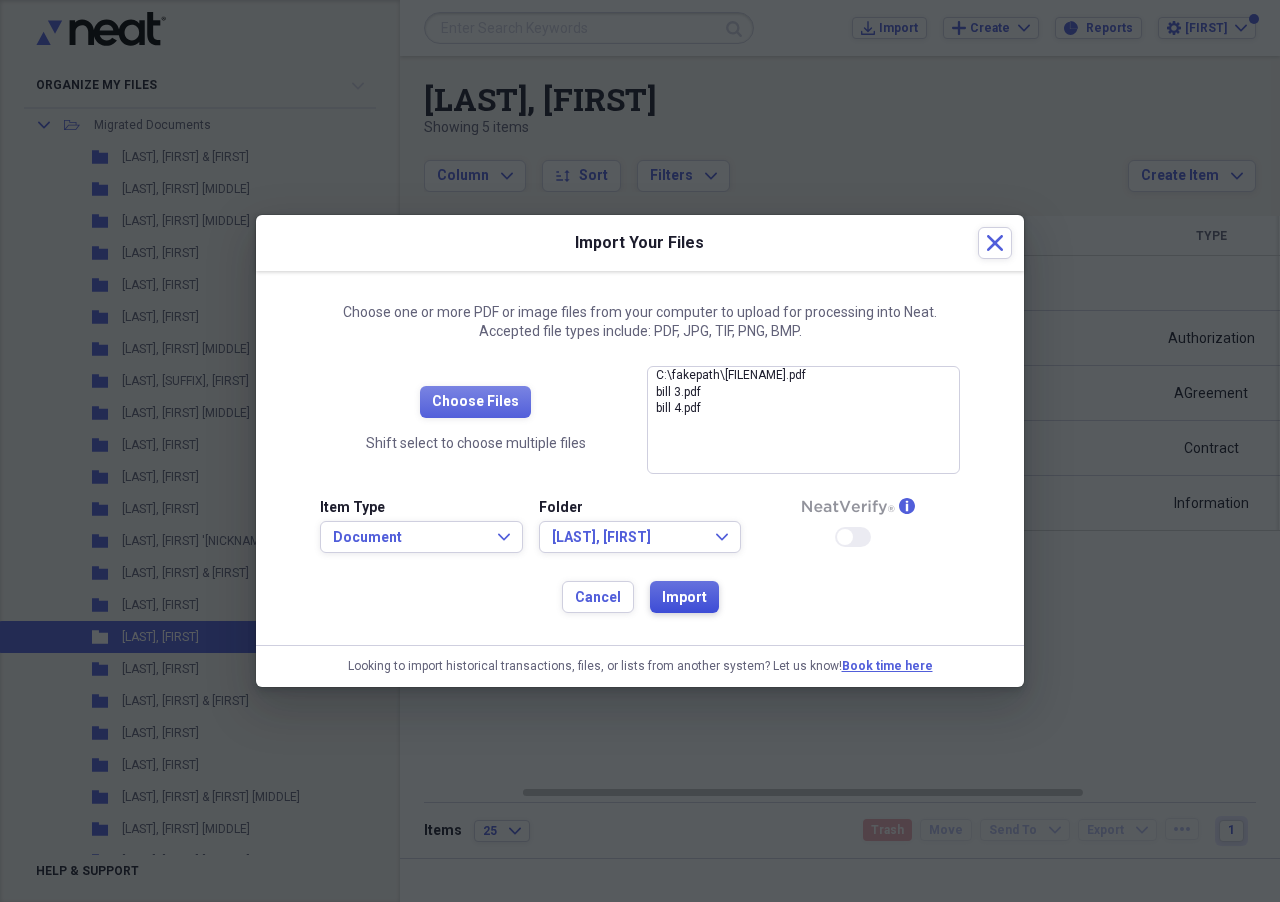 click on "Import" at bounding box center (684, 598) 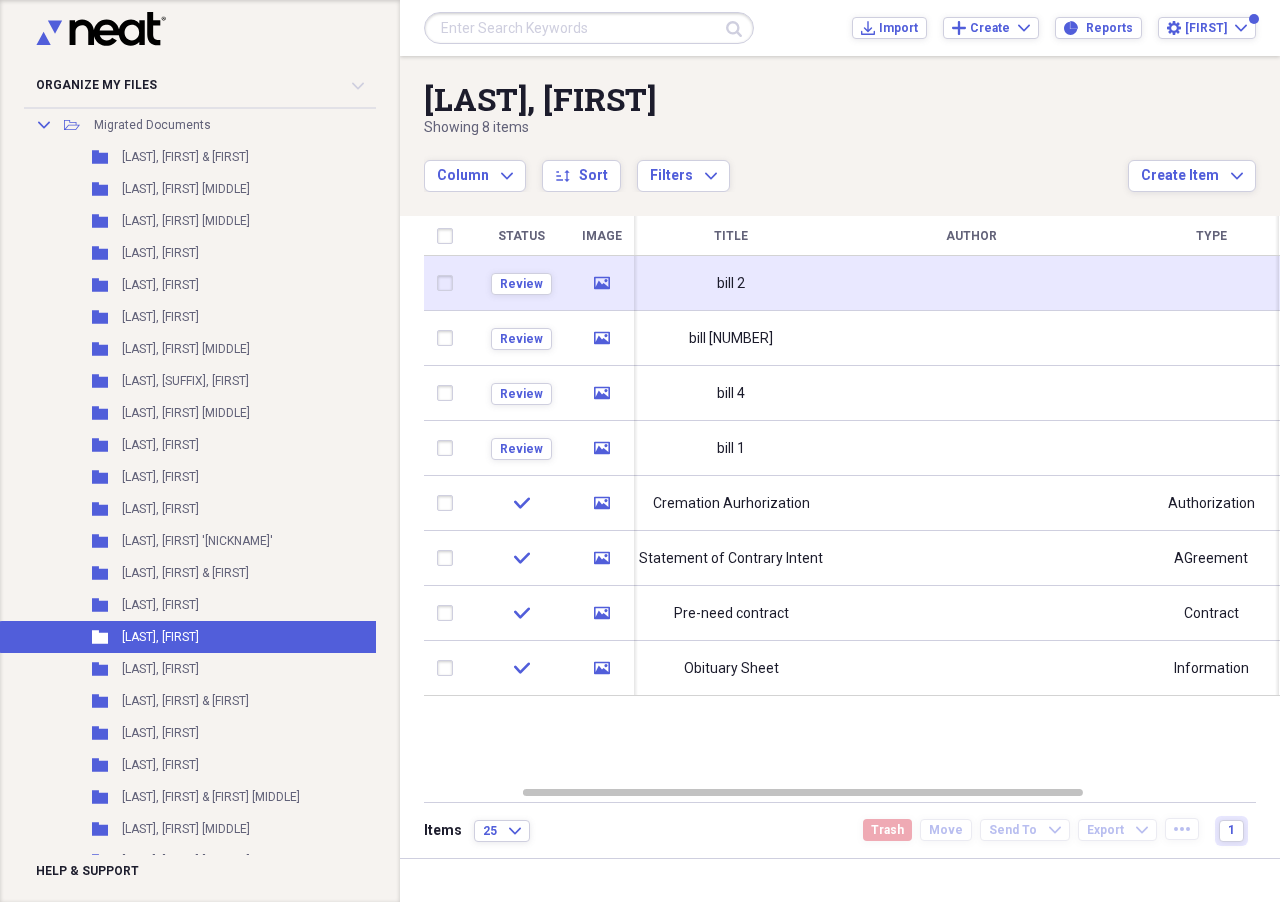 click at bounding box center [449, 283] 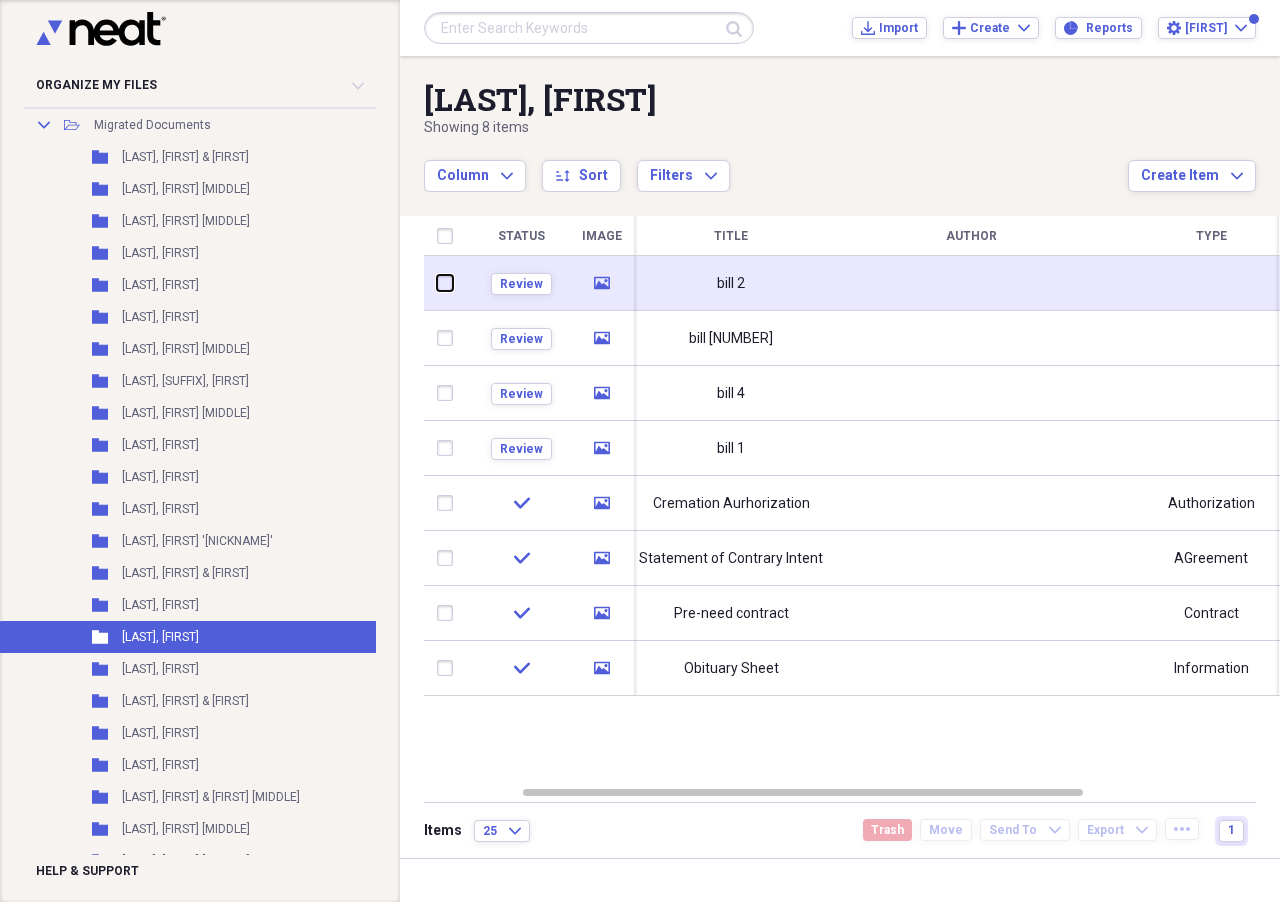 click at bounding box center (437, 283) 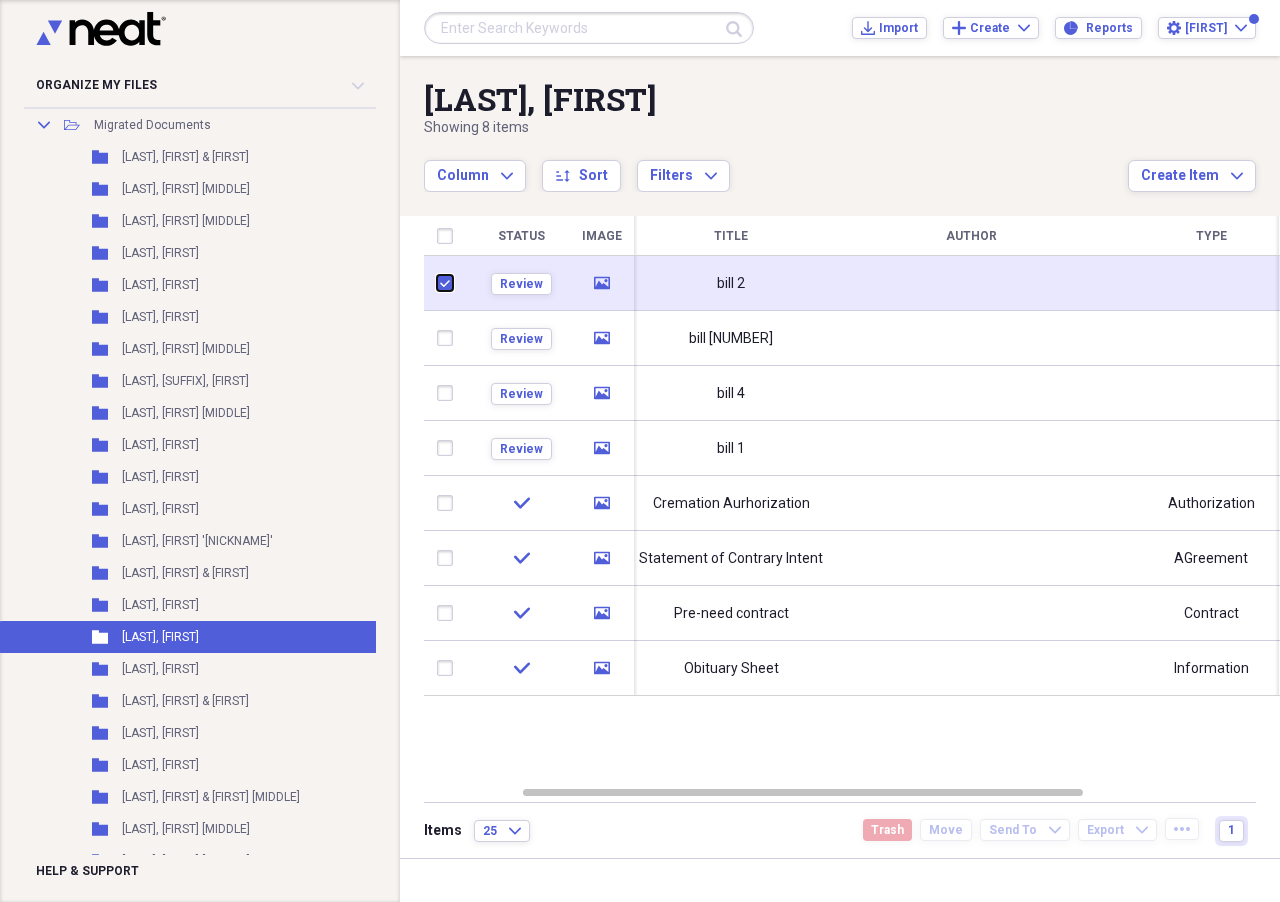 checkbox on "true" 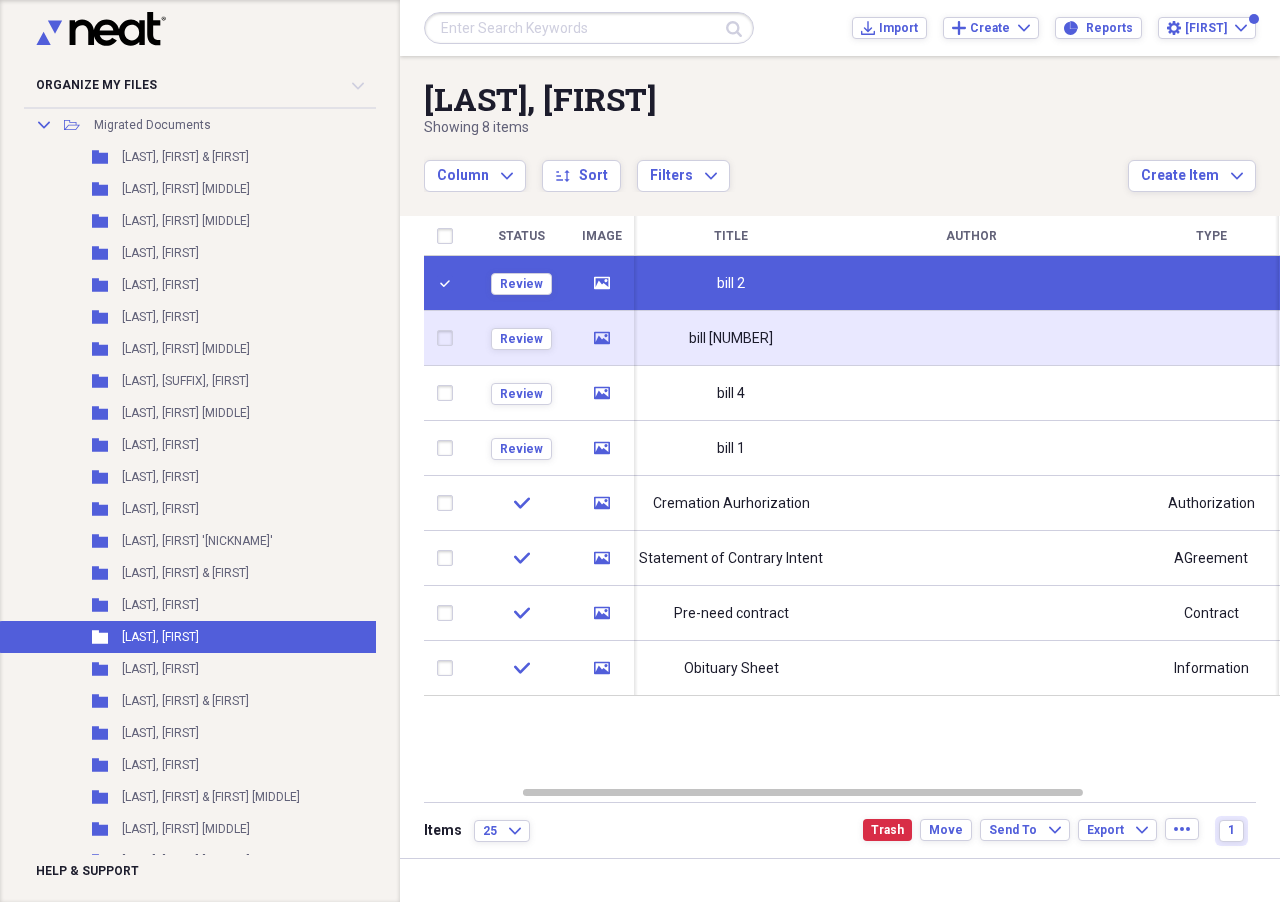 click at bounding box center (449, 338) 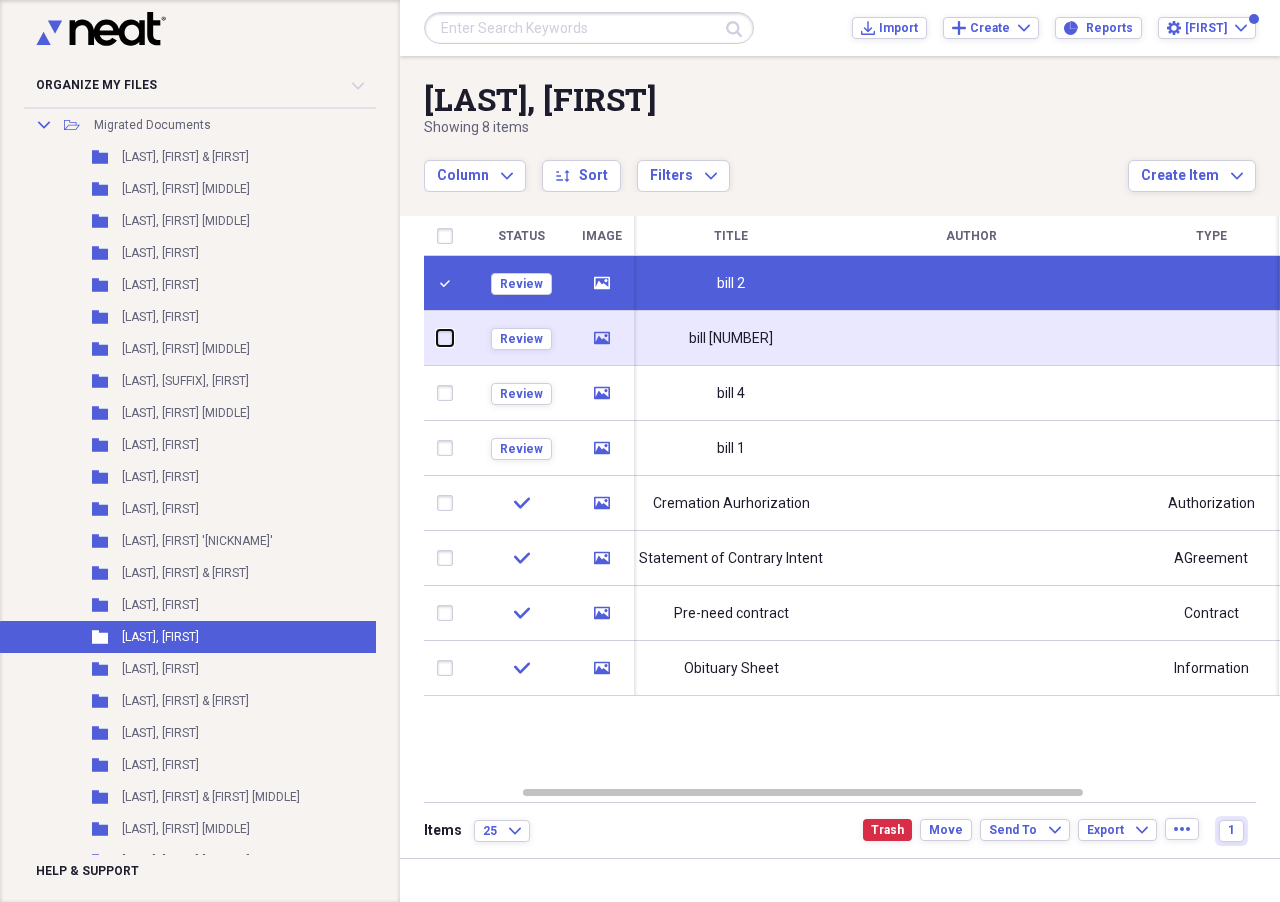 click at bounding box center [437, 338] 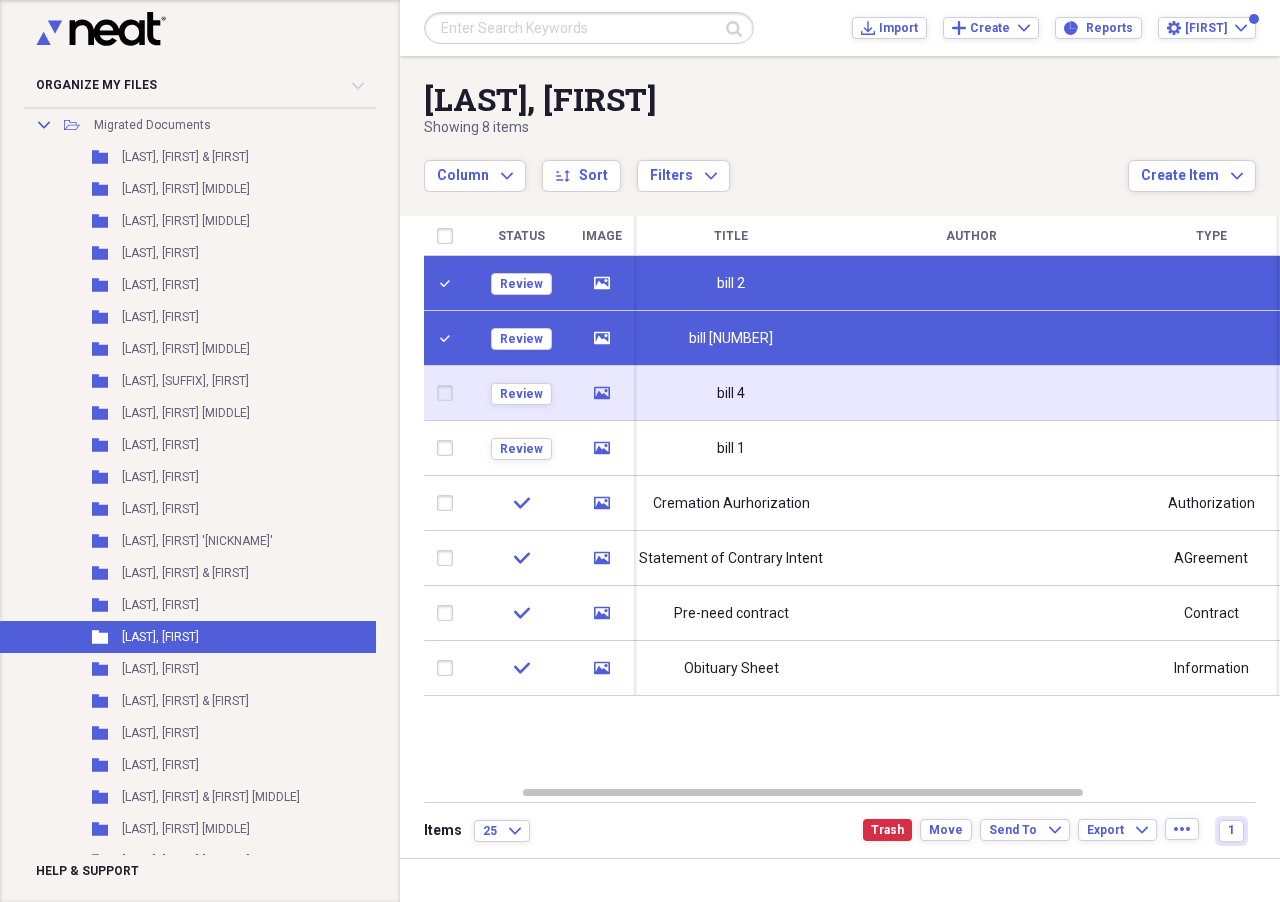 click at bounding box center [449, 393] 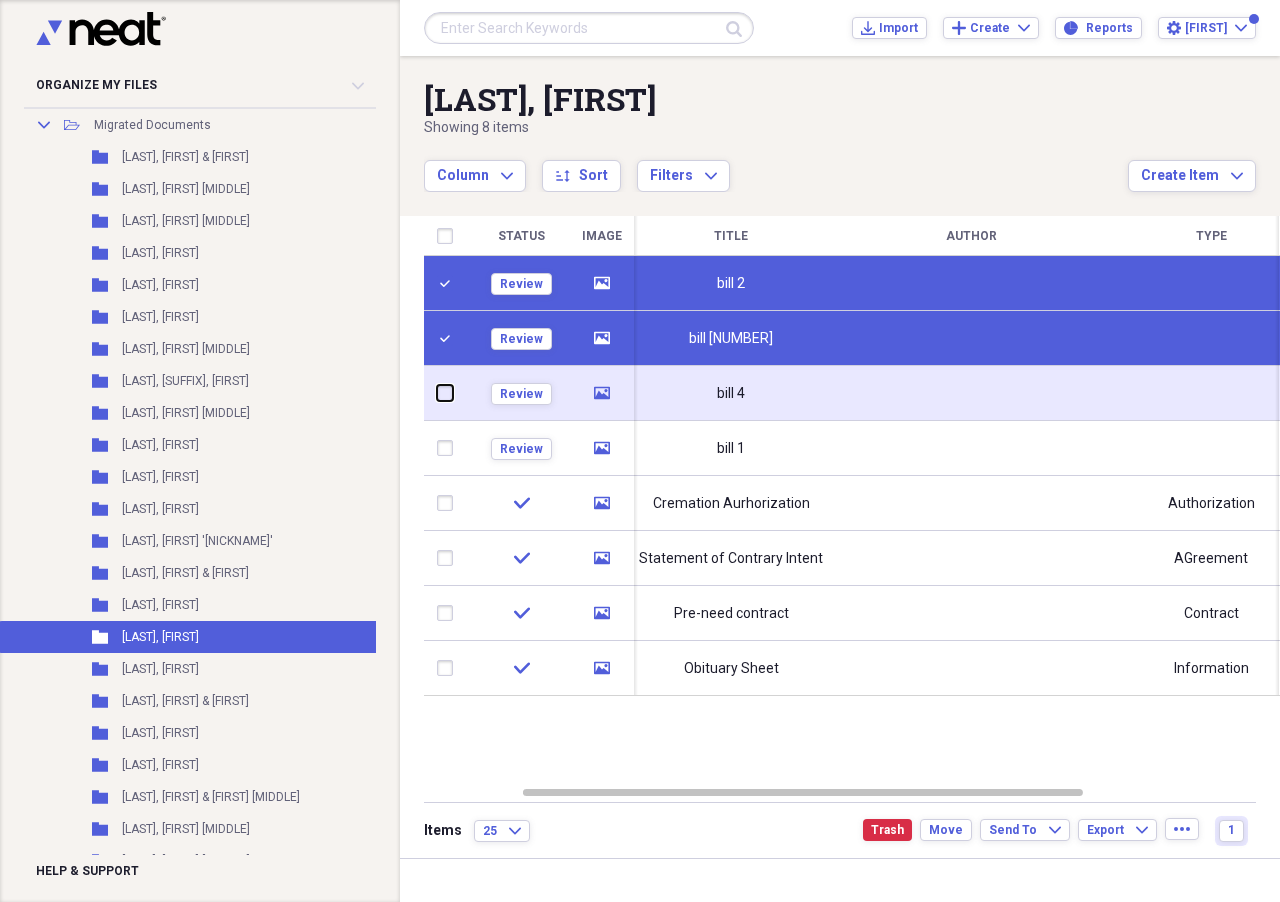 click at bounding box center [437, 393] 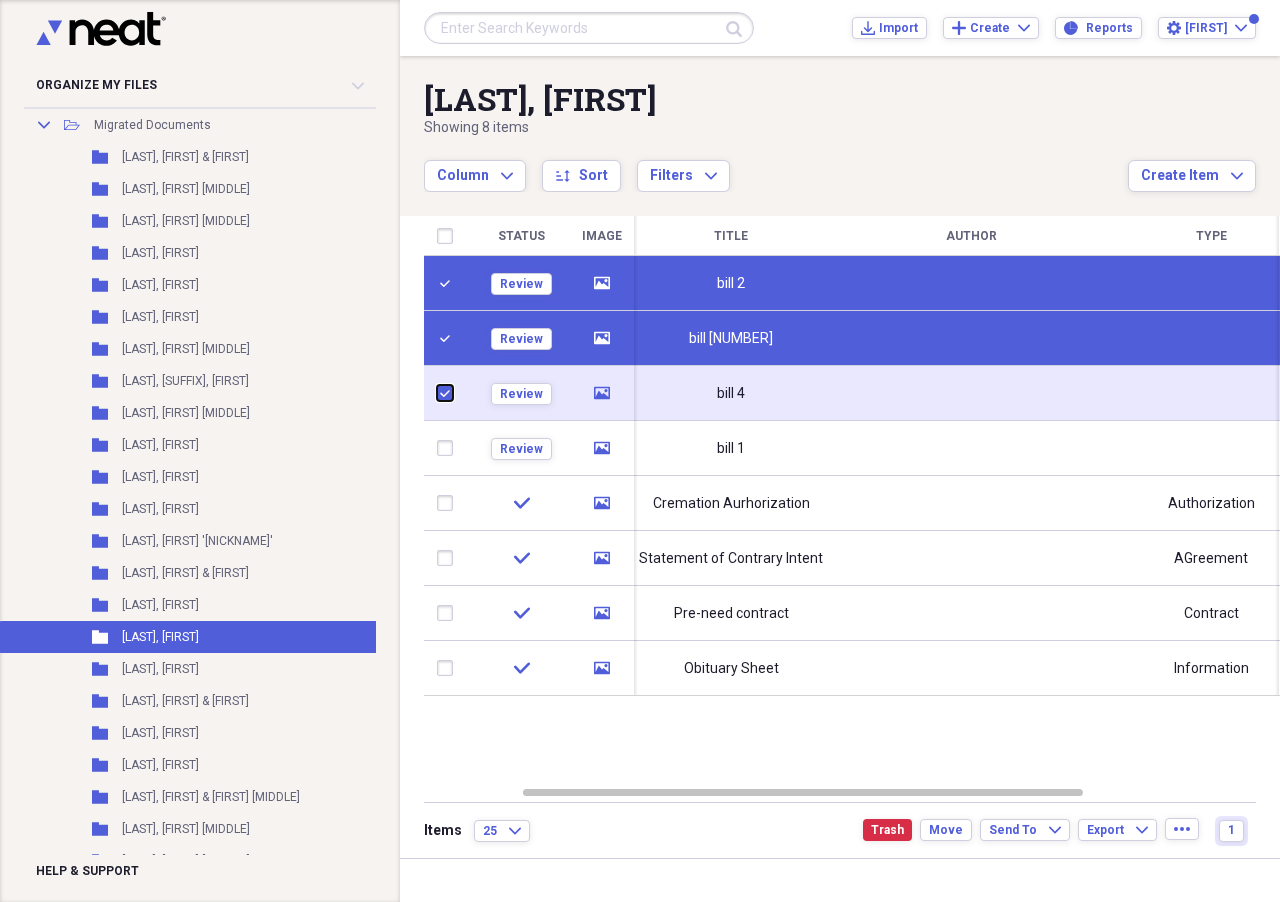 checkbox on "true" 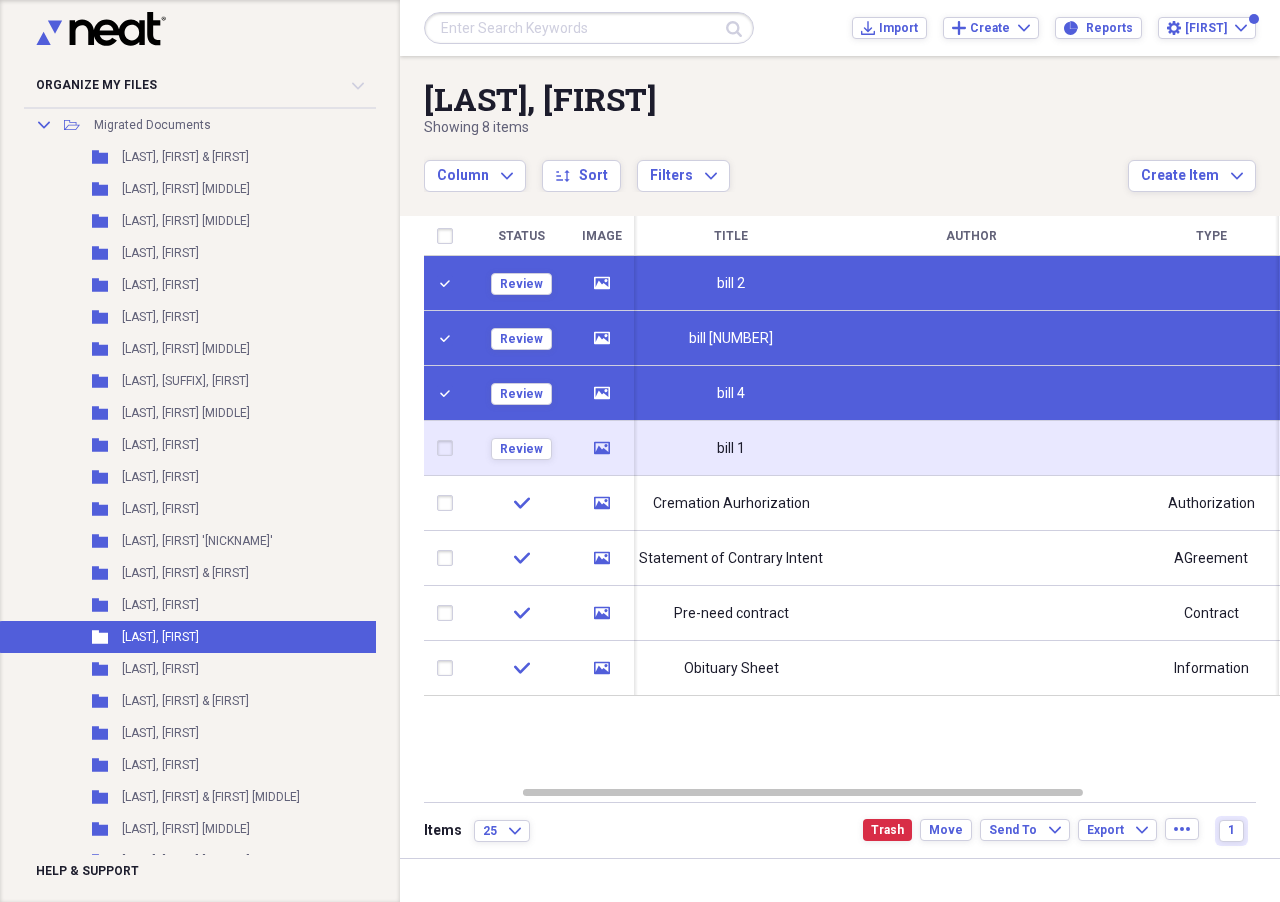 drag, startPoint x: 446, startPoint y: 449, endPoint x: 497, endPoint y: 433, distance: 53.450912 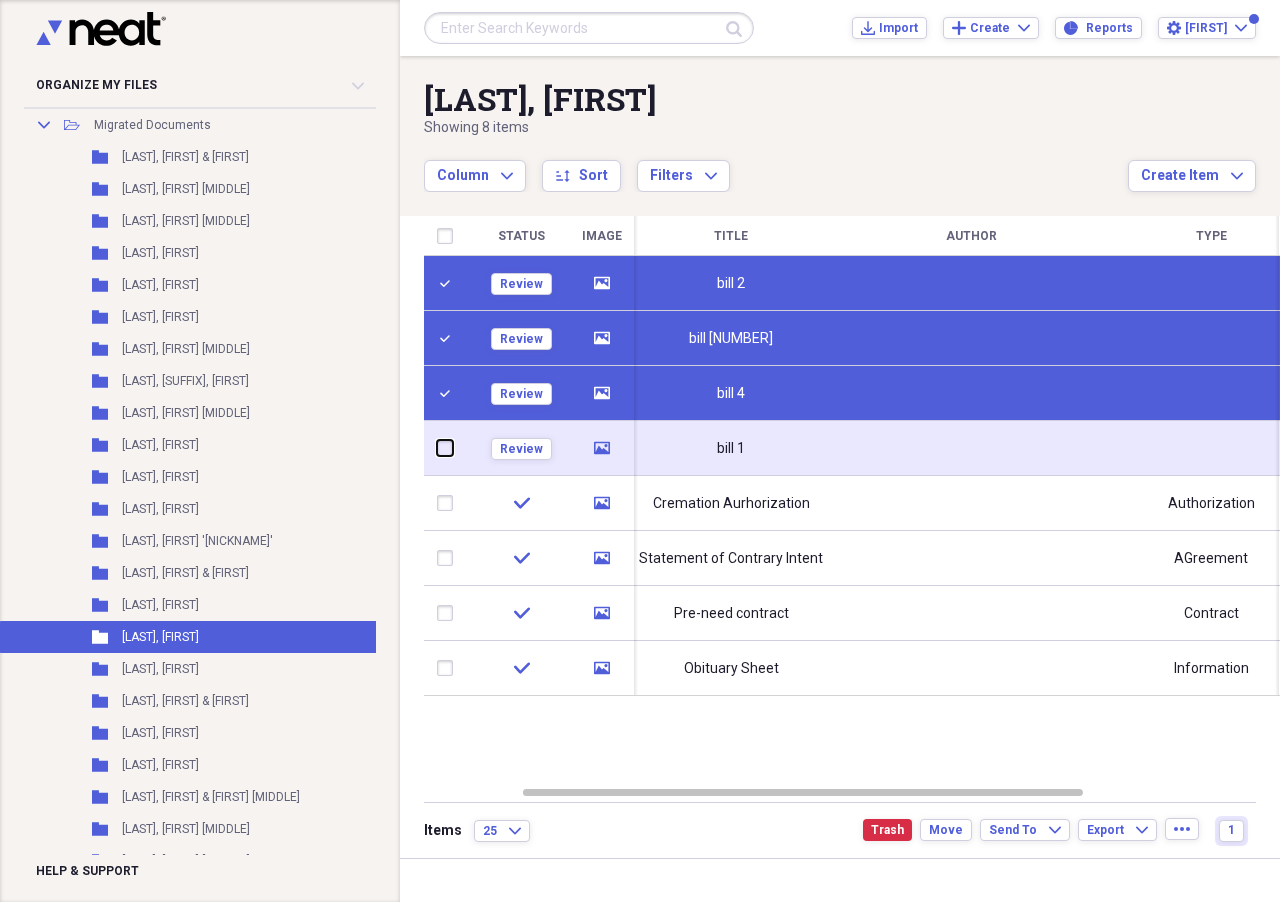 click at bounding box center [437, 448] 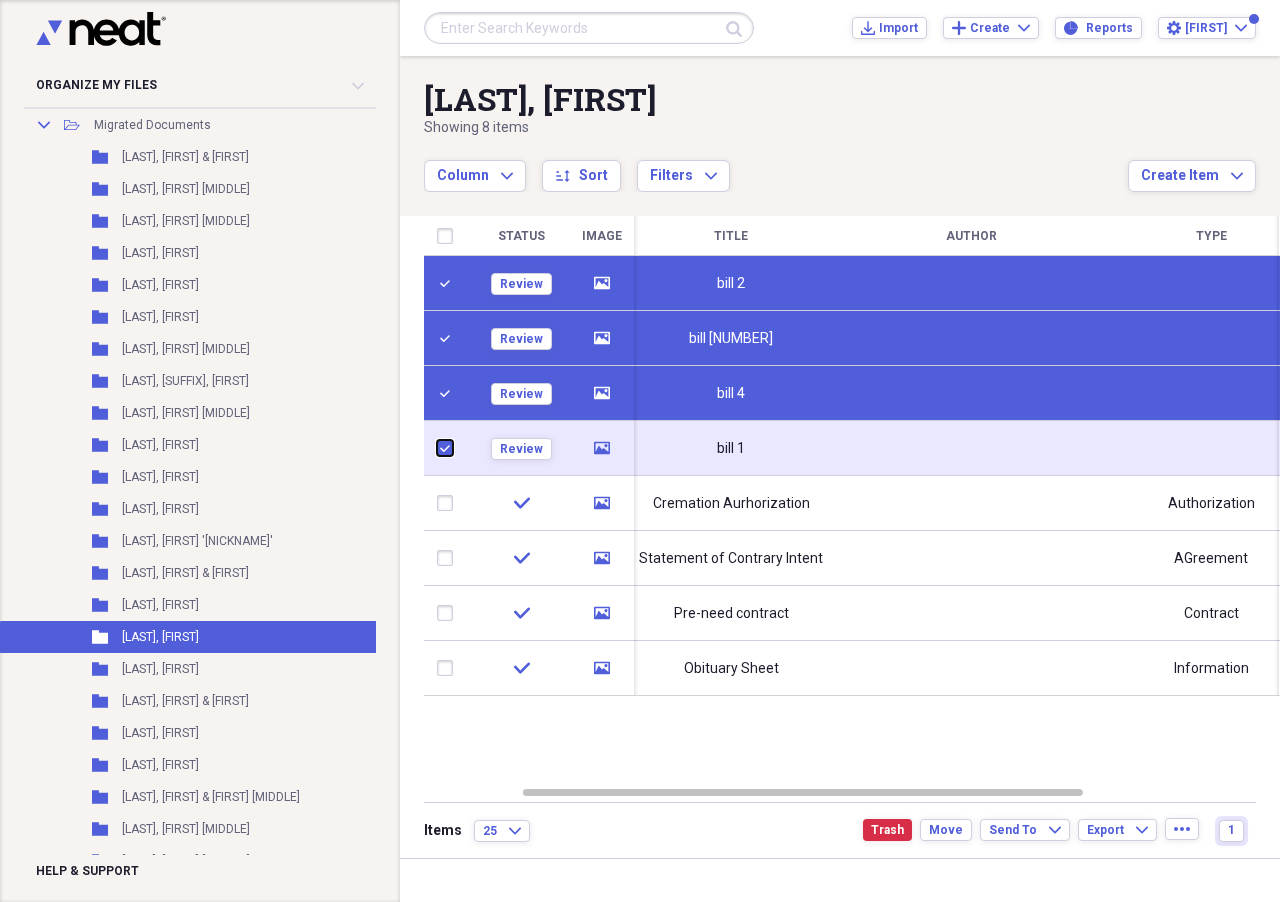 checkbox on "true" 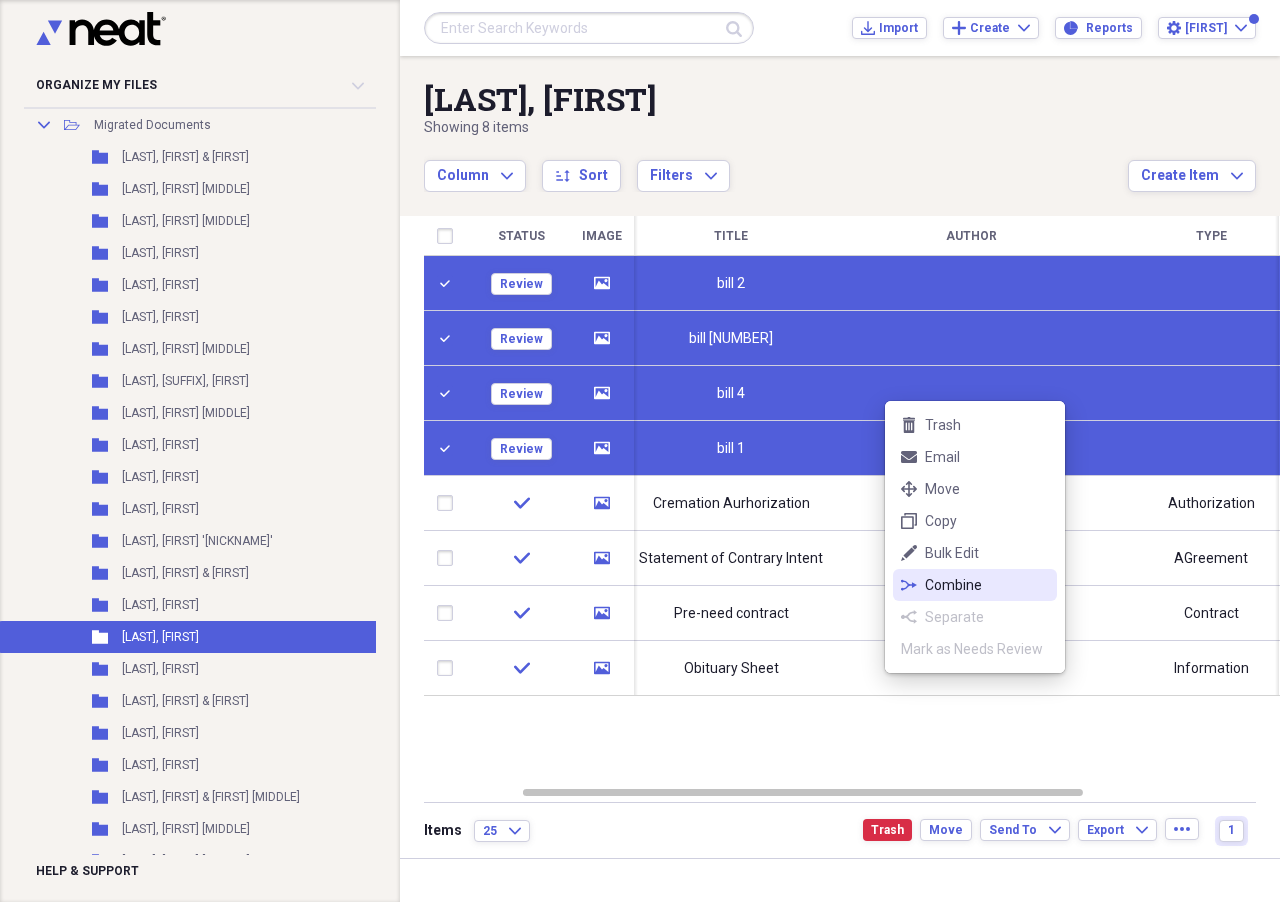 click on "Combine" at bounding box center [987, 585] 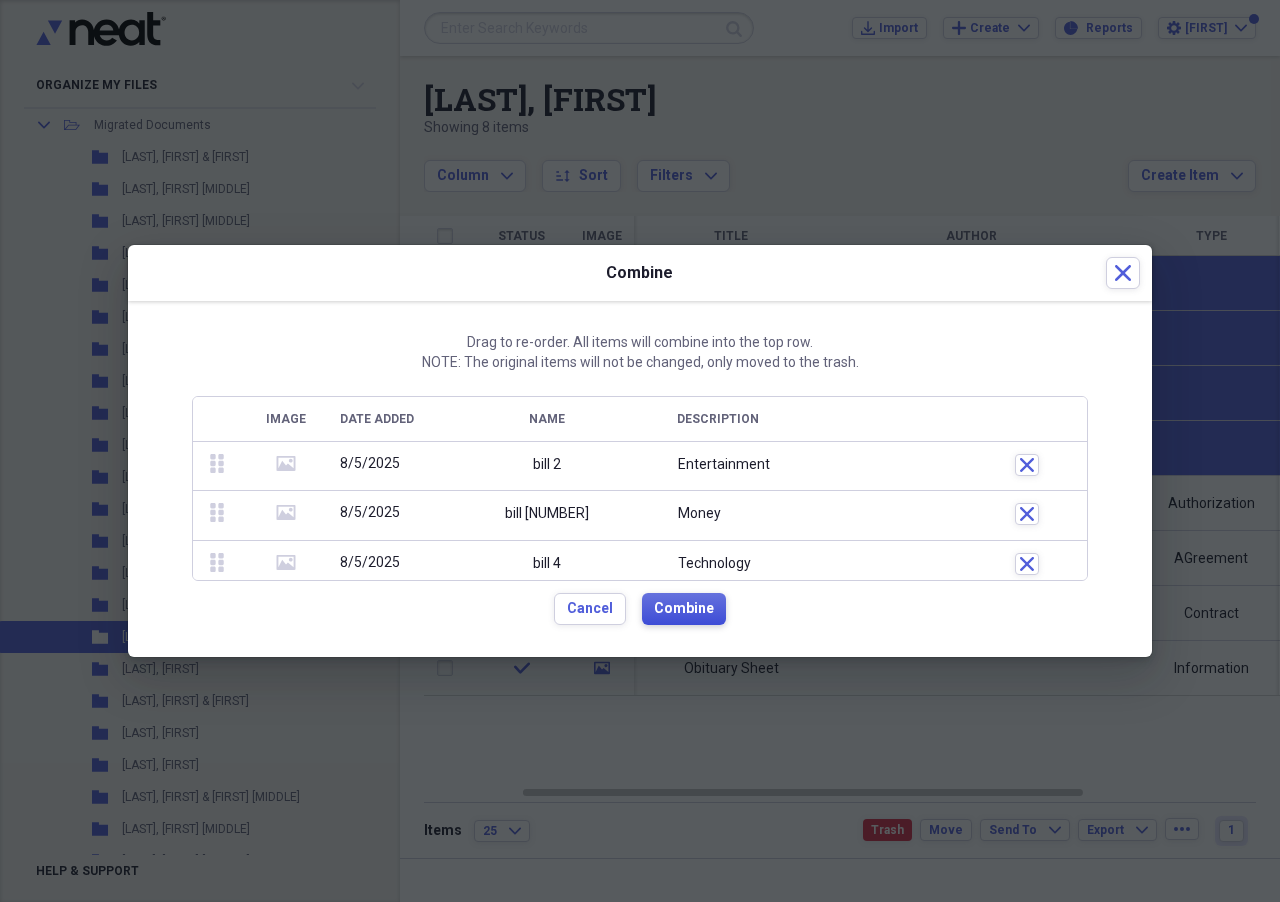 click on "Combine" at bounding box center (684, 609) 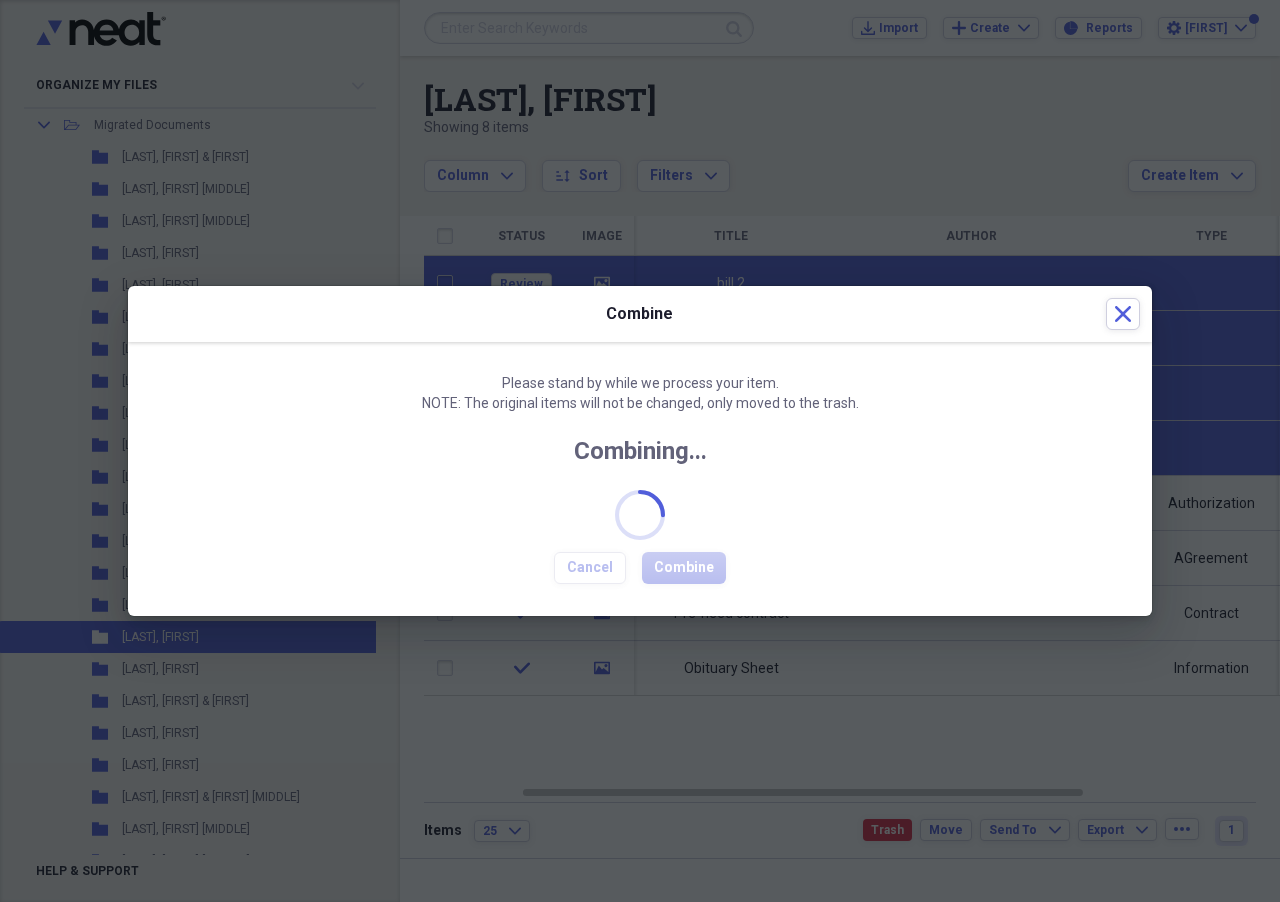 checkbox on "false" 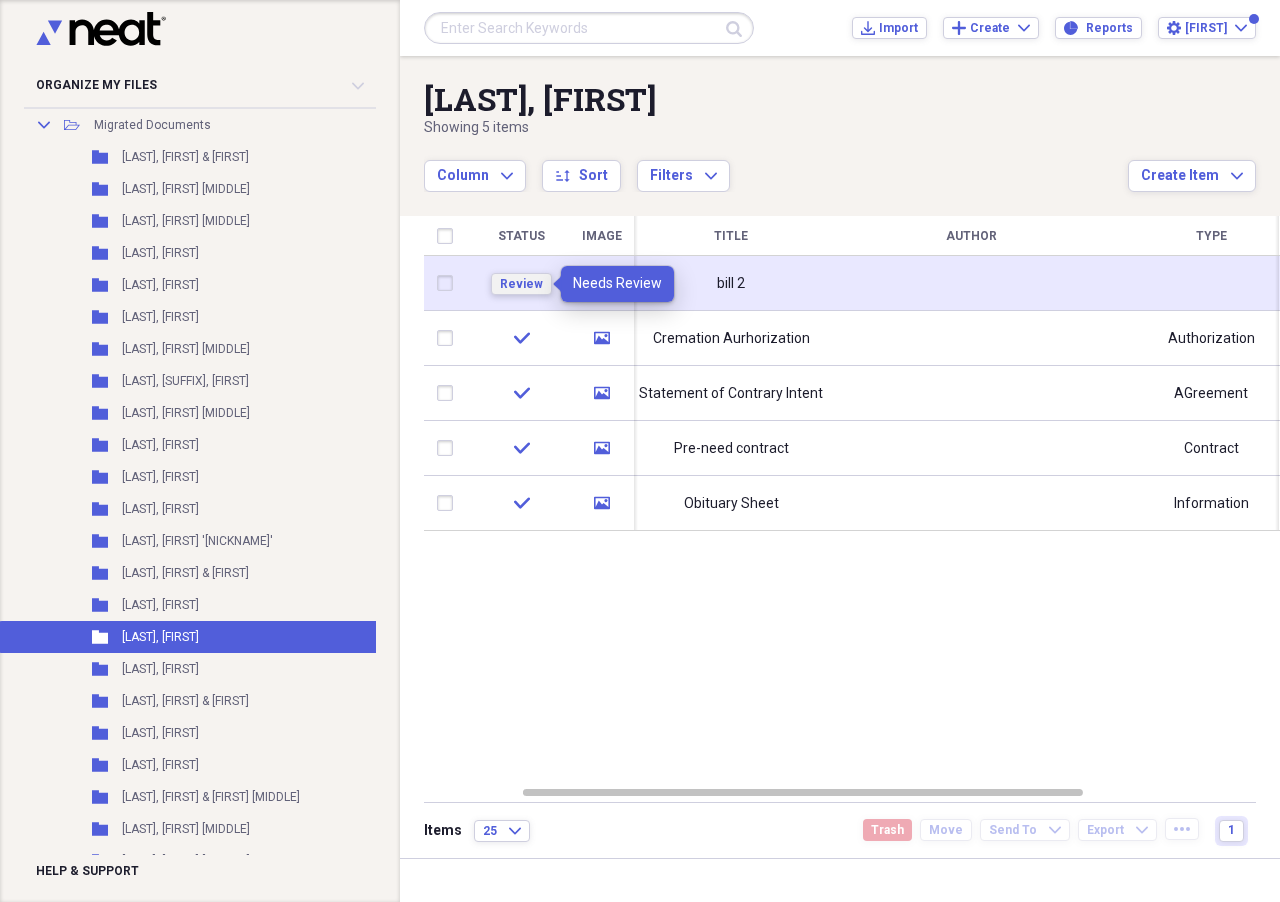 click on "Review" at bounding box center (521, 284) 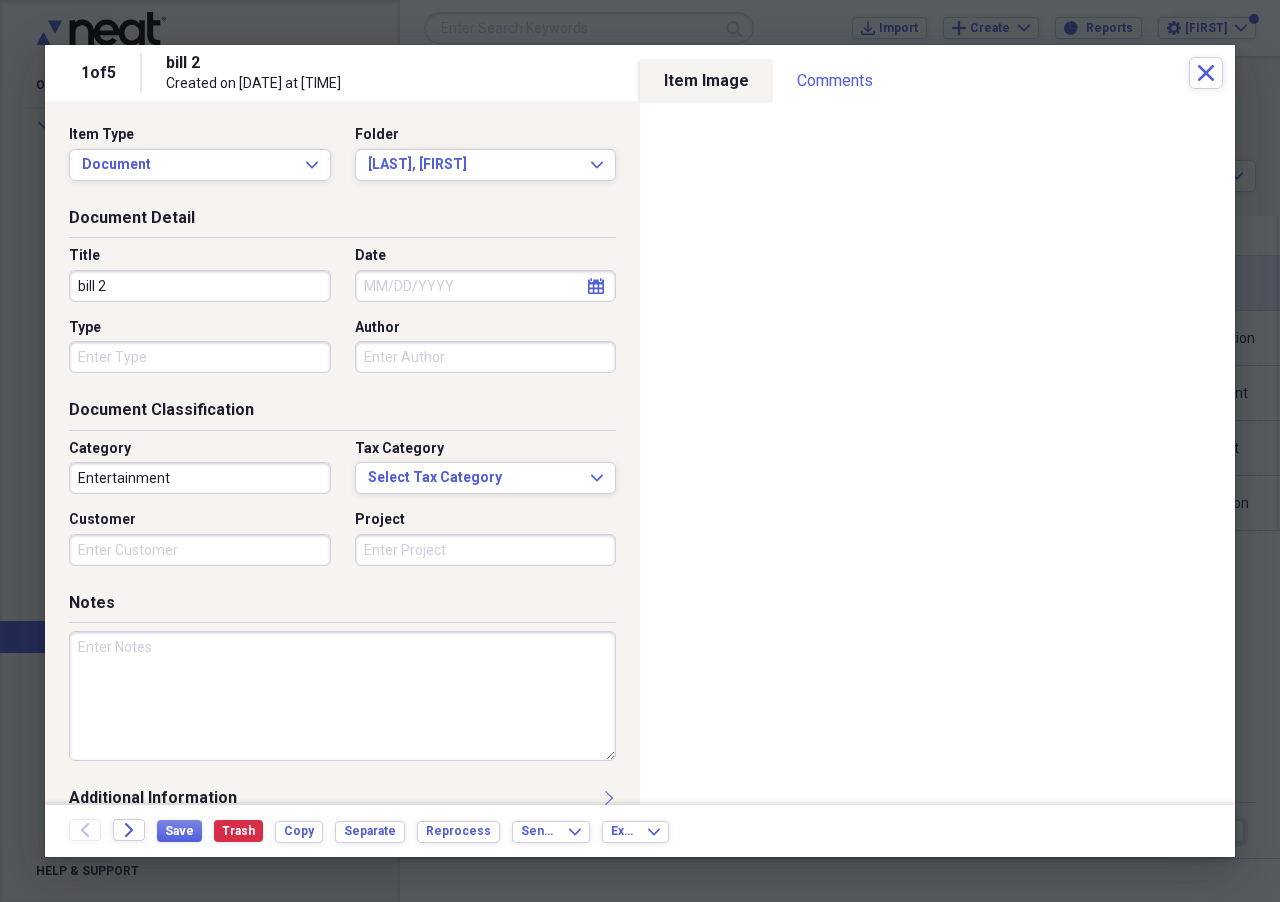 drag, startPoint x: 134, startPoint y: 283, endPoint x: 171, endPoint y: 285, distance: 37.054016 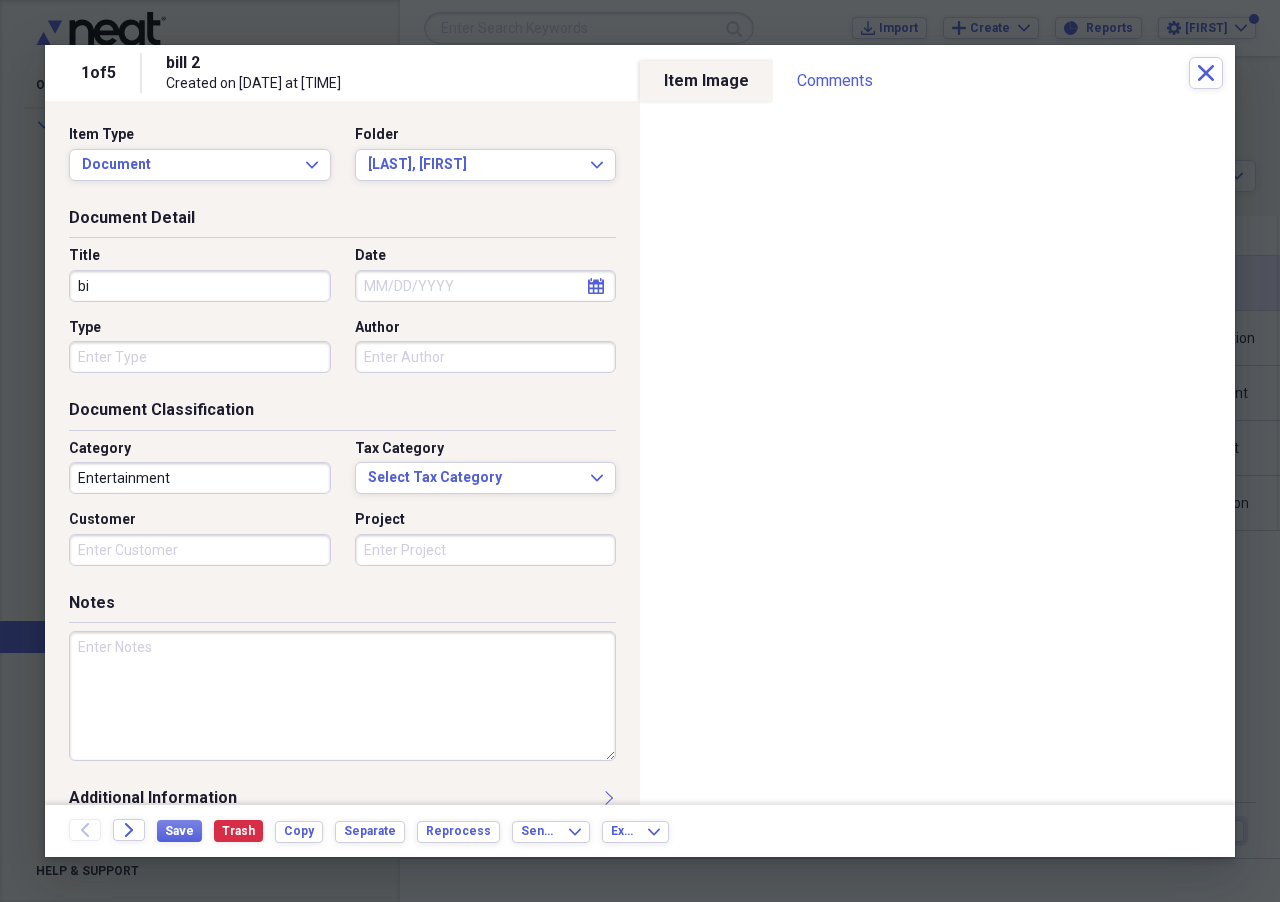 type on "b" 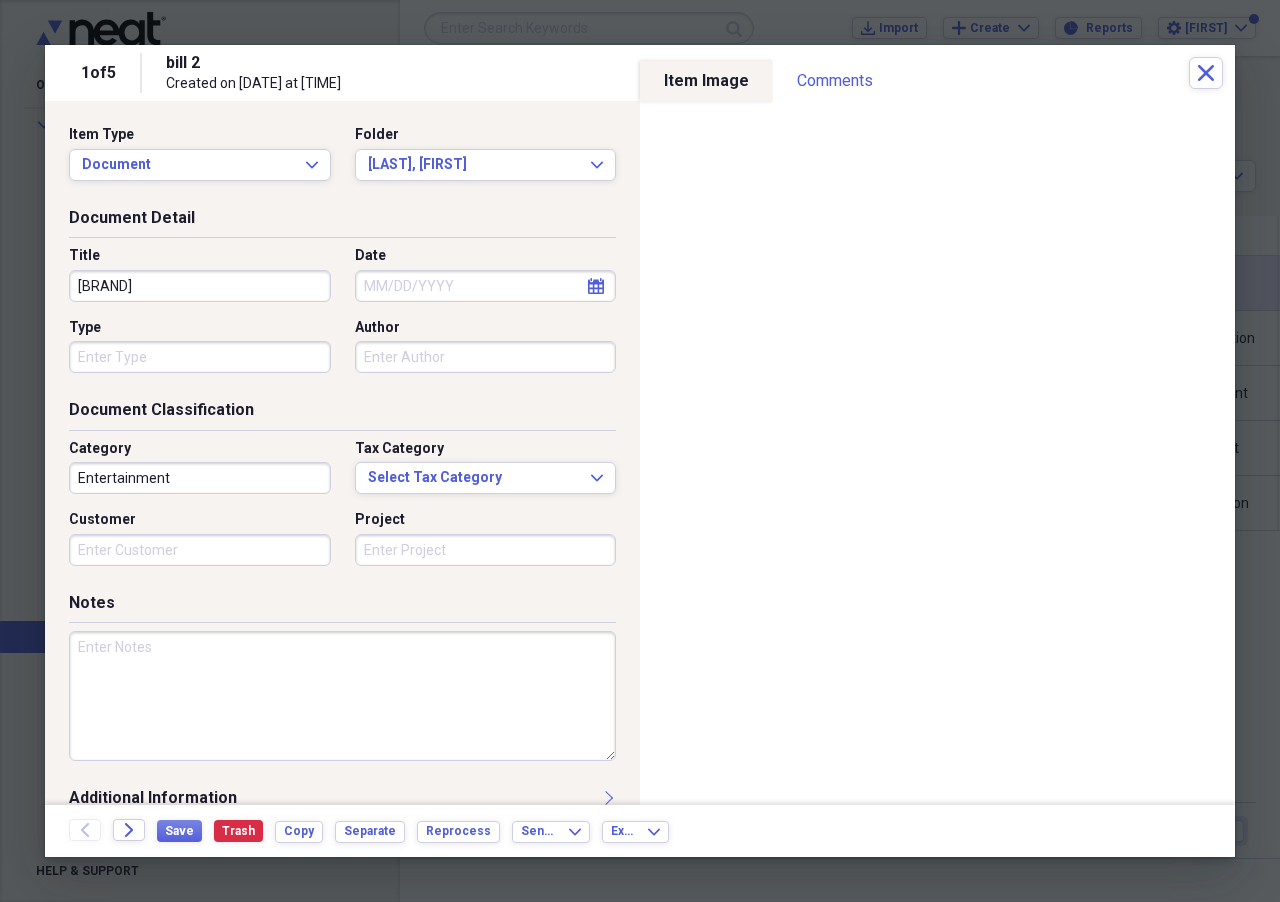 type on "[BRAND]" 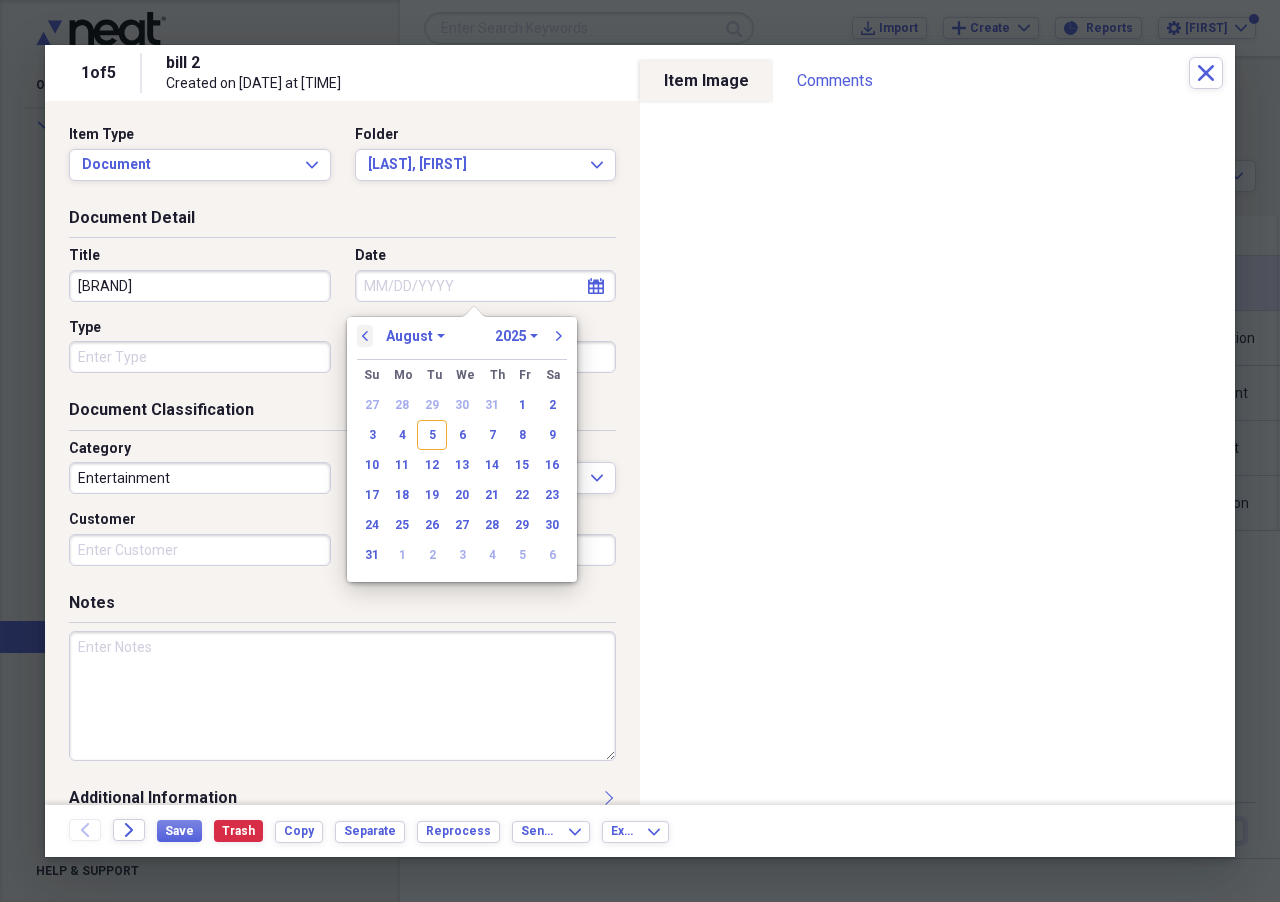 click on "previous" at bounding box center [365, 336] 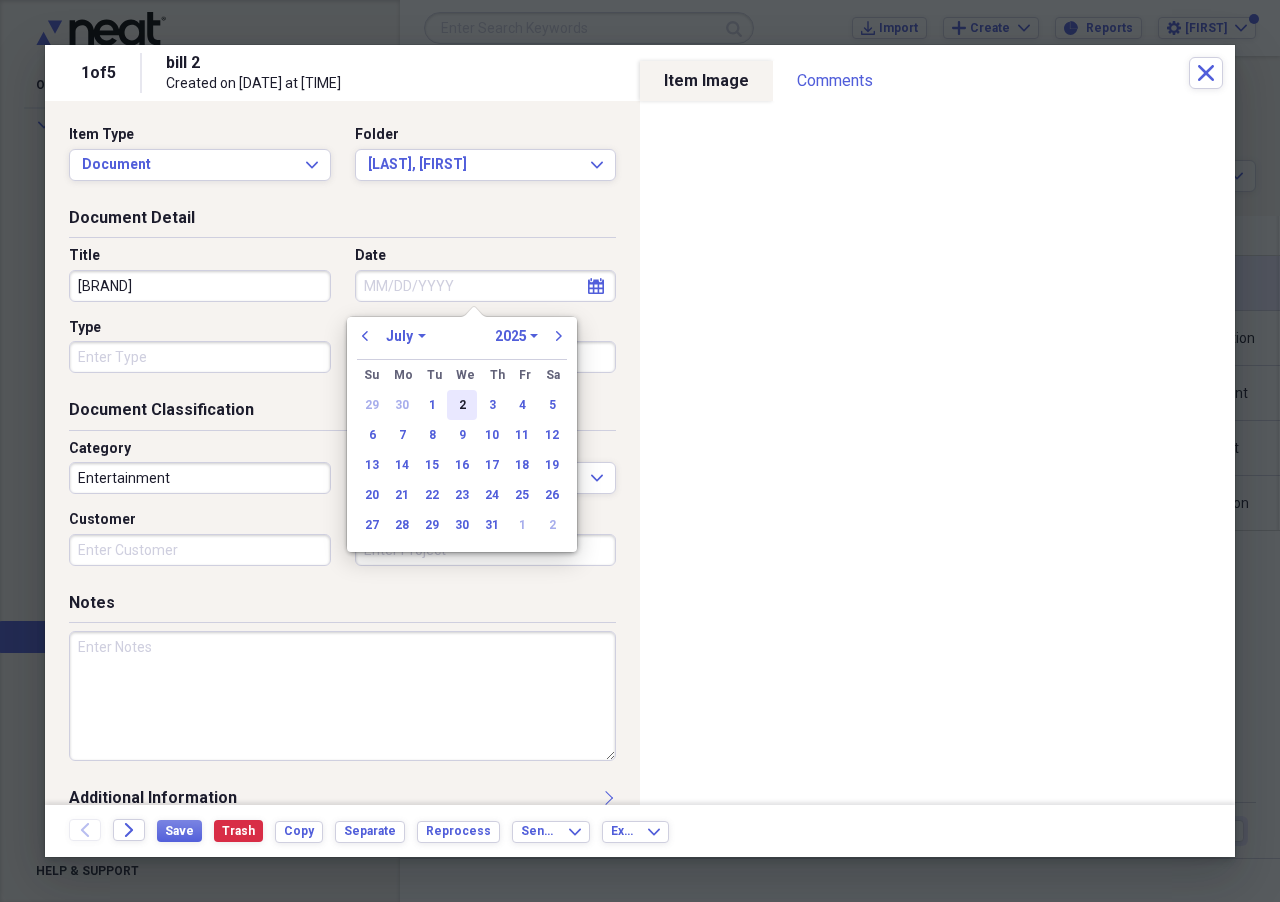 click on "2" at bounding box center [462, 405] 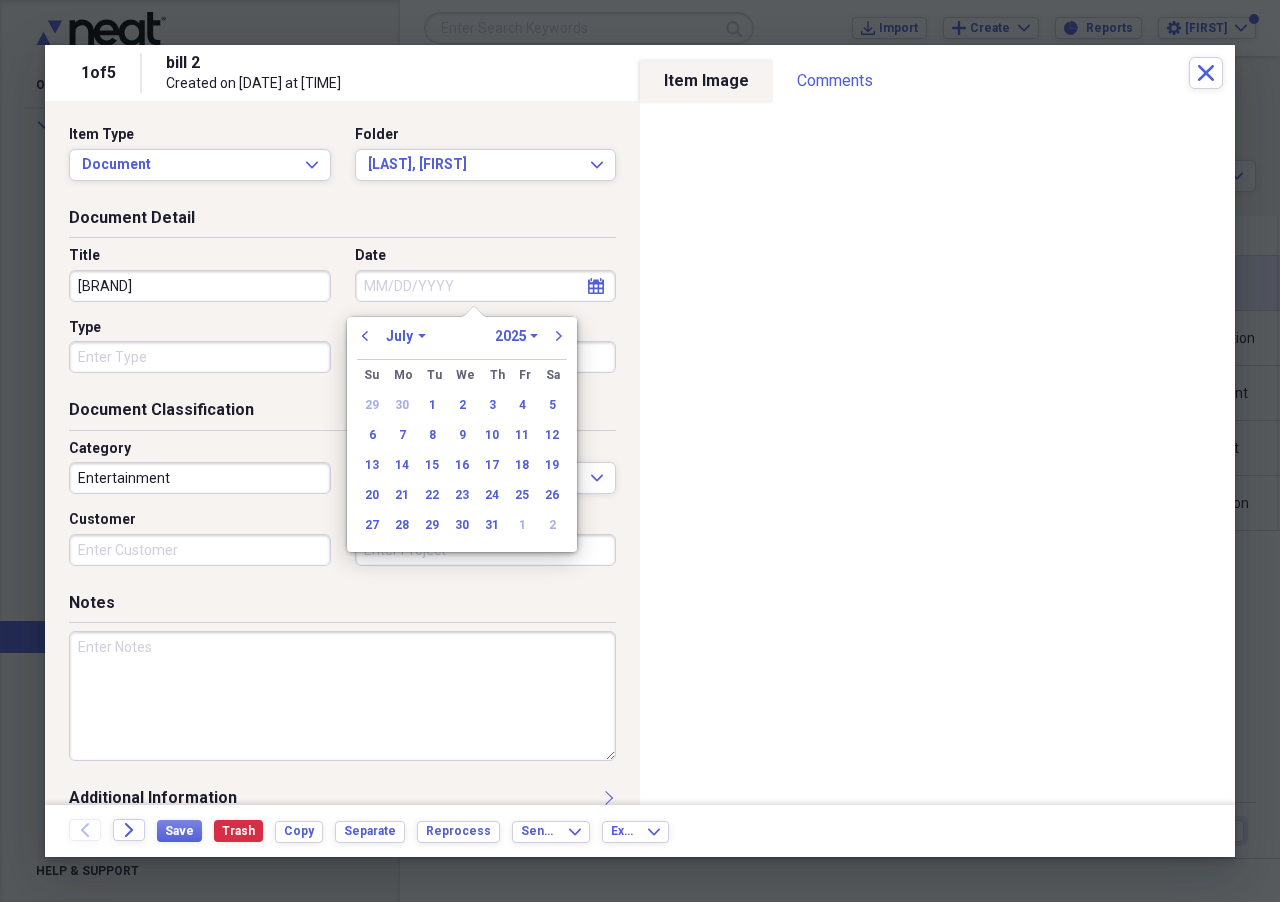 type on "07/02/2025" 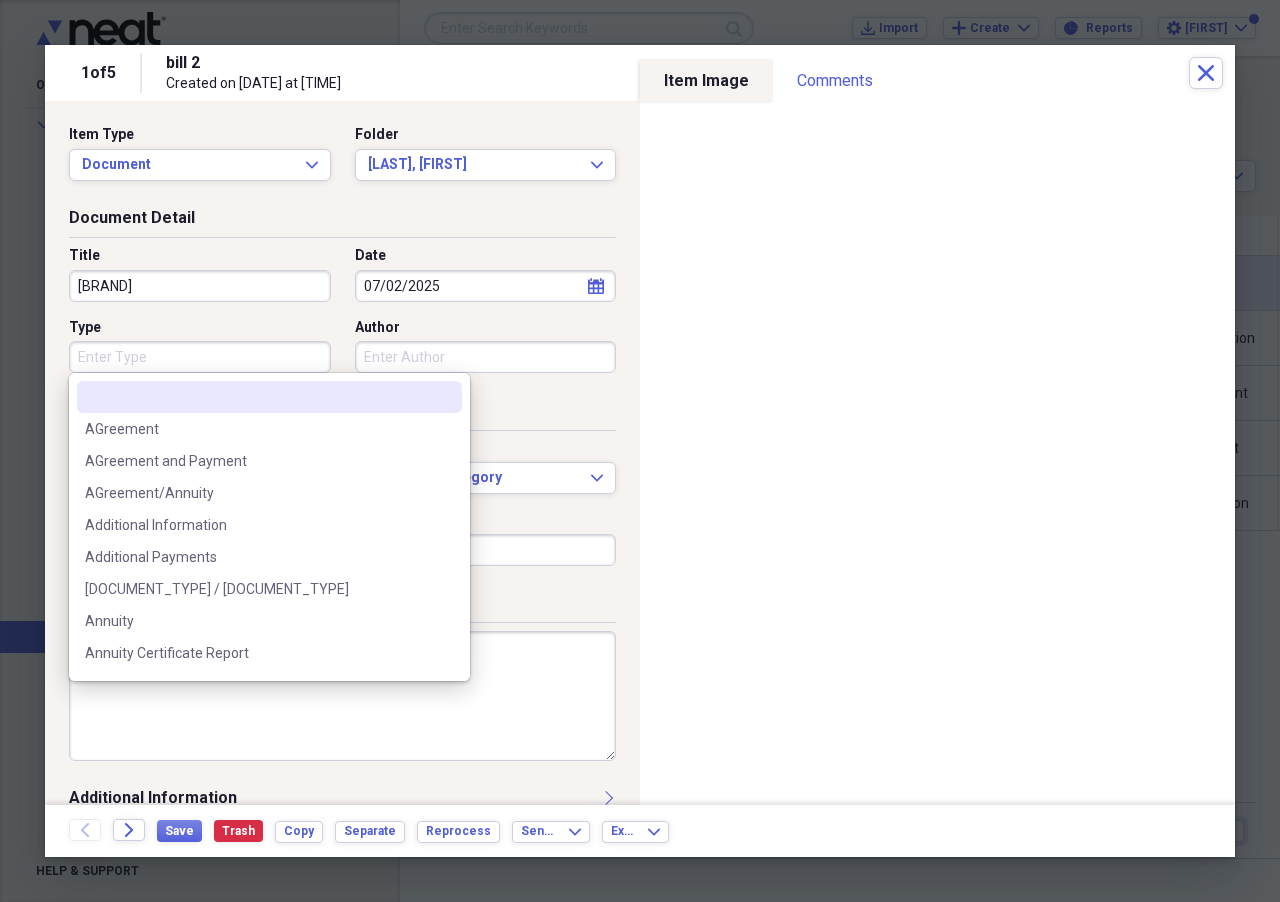 click on "Type" at bounding box center (200, 357) 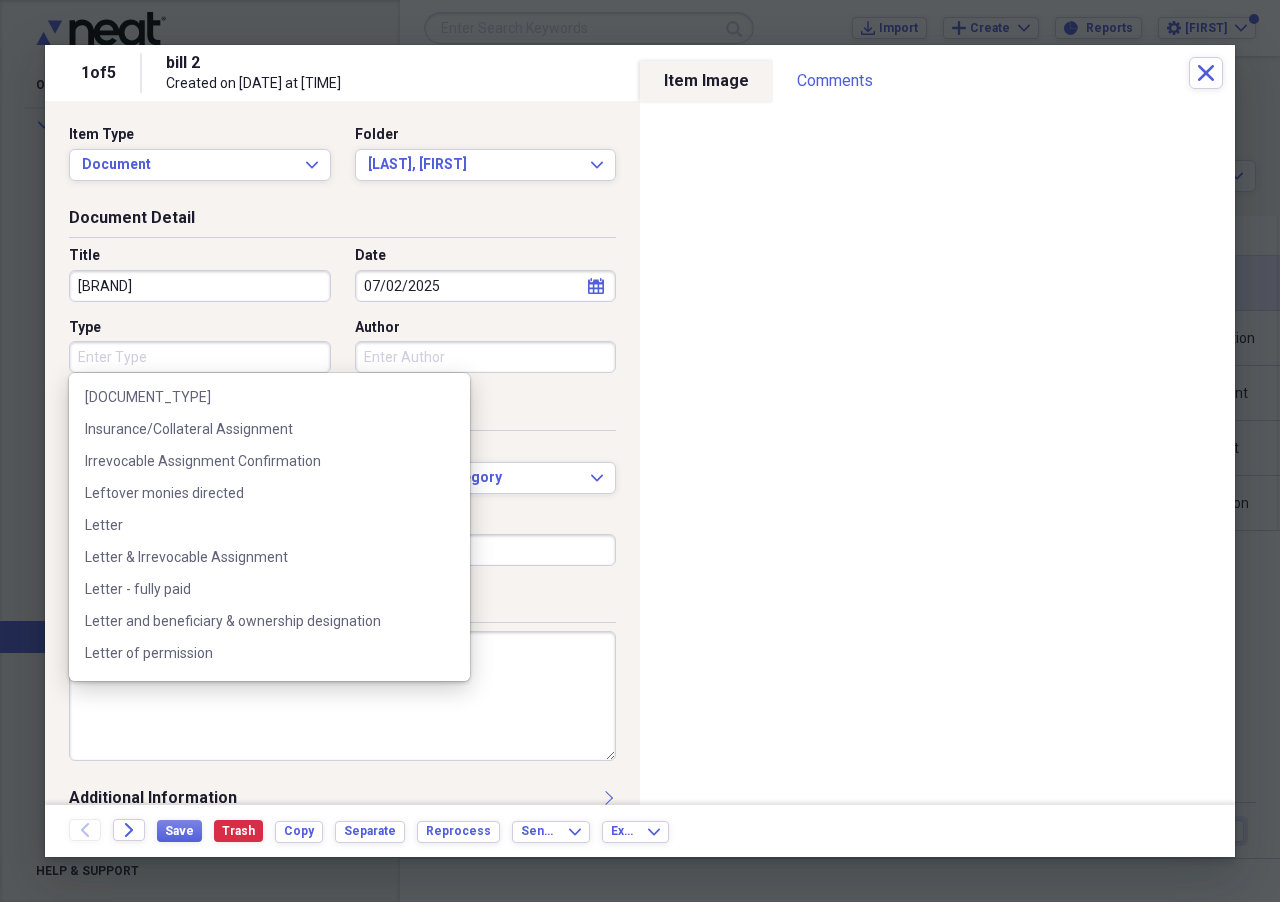 scroll, scrollTop: 2800, scrollLeft: 0, axis: vertical 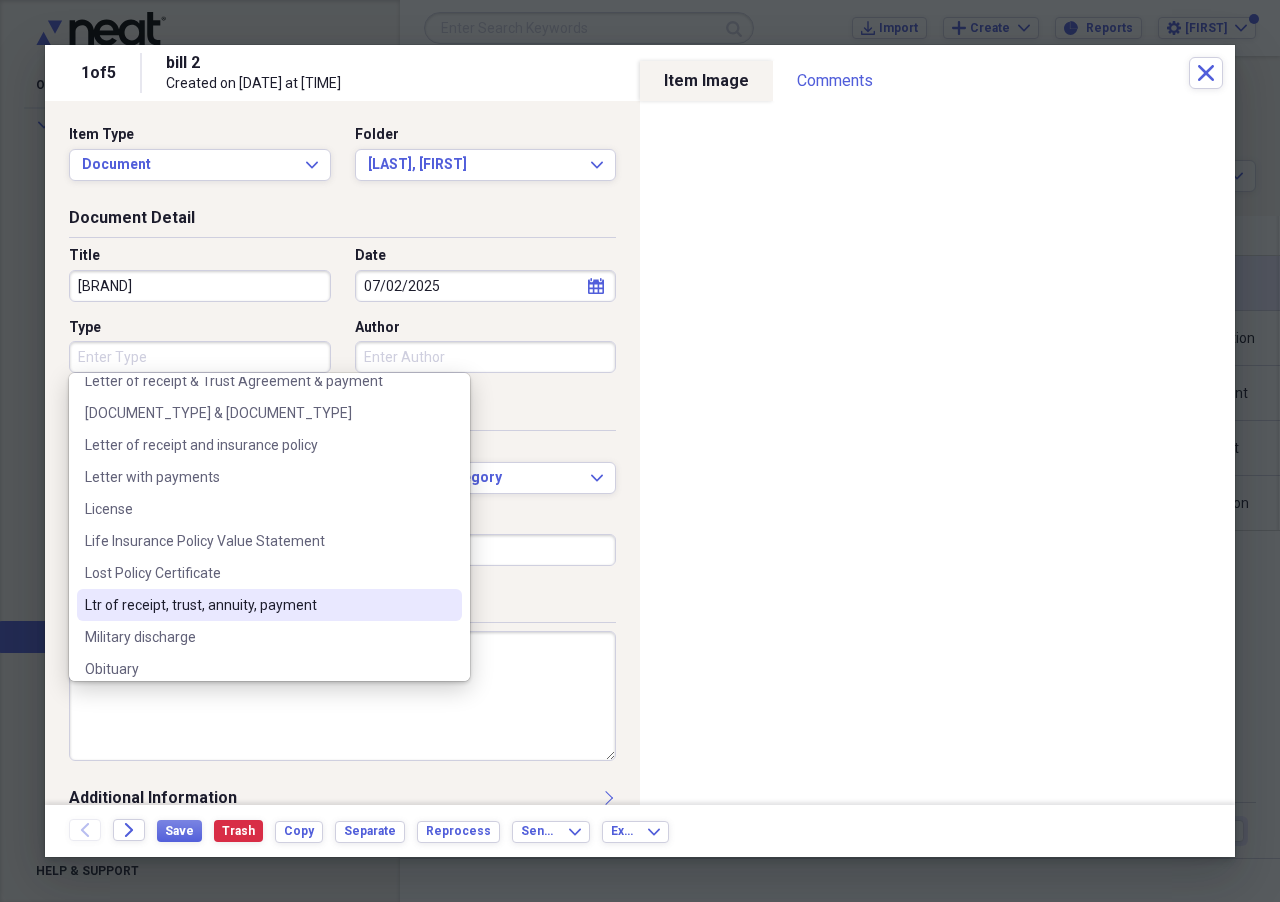 click on "Ltr of receipt, trust, annuity, payment" at bounding box center [257, 605] 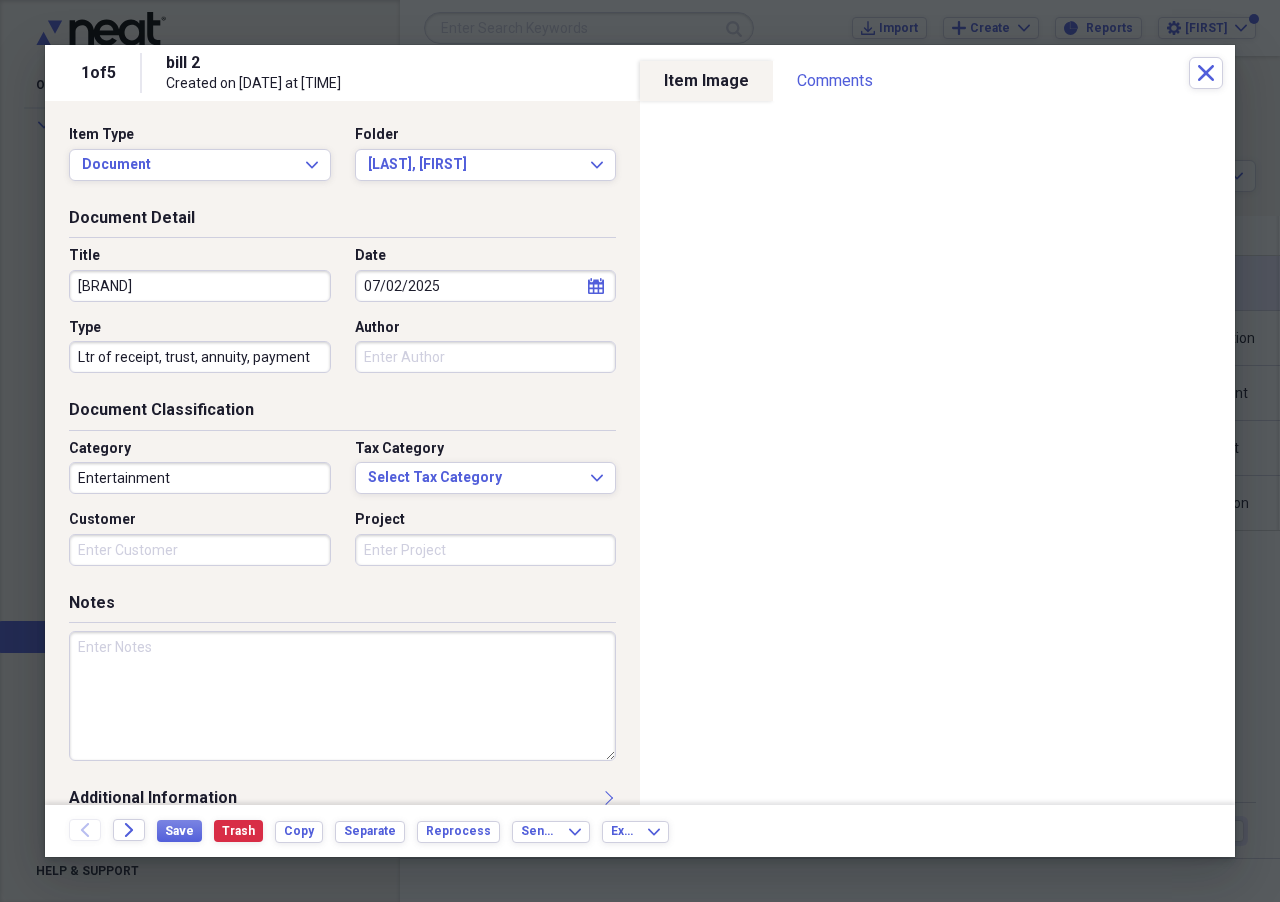 click on "Entertainment" at bounding box center [200, 478] 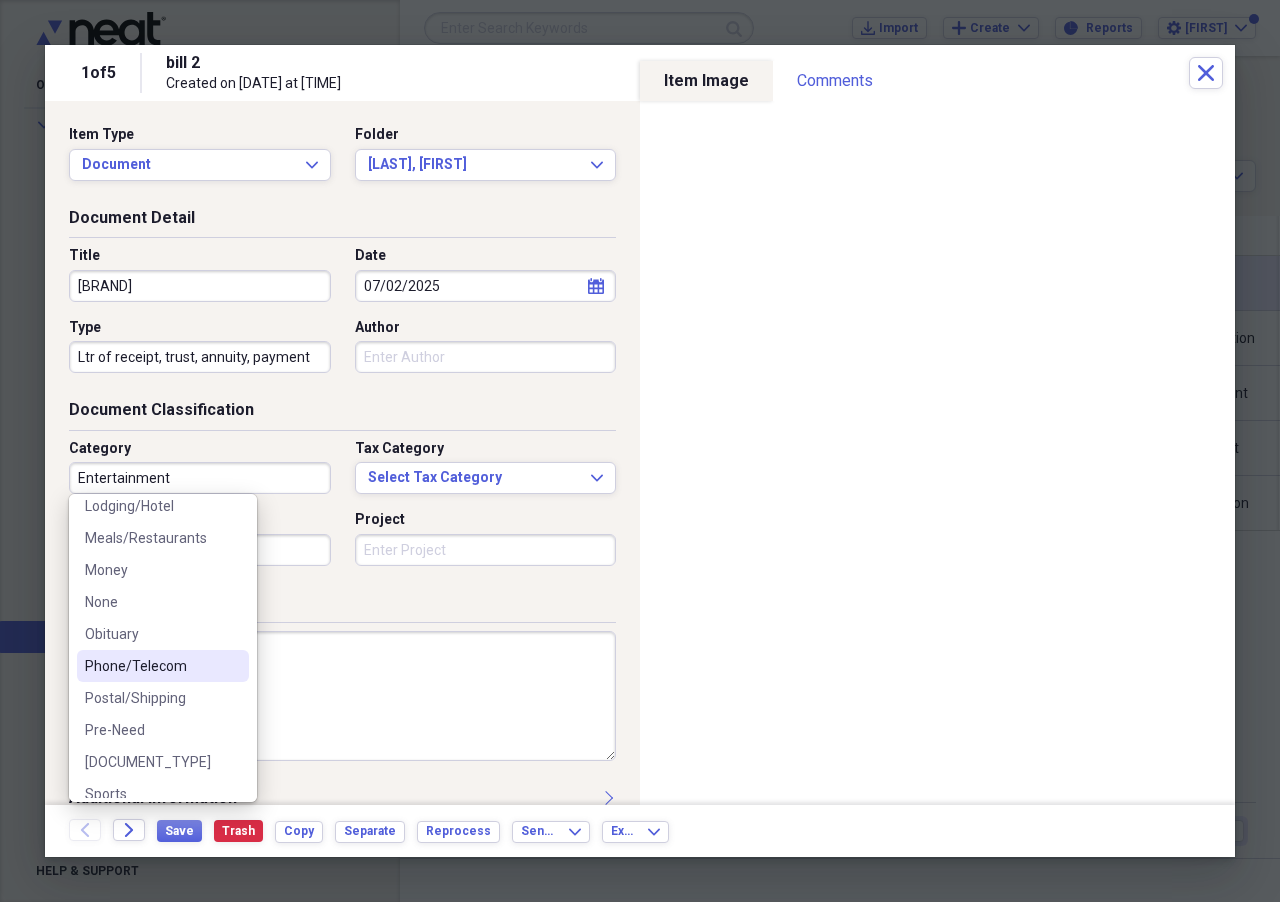 scroll, scrollTop: 400, scrollLeft: 0, axis: vertical 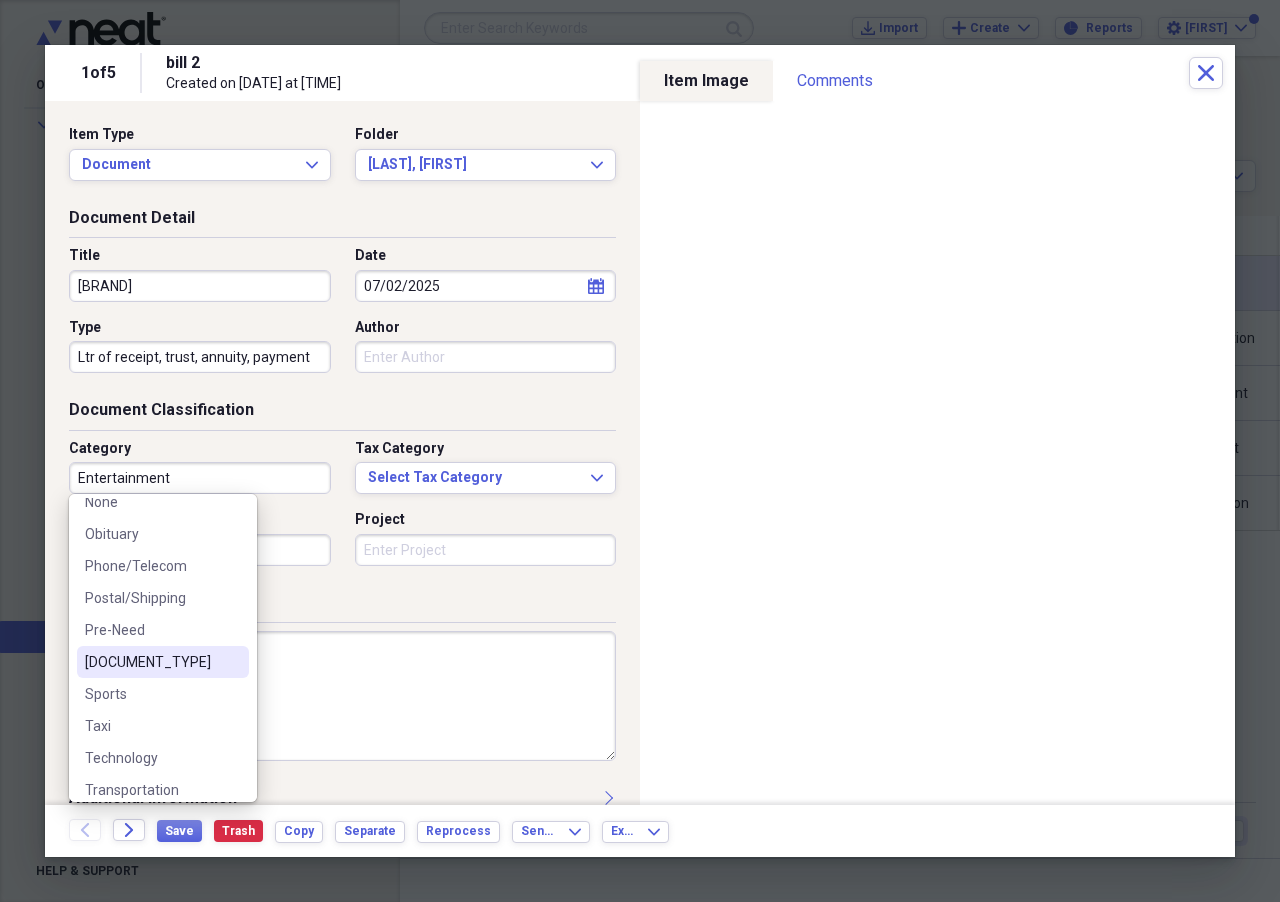 click on "[DOCUMENT_TYPE]" at bounding box center (151, 662) 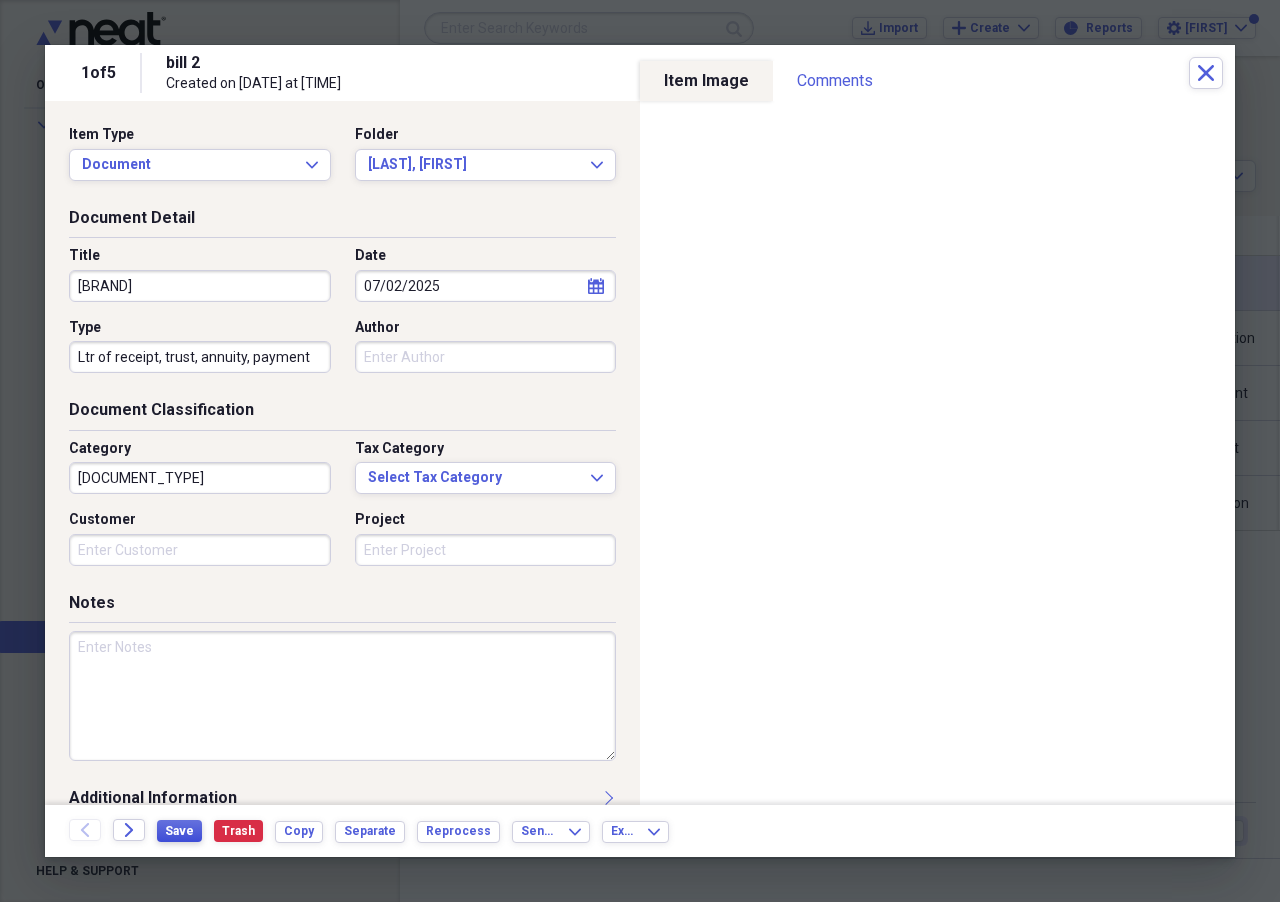 click on "Save" at bounding box center (179, 831) 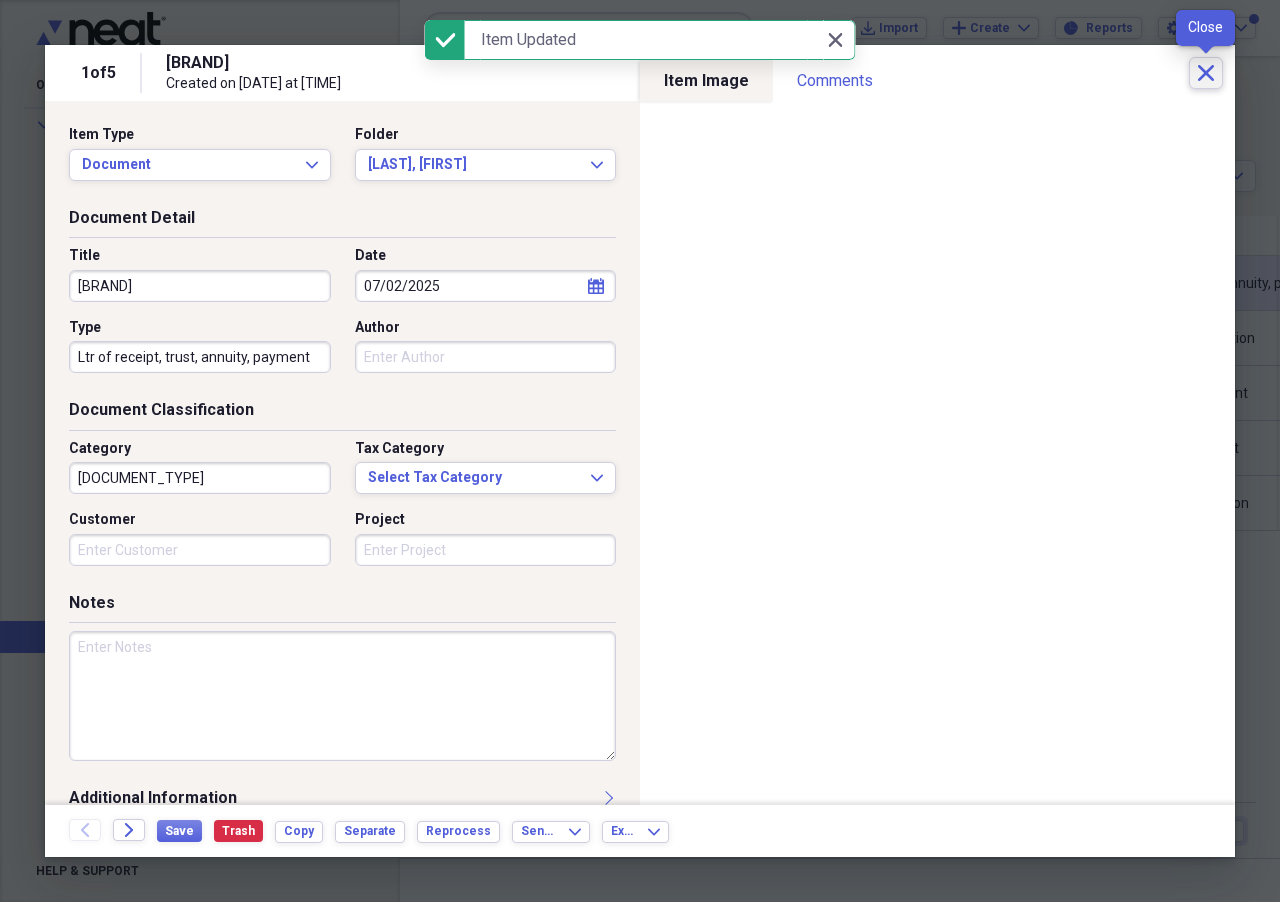 click on "Close" 